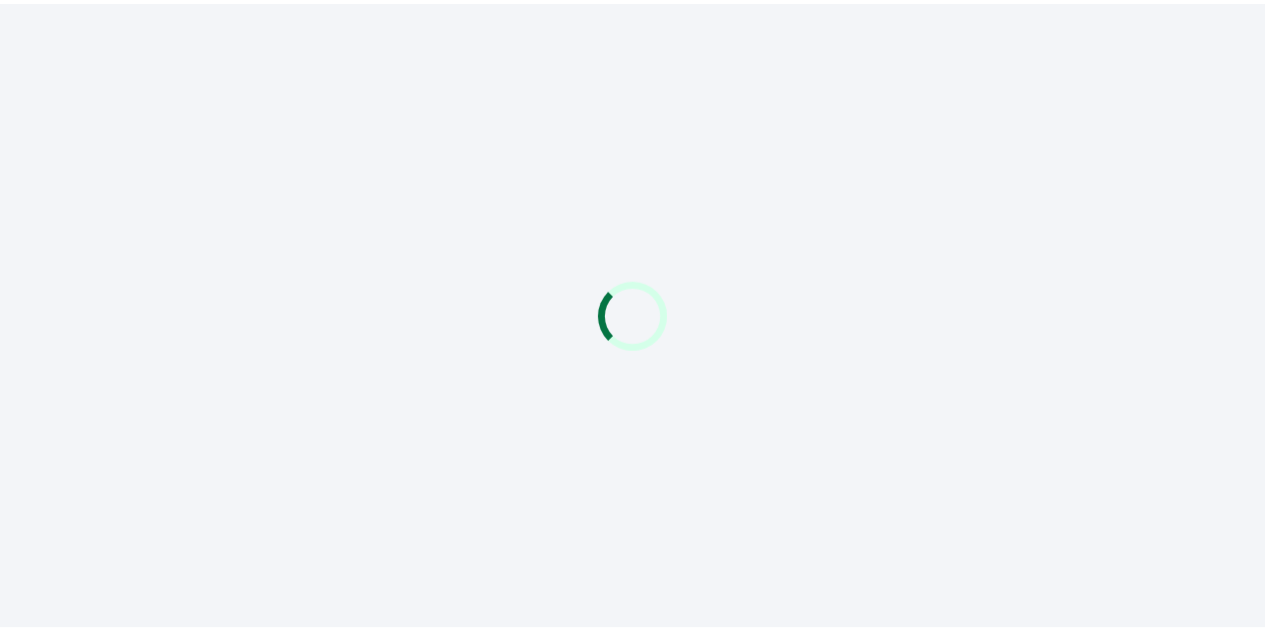 scroll, scrollTop: 0, scrollLeft: 0, axis: both 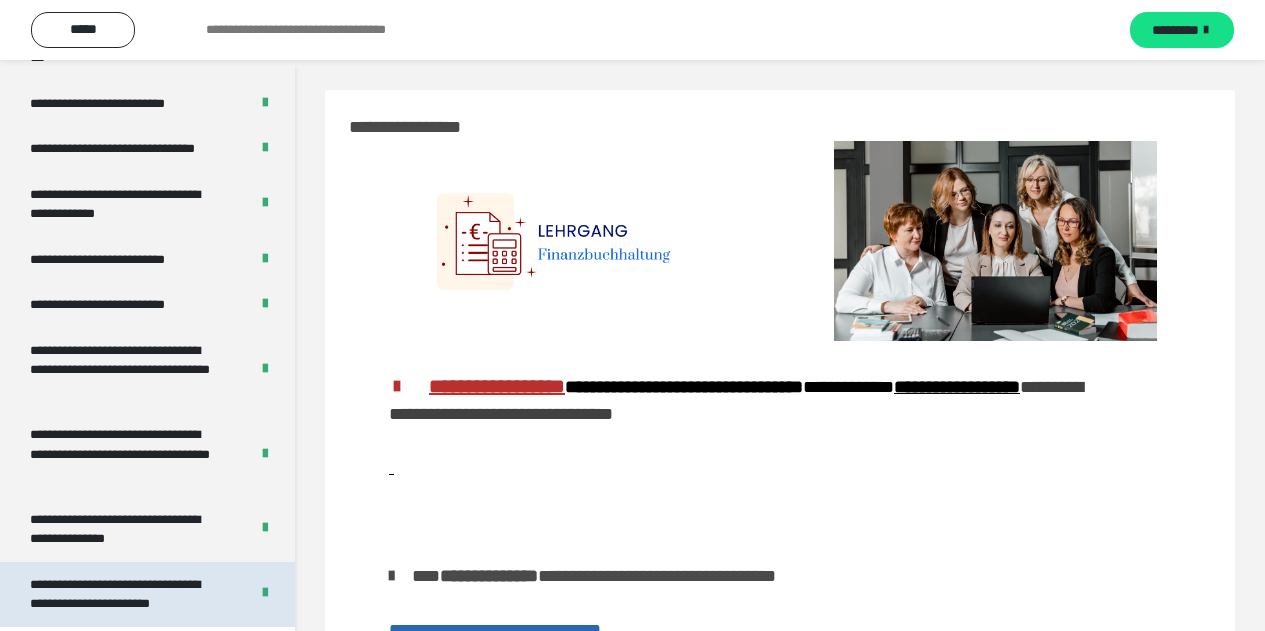 click on "**********" at bounding box center (115, 594) 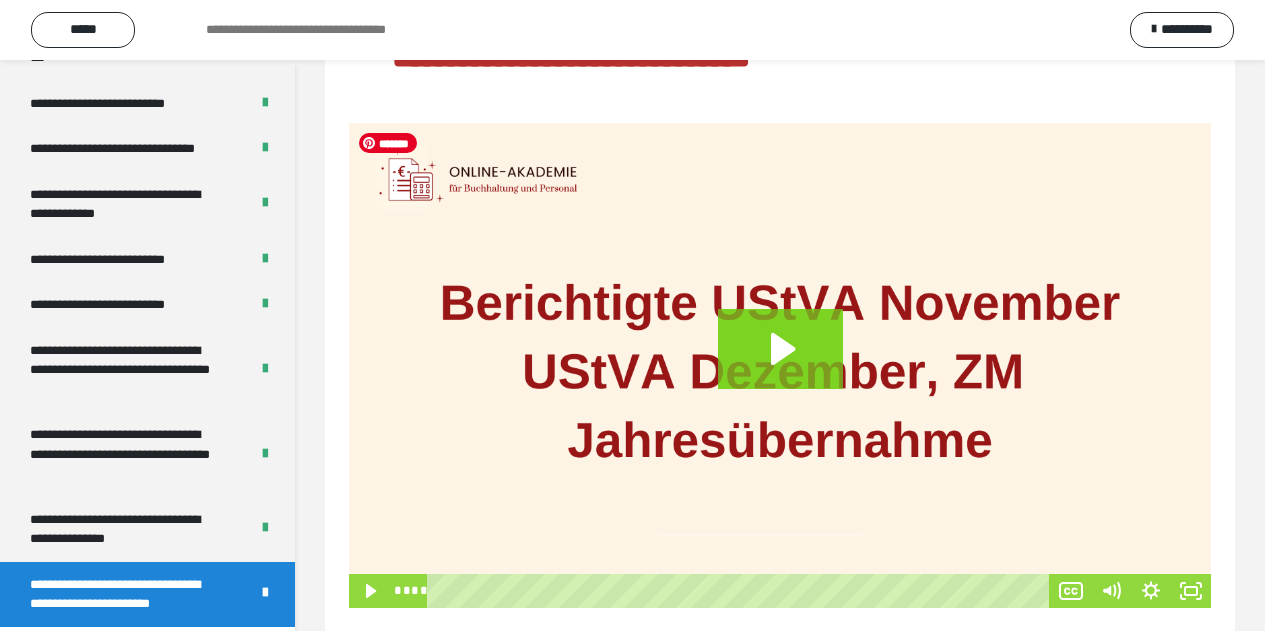 scroll, scrollTop: 241, scrollLeft: 0, axis: vertical 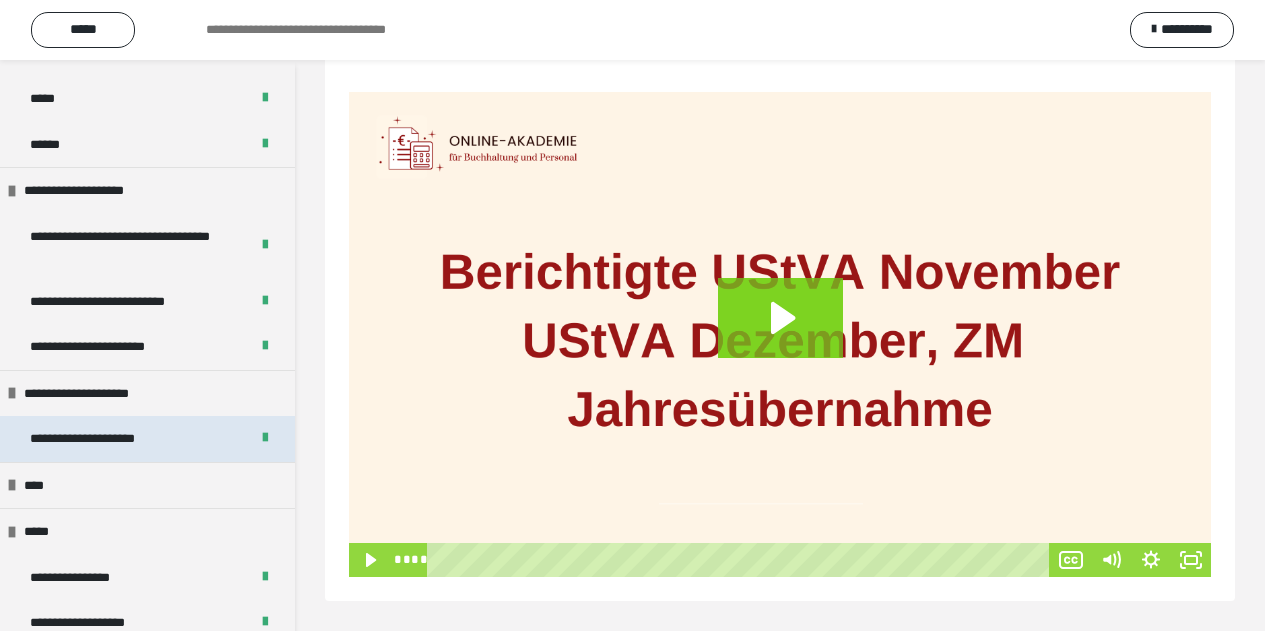 click on "**********" at bounding box center [82, 438] 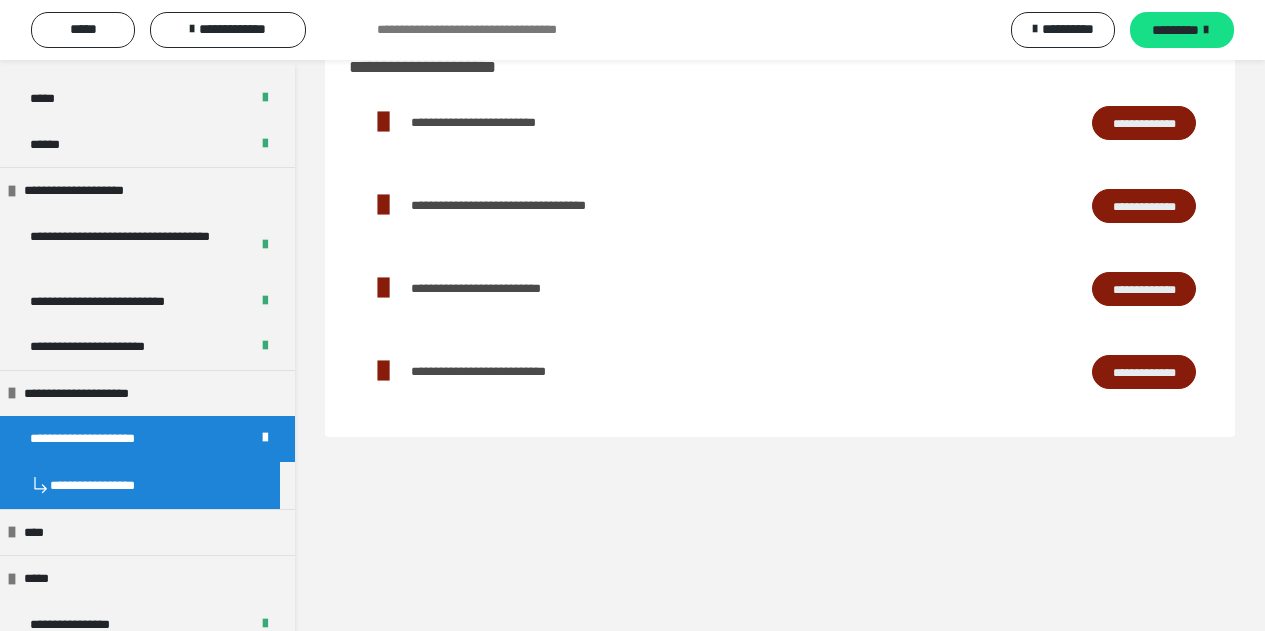scroll, scrollTop: 134, scrollLeft: 0, axis: vertical 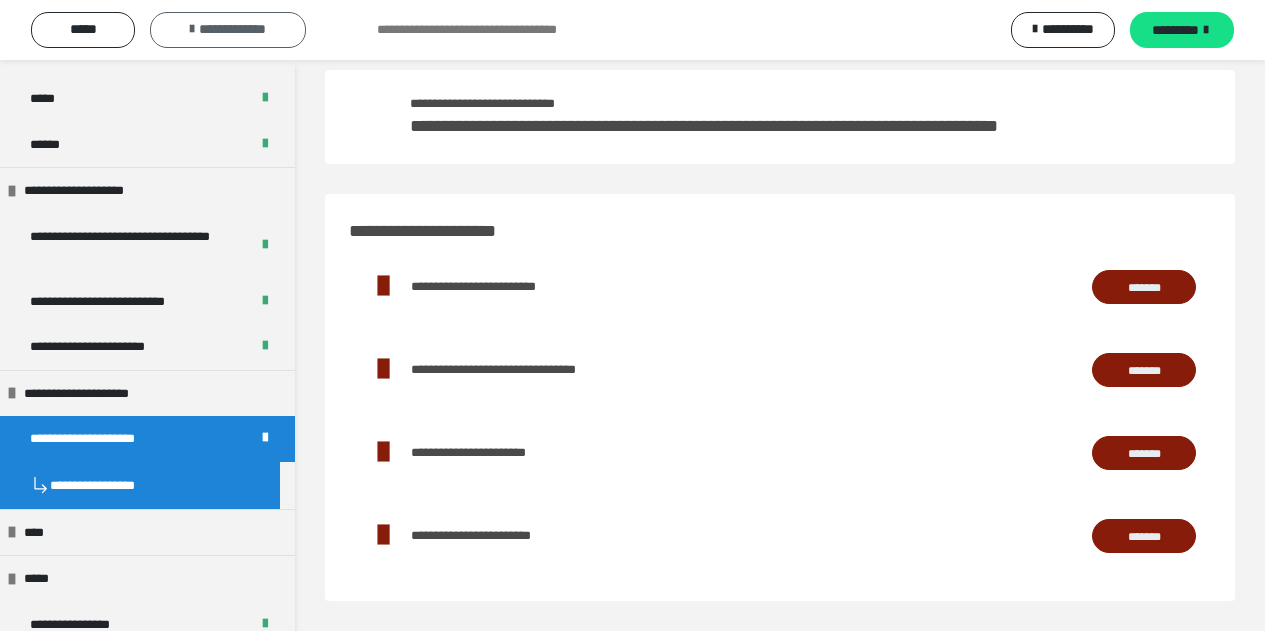 click on "**********" at bounding box center [232, 29] 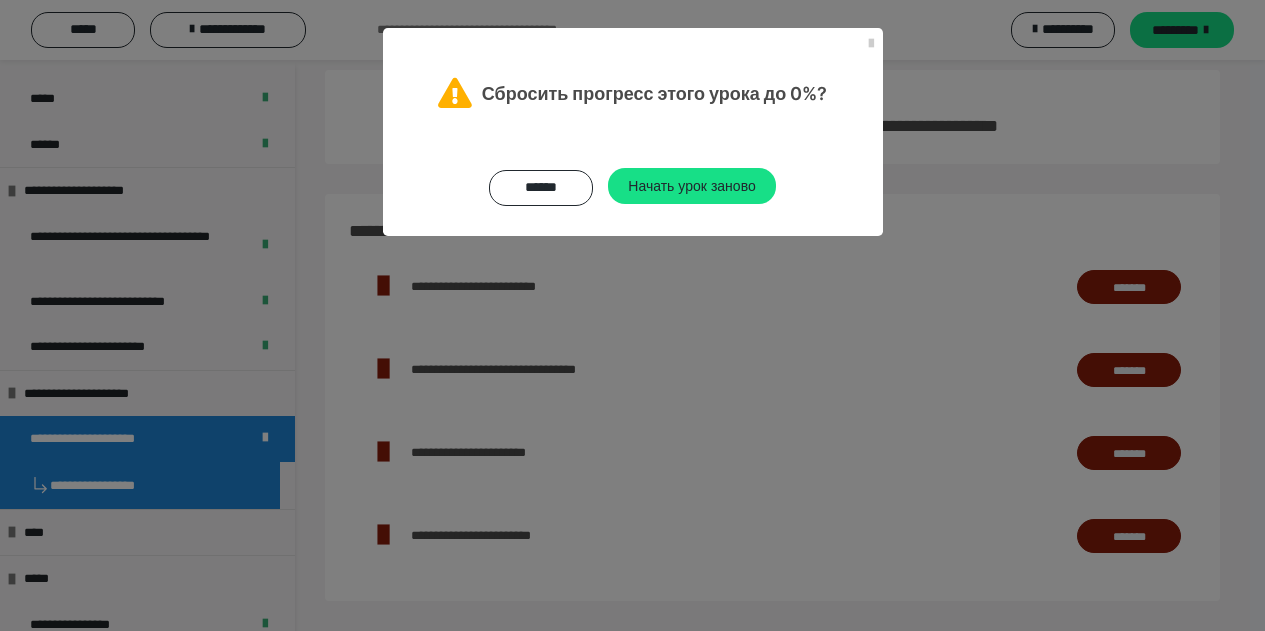 click on "****** Начать урок заново" at bounding box center (633, 172) 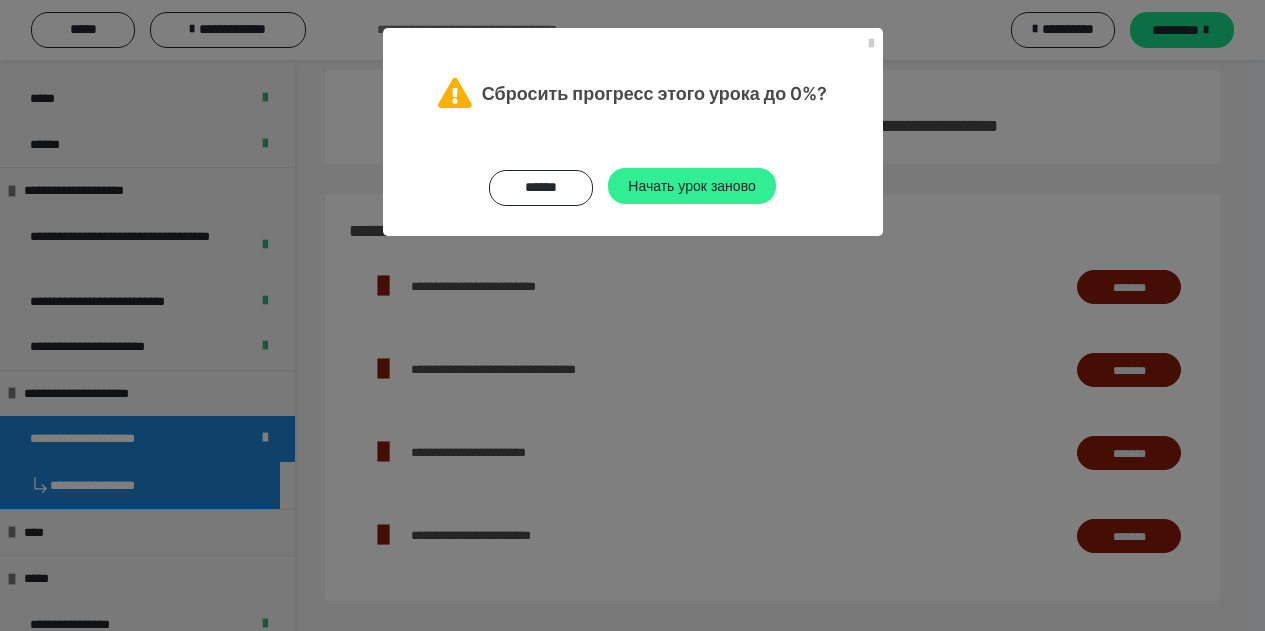 click on "Начать урок заново" at bounding box center [691, 185] 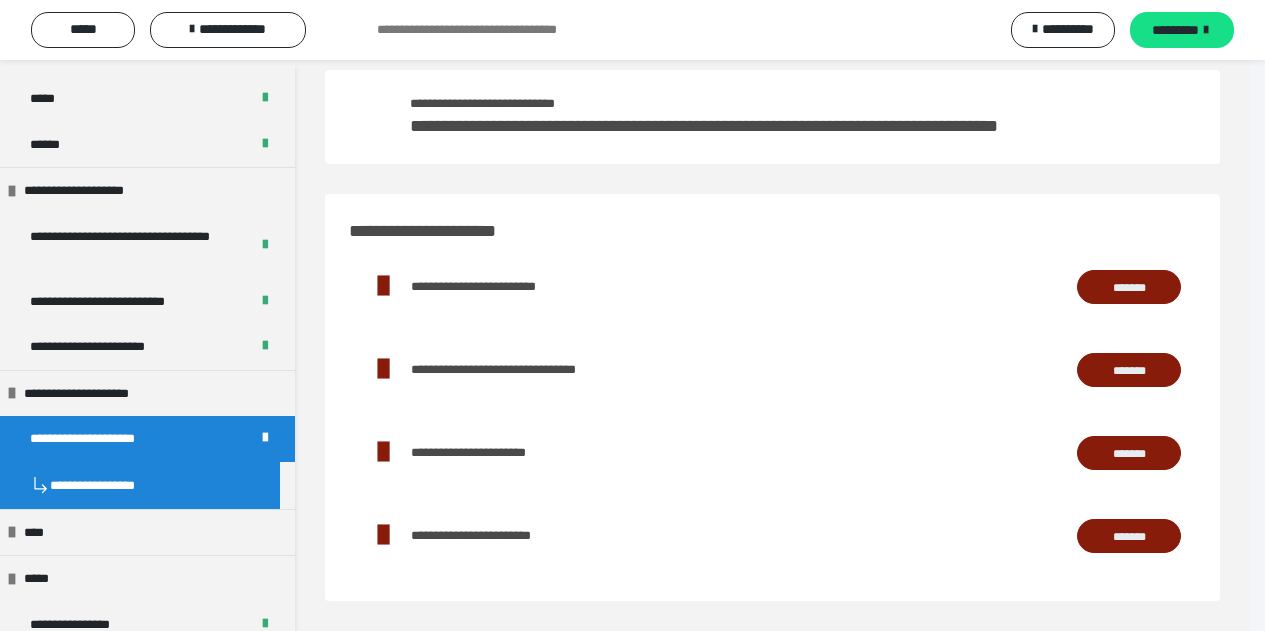 scroll, scrollTop: 0, scrollLeft: 0, axis: both 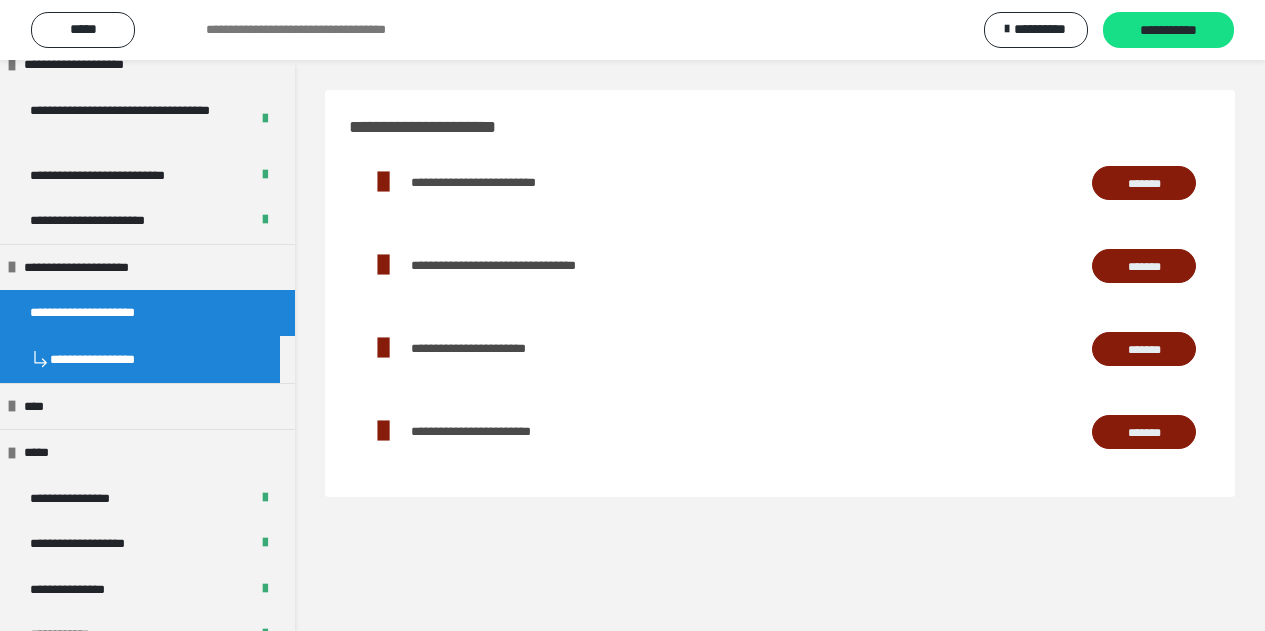 click on "**********" at bounding box center (140, 359) 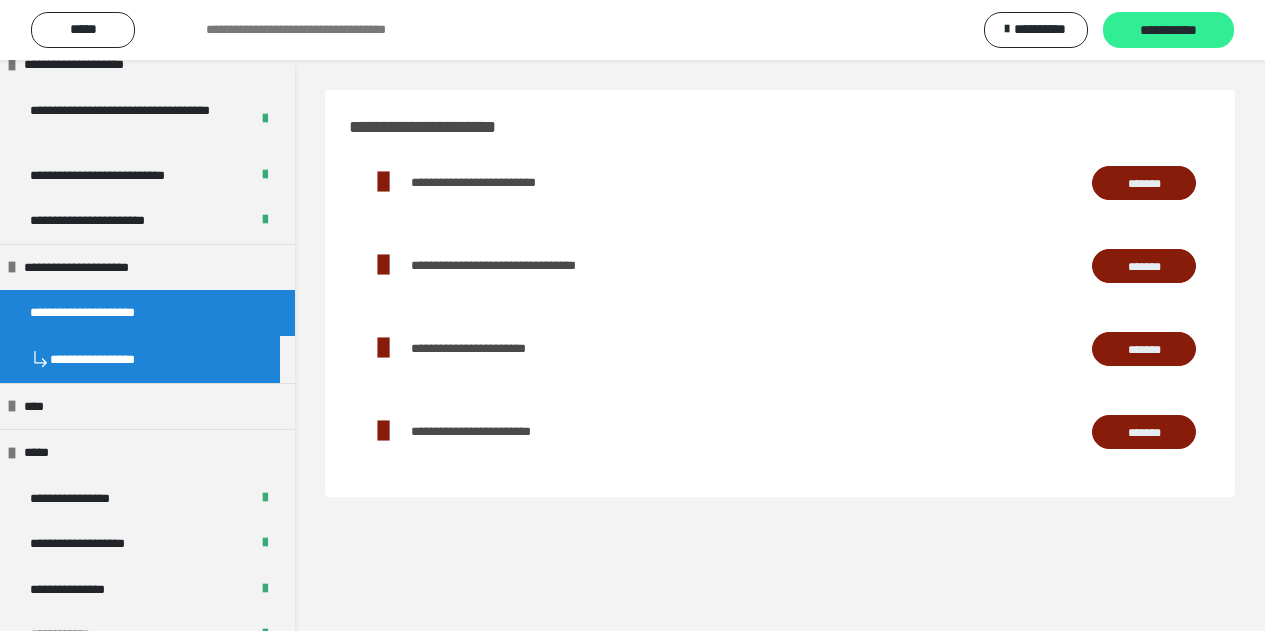click on "**********" at bounding box center [1168, 30] 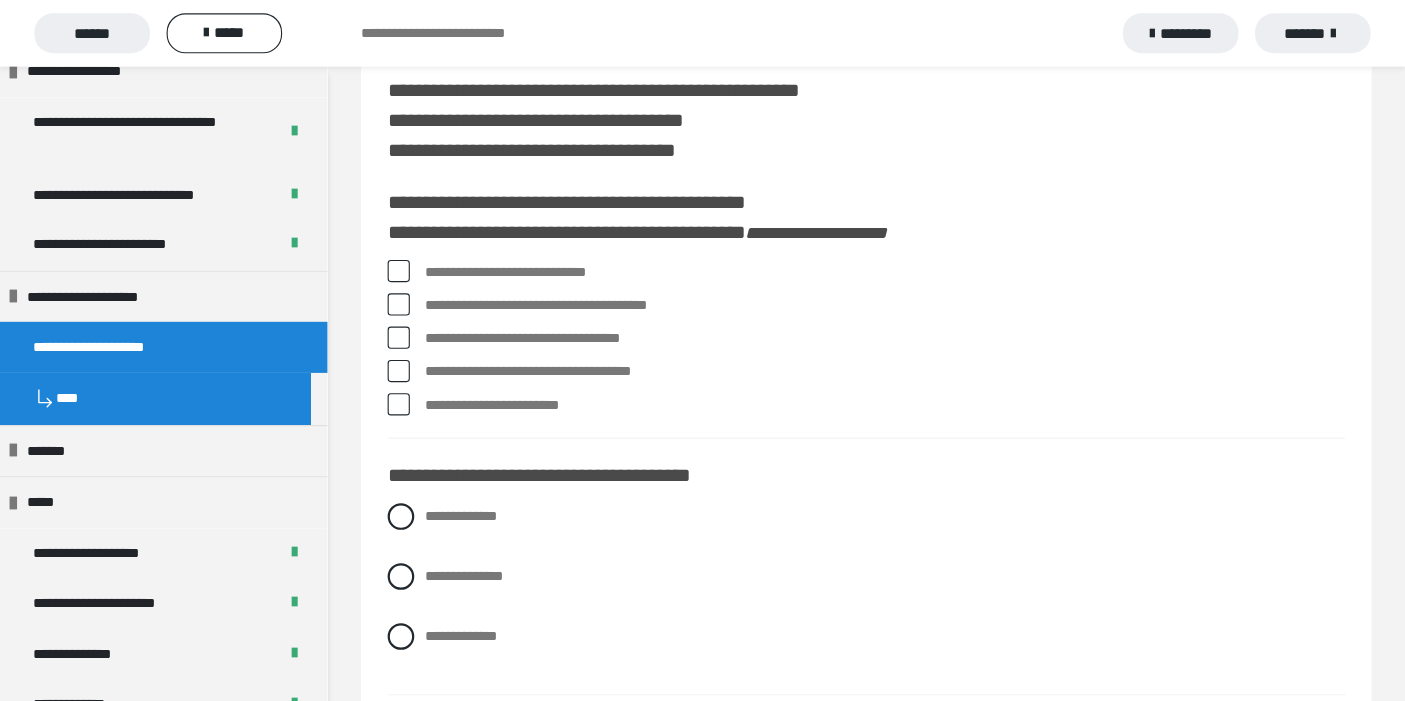 scroll, scrollTop: 200, scrollLeft: 0, axis: vertical 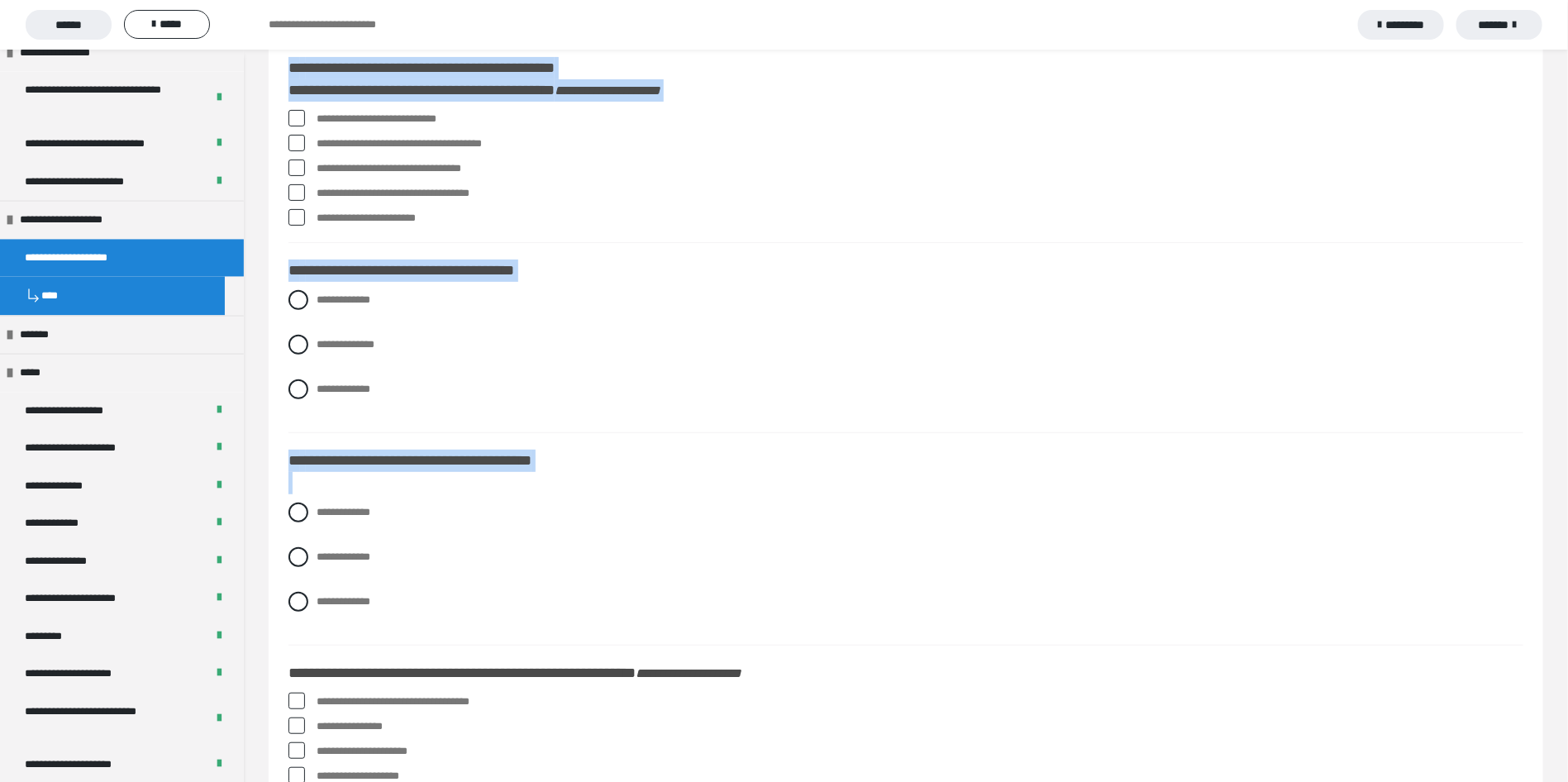 drag, startPoint x: 270, startPoint y: 54, endPoint x: 830, endPoint y: 543, distance: 743.4521 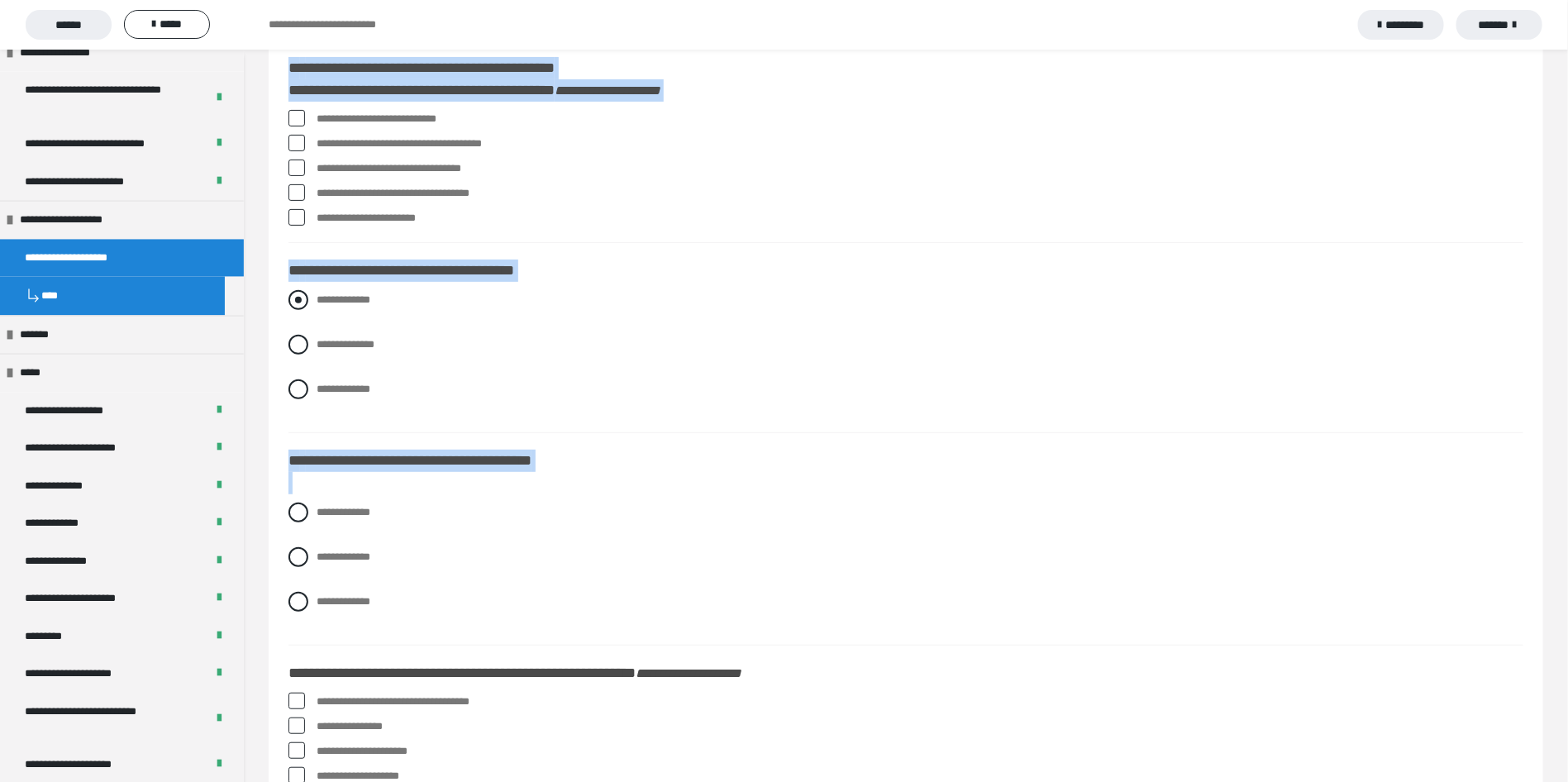 click on "**********" at bounding box center [906, 300] 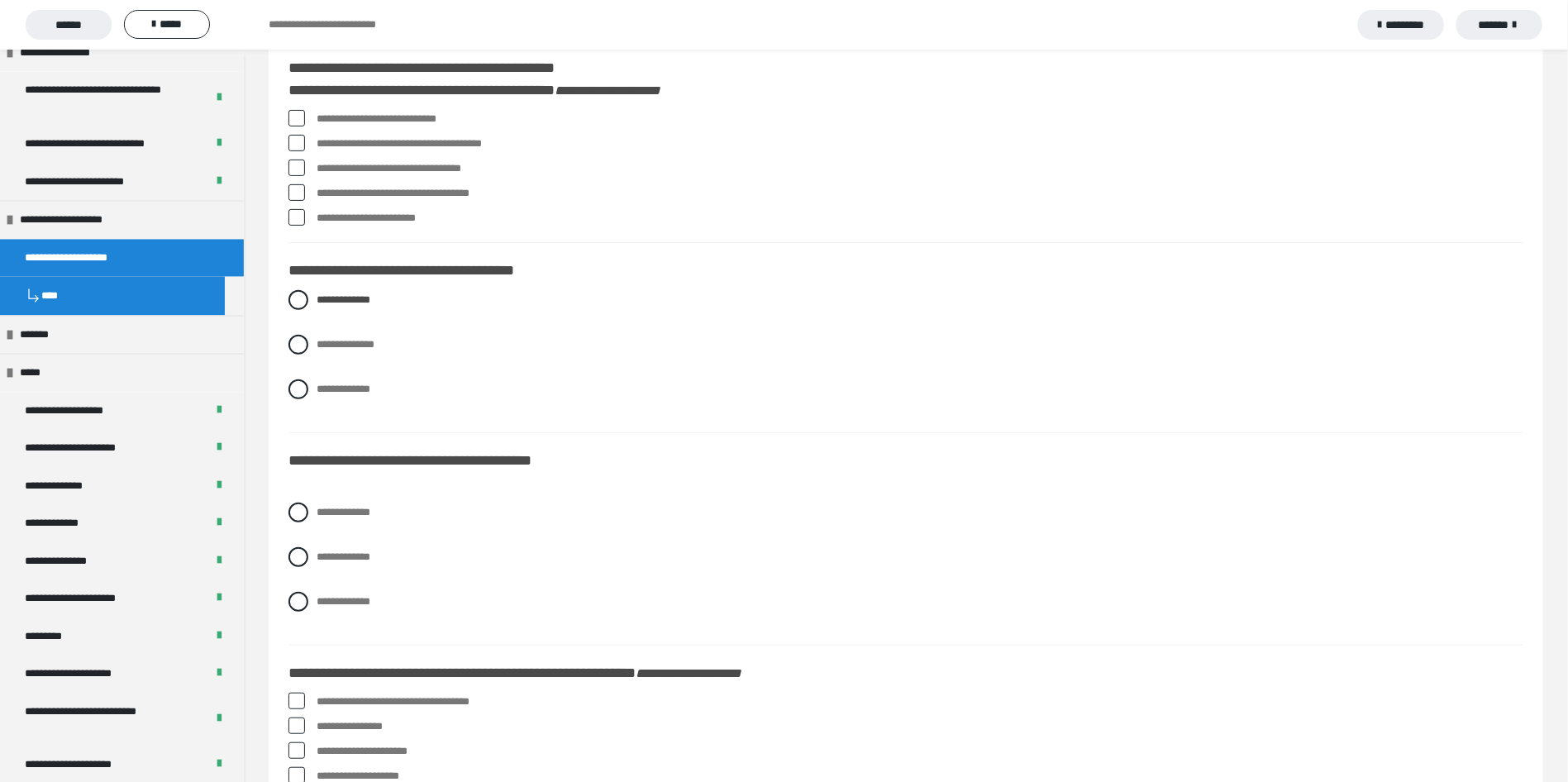 click on "**********" at bounding box center [784, 25] 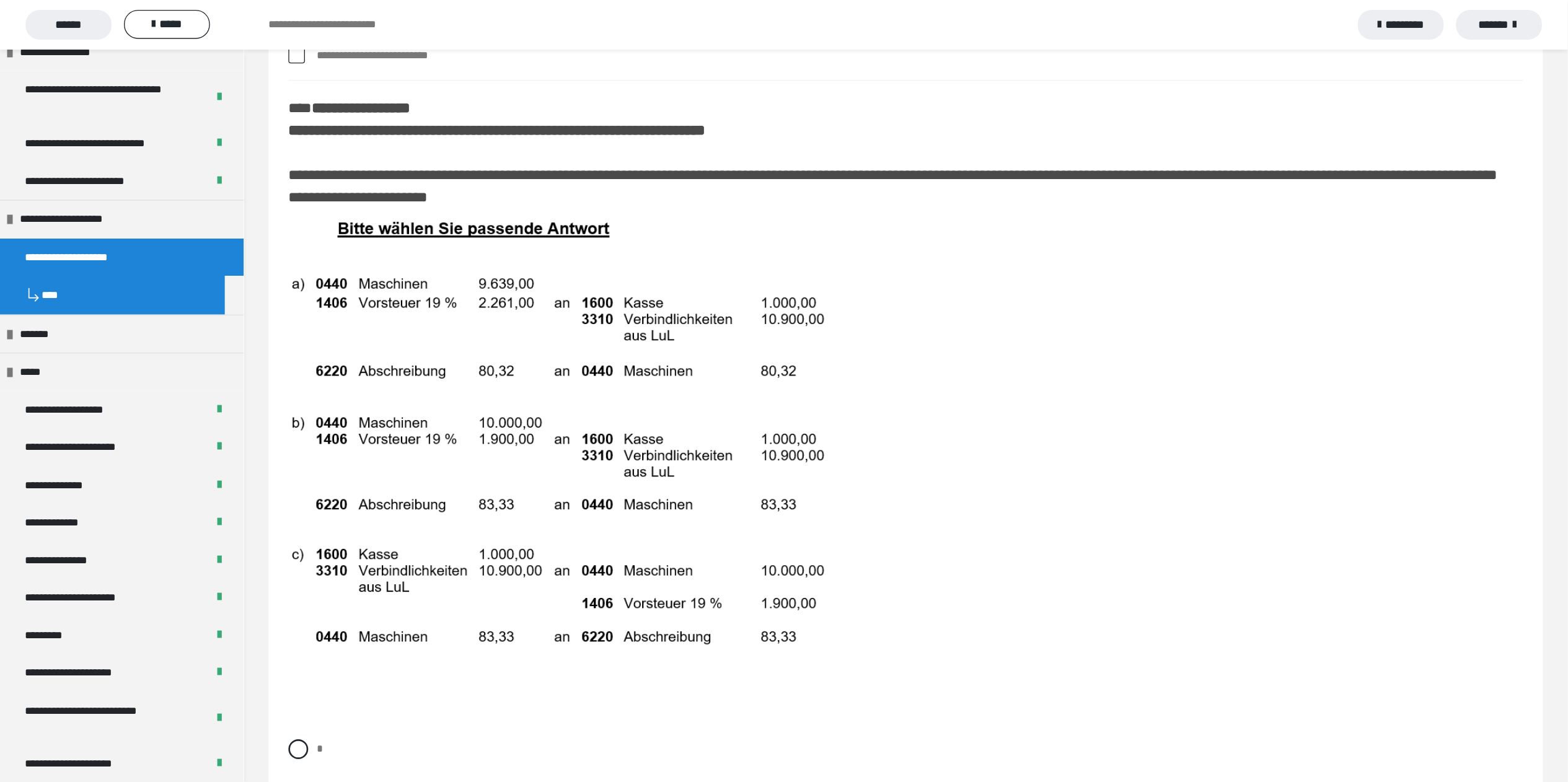 scroll, scrollTop: 5980, scrollLeft: 0, axis: vertical 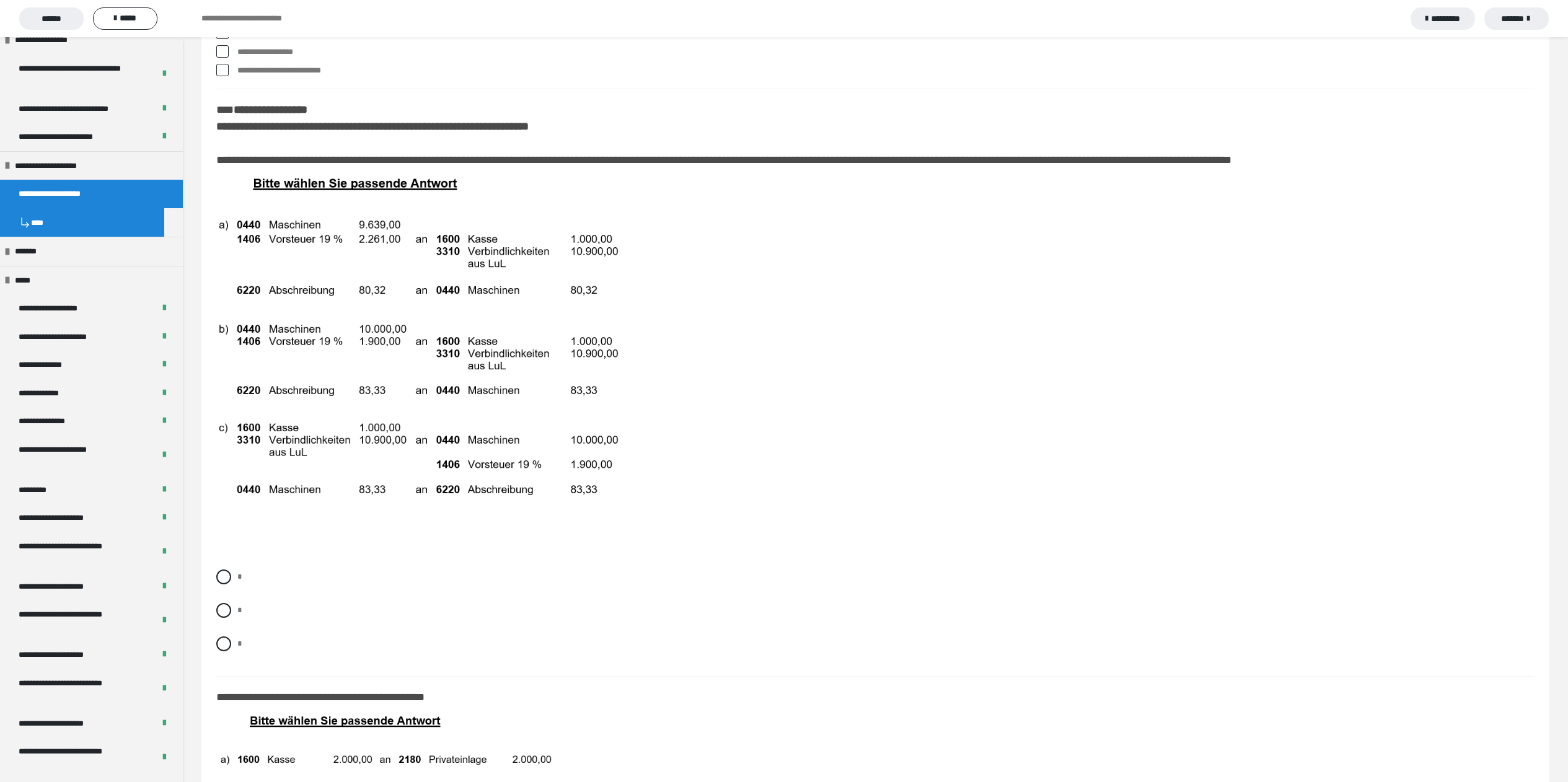 drag, startPoint x: 1150, startPoint y: 6, endPoint x: 1024, endPoint y: 409, distance: 422.23808 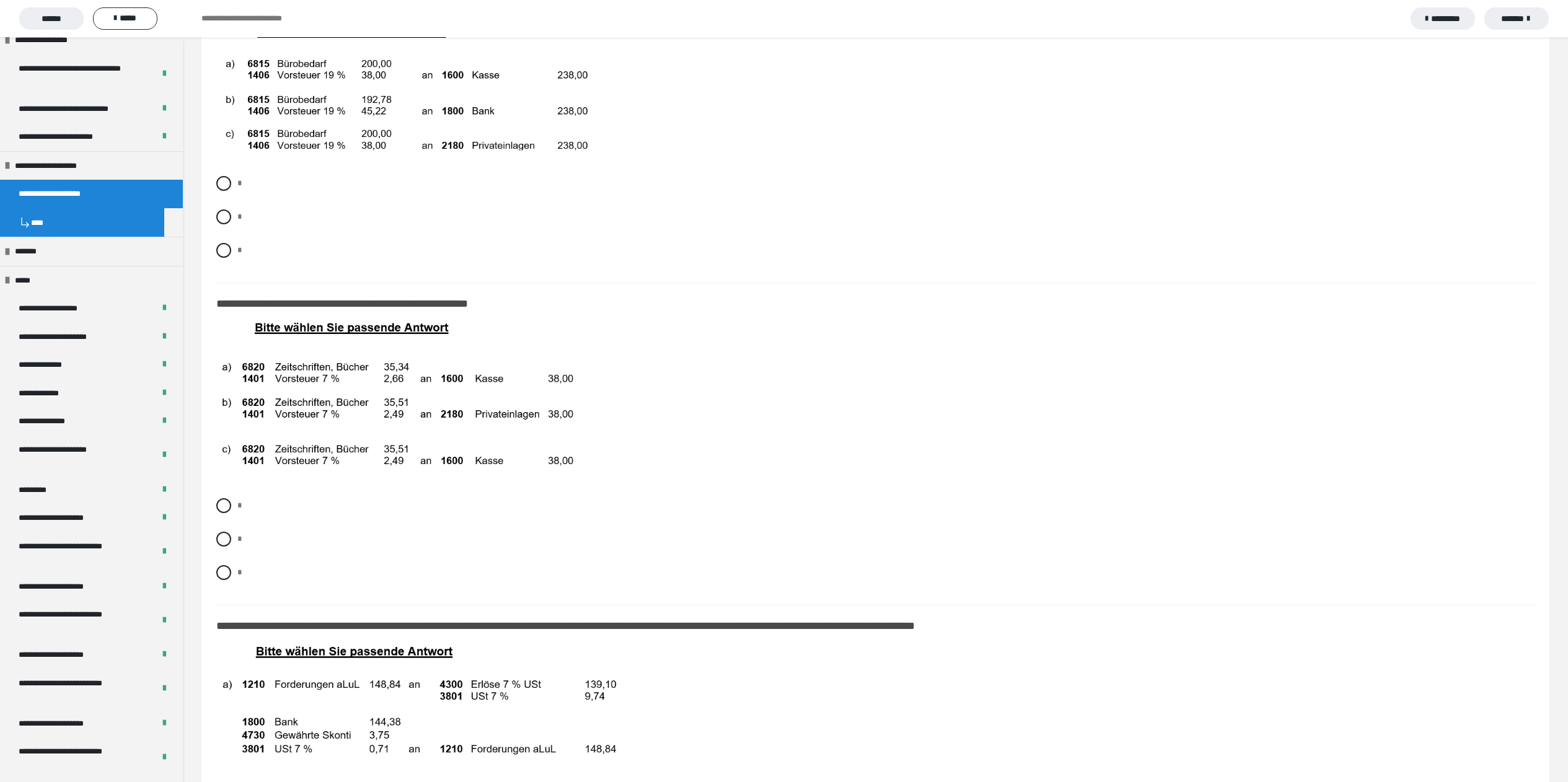 scroll, scrollTop: 9325, scrollLeft: 0, axis: vertical 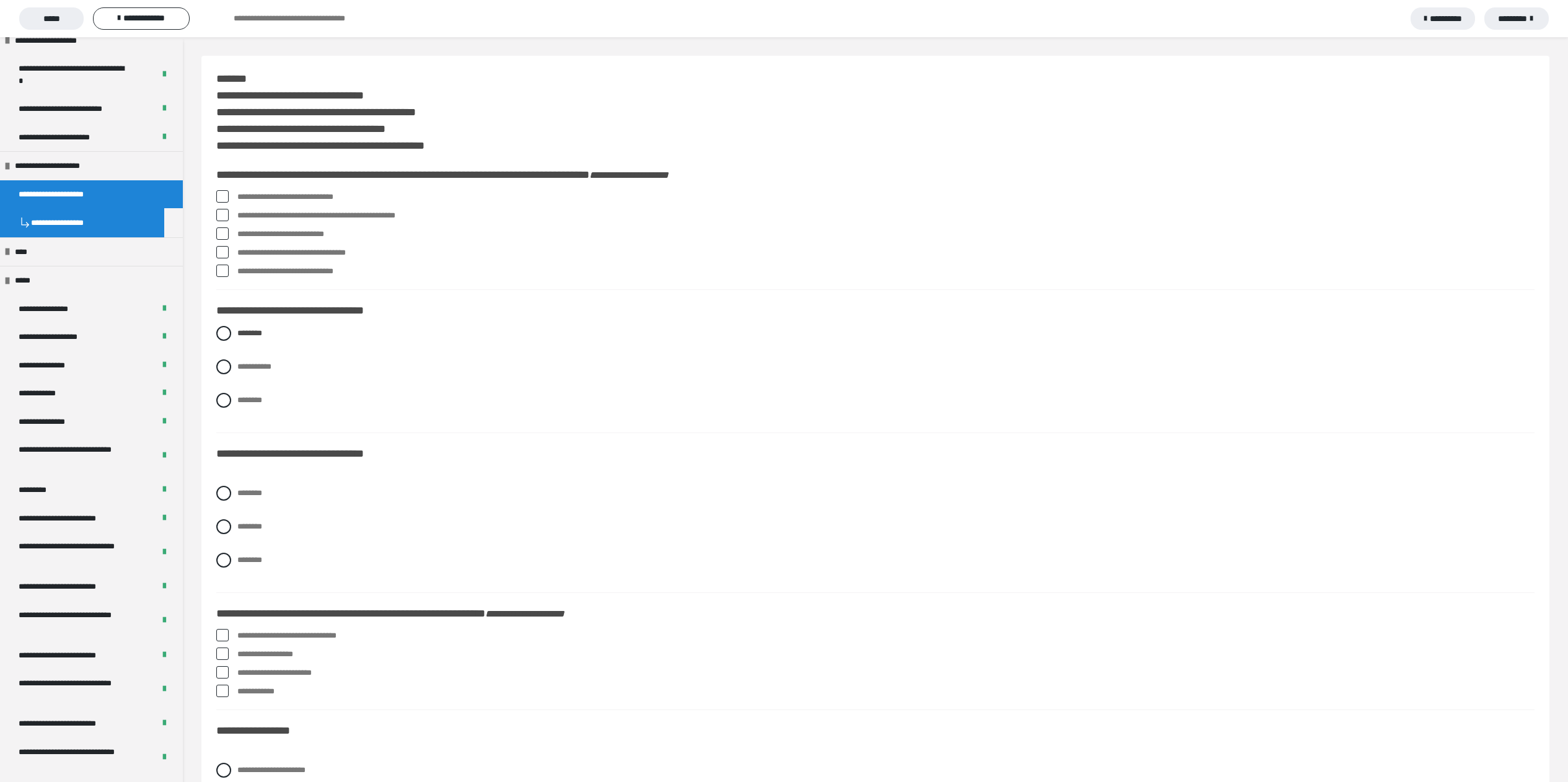 click on "**********" at bounding box center (886, 271) 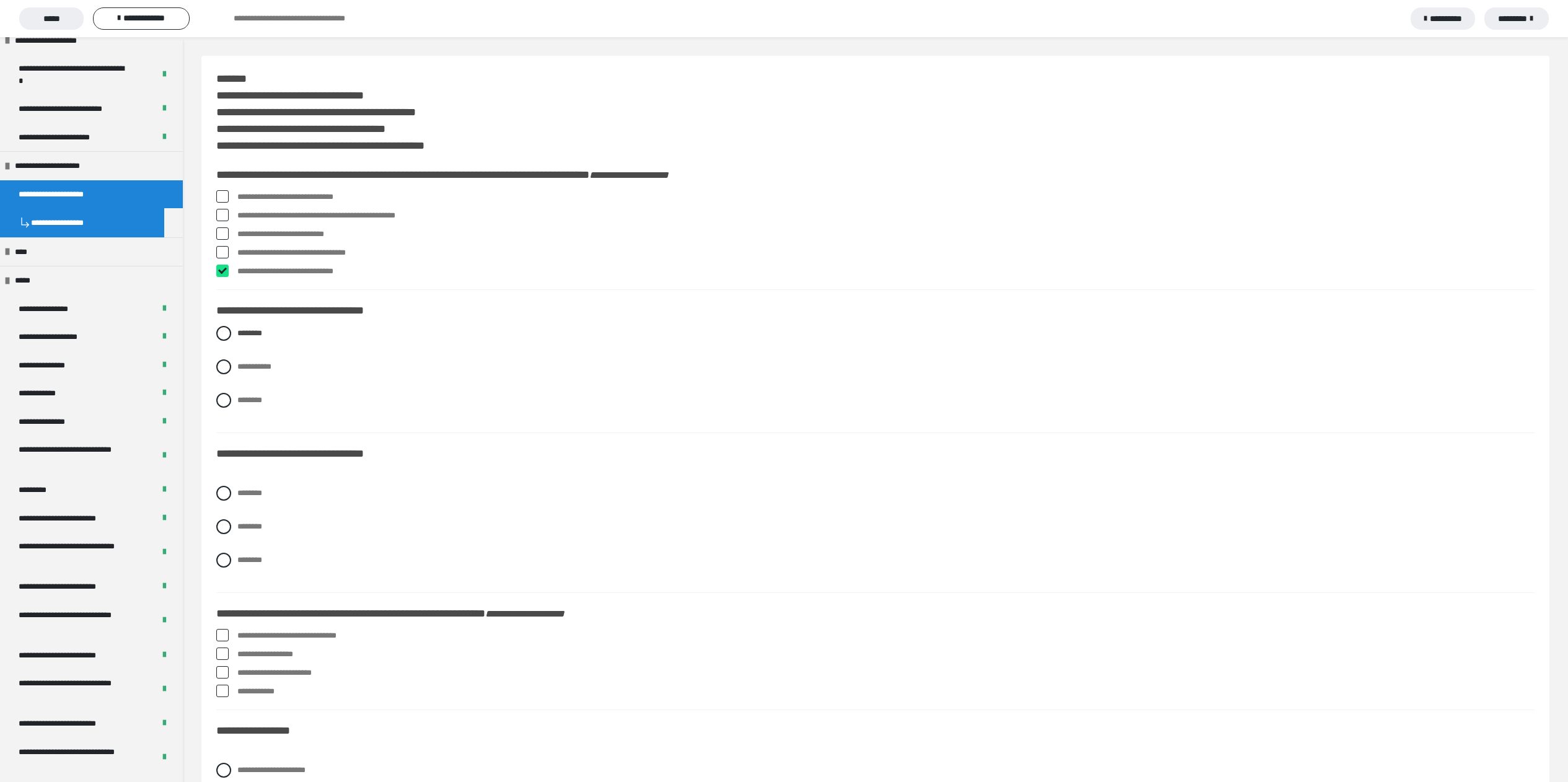 checkbox on "****" 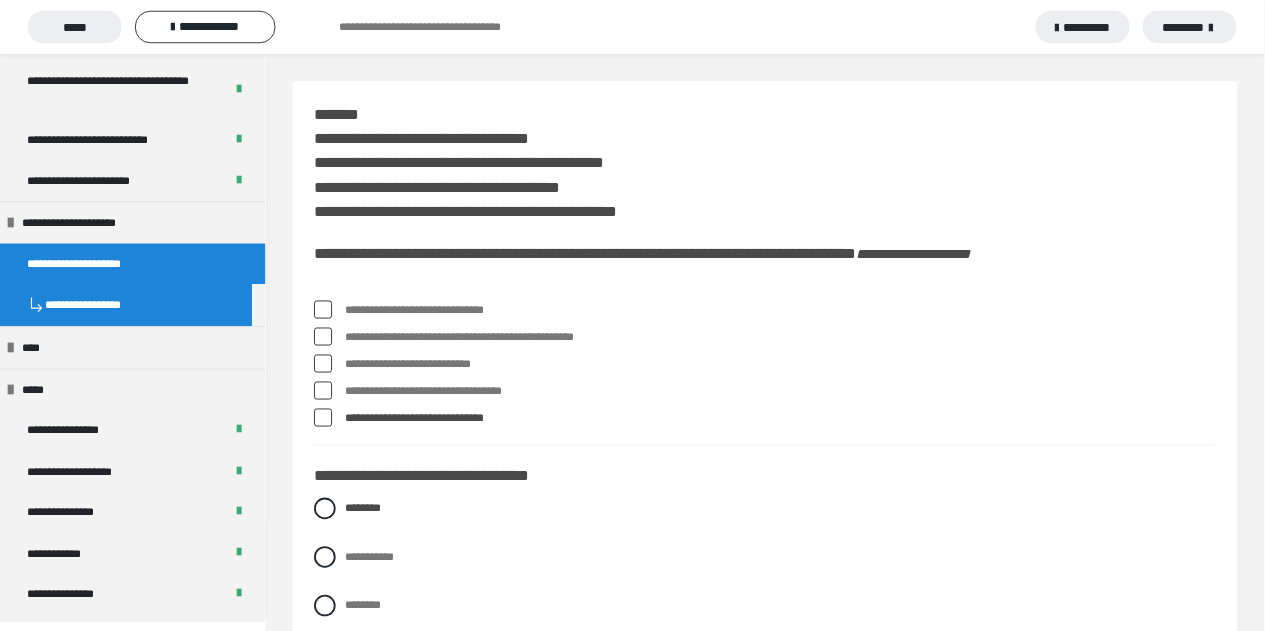 scroll, scrollTop: 2019, scrollLeft: 0, axis: vertical 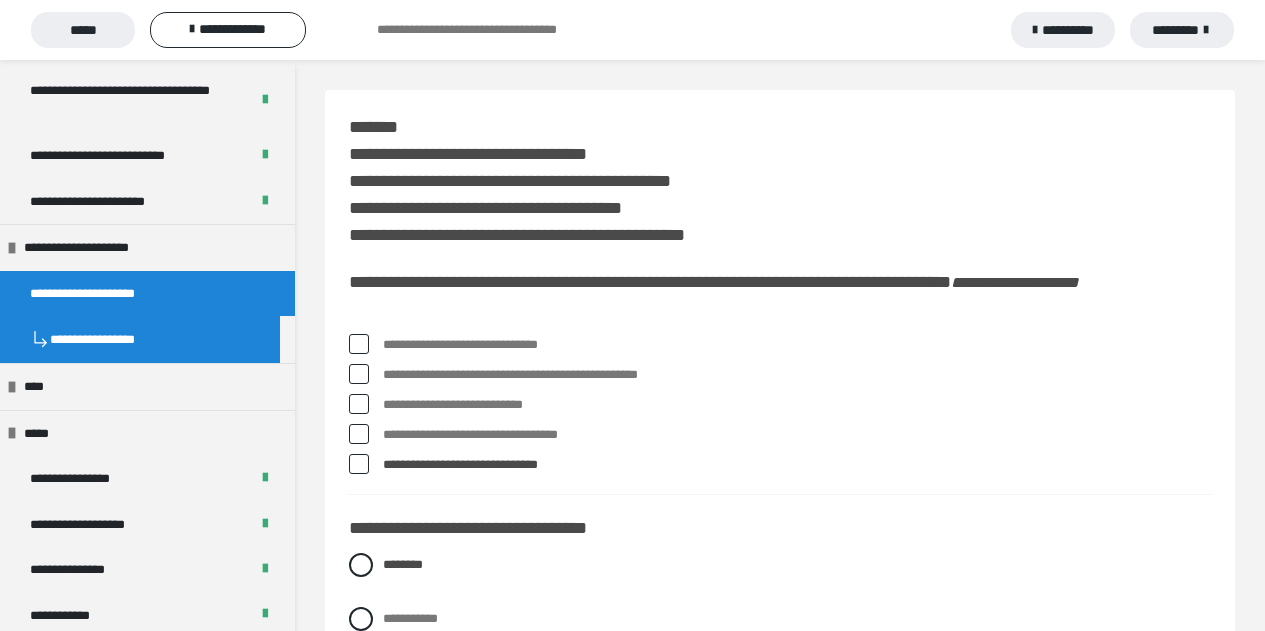 drag, startPoint x: 2559, startPoint y: 10, endPoint x: 821, endPoint y: 395, distance: 1780.1317 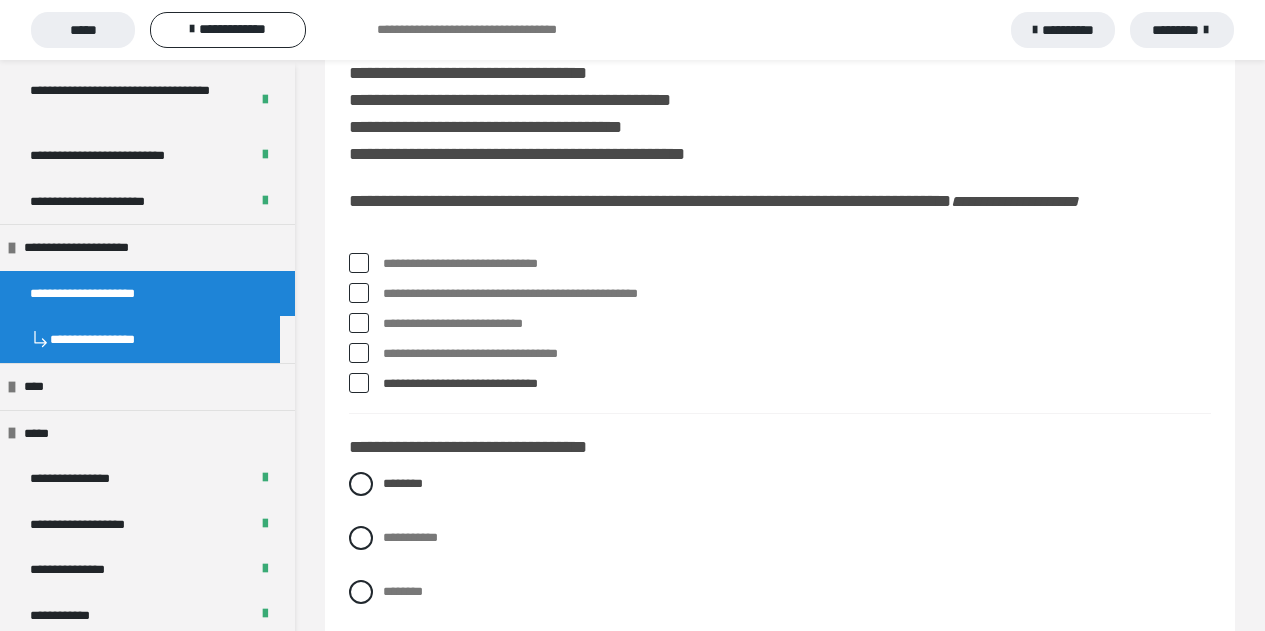 scroll, scrollTop: 100, scrollLeft: 0, axis: vertical 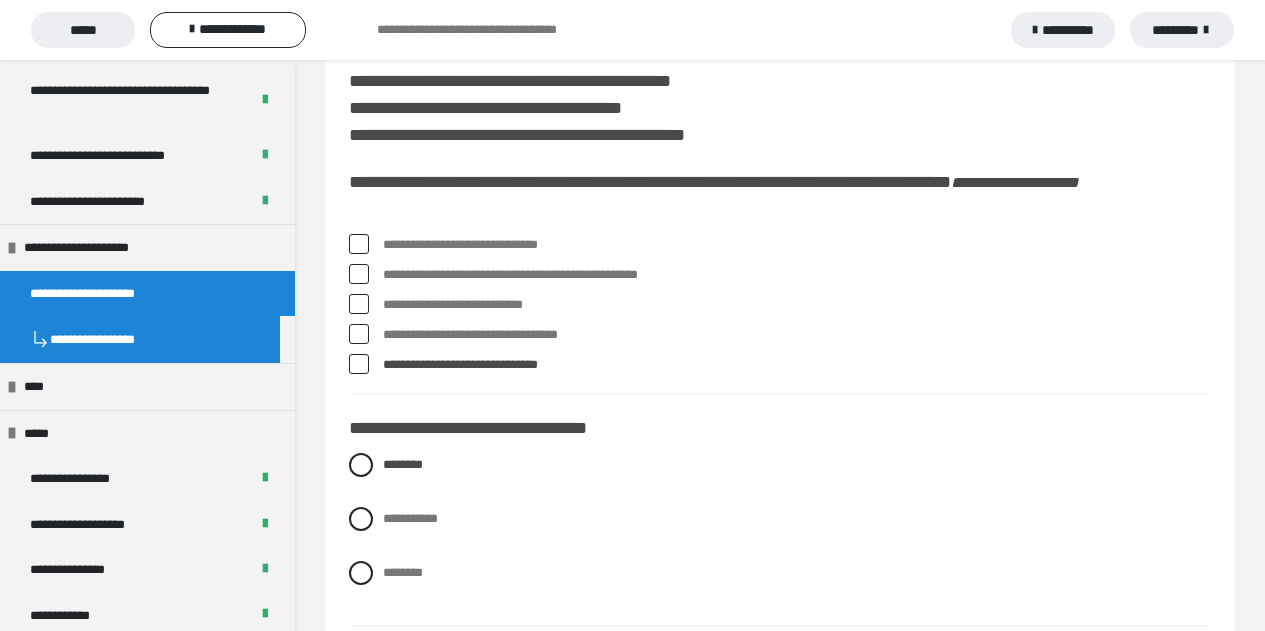 click at bounding box center [359, 334] 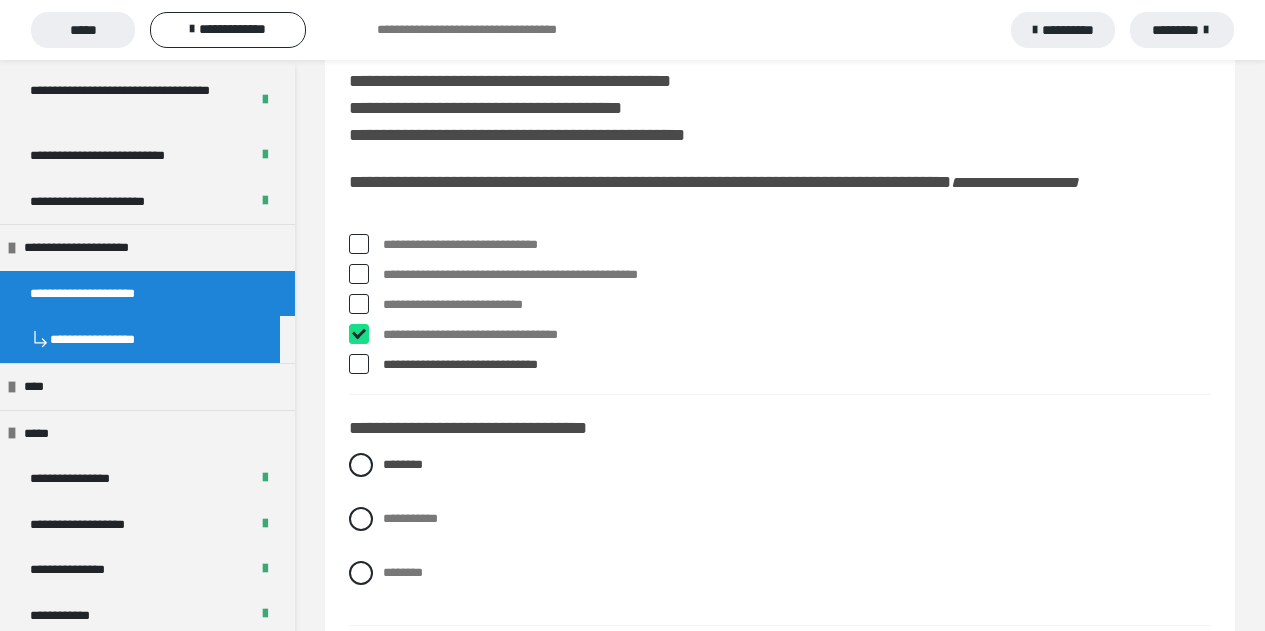 checkbox on "****" 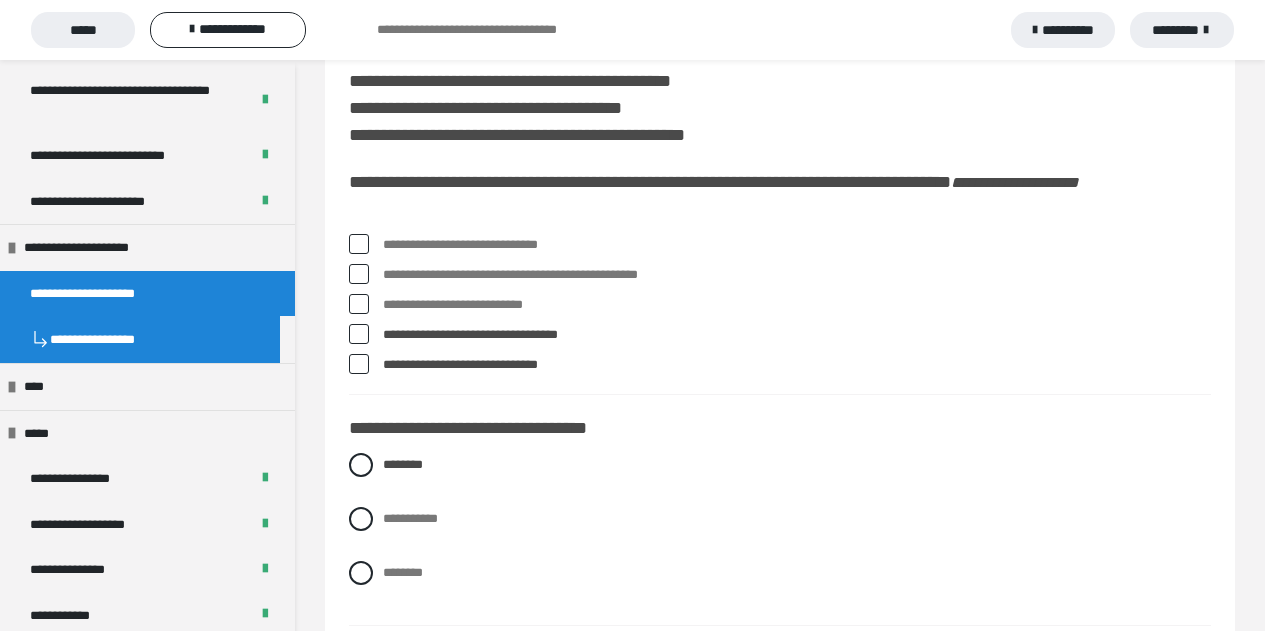 click at bounding box center [359, 364] 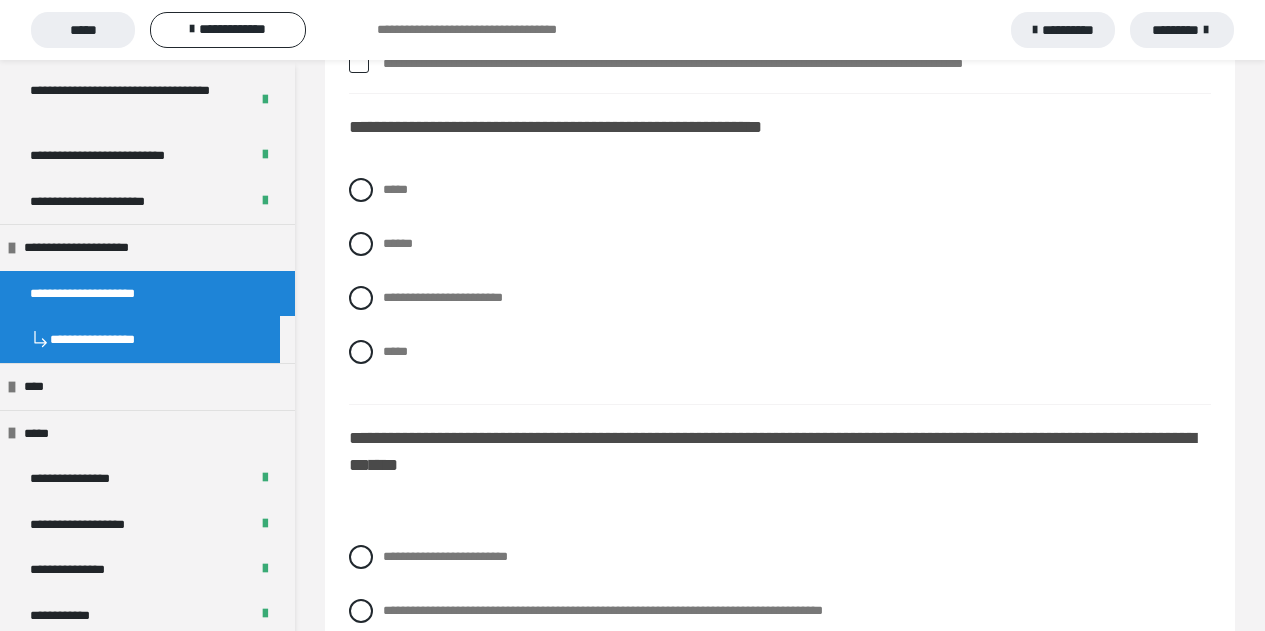 scroll, scrollTop: 2900, scrollLeft: 0, axis: vertical 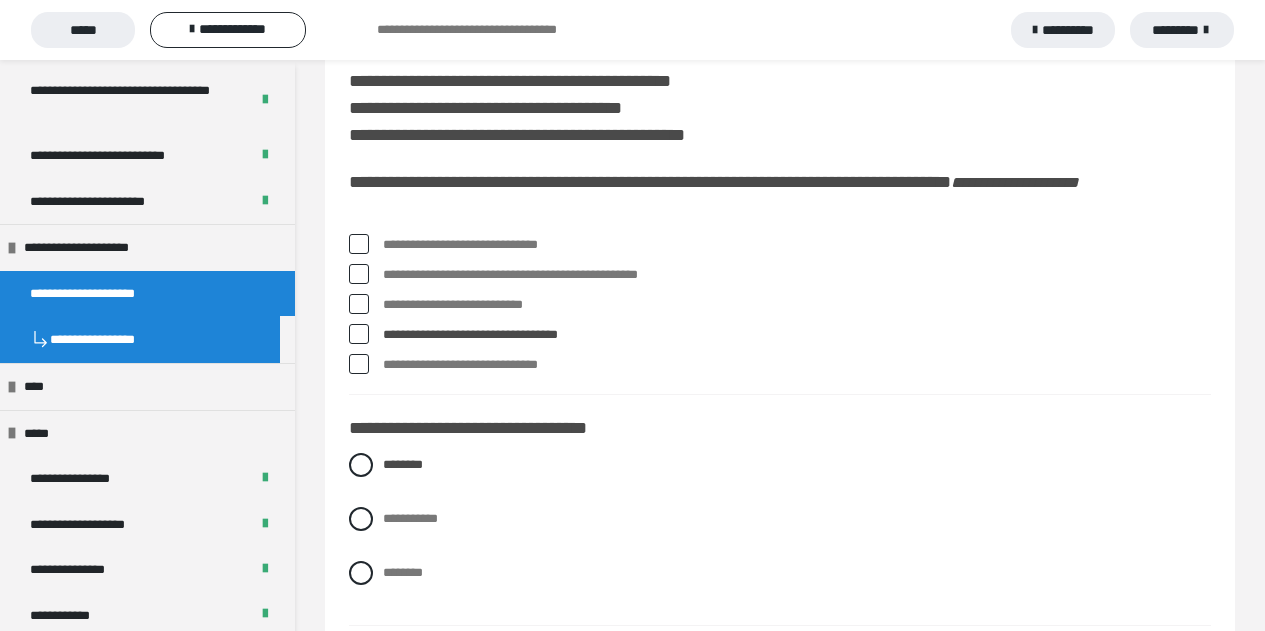 click at bounding box center (359, 244) 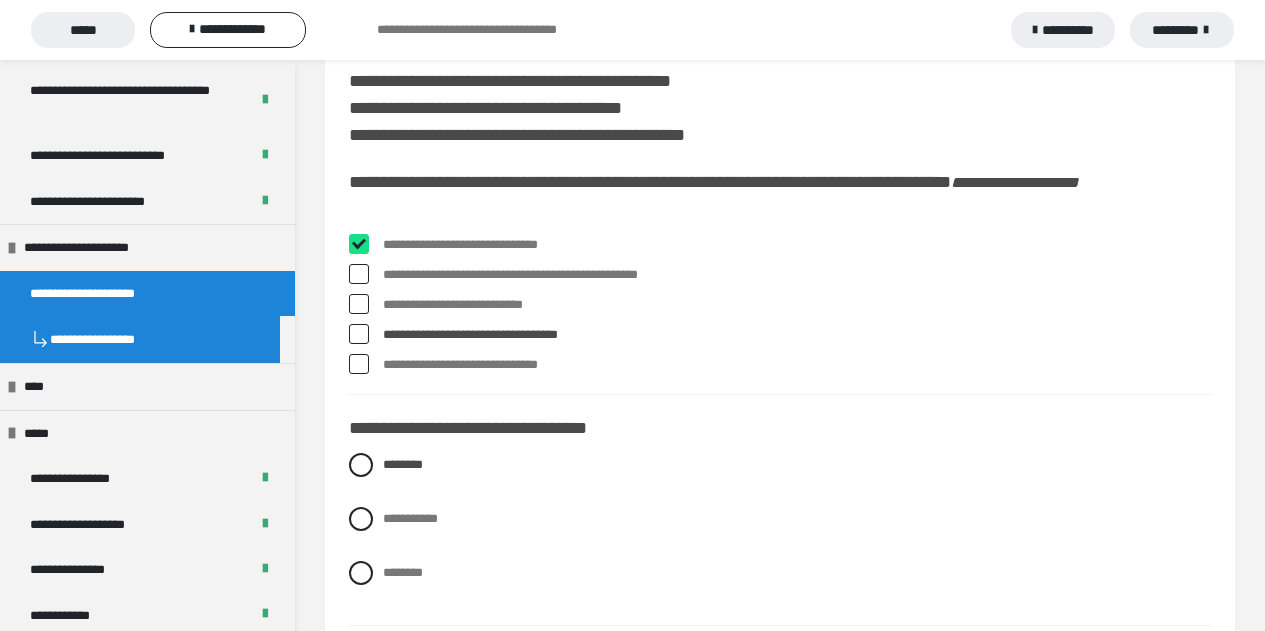 checkbox on "****" 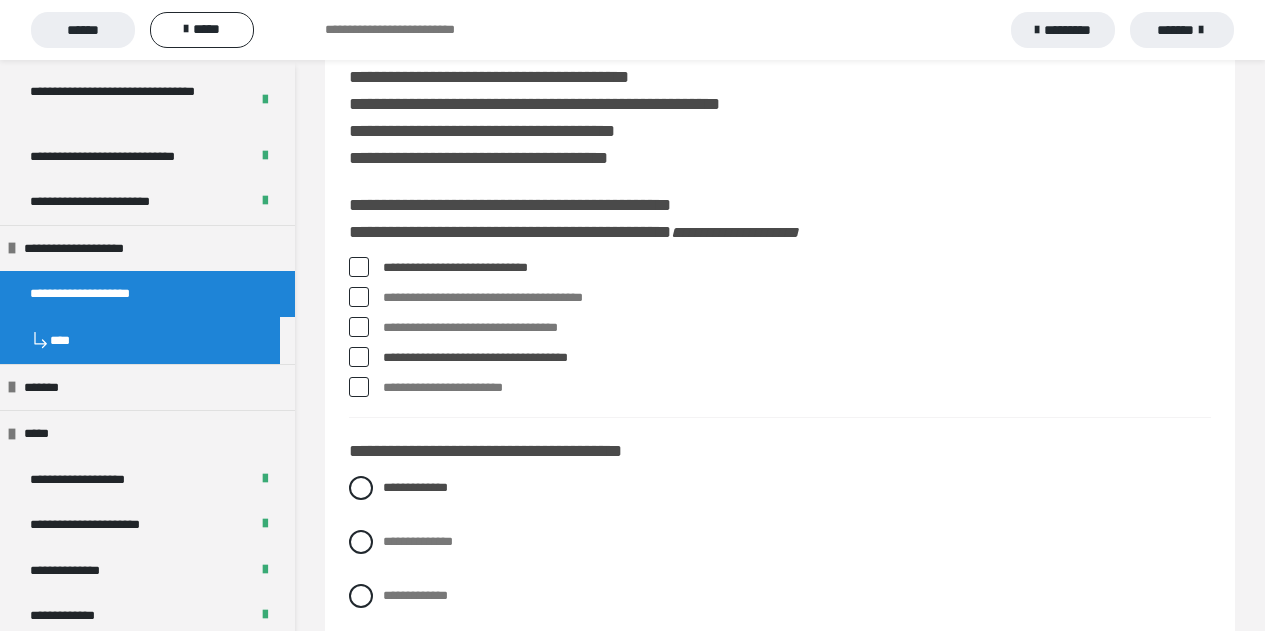 scroll, scrollTop: 100, scrollLeft: 0, axis: vertical 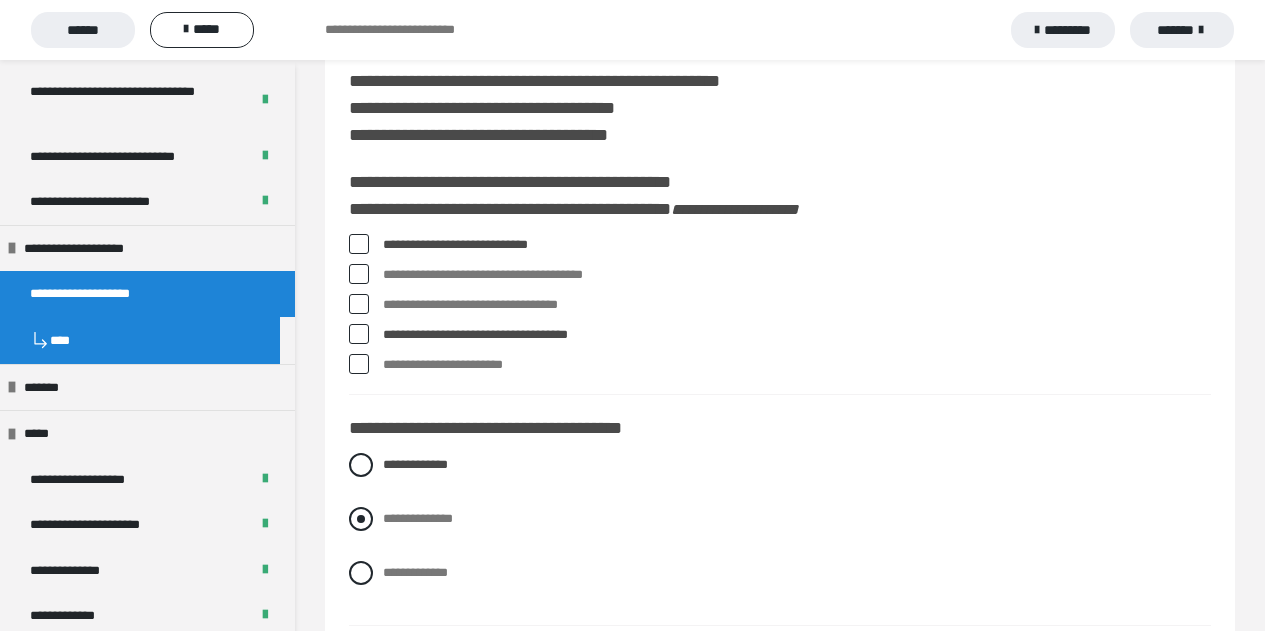 click at bounding box center (361, 519) 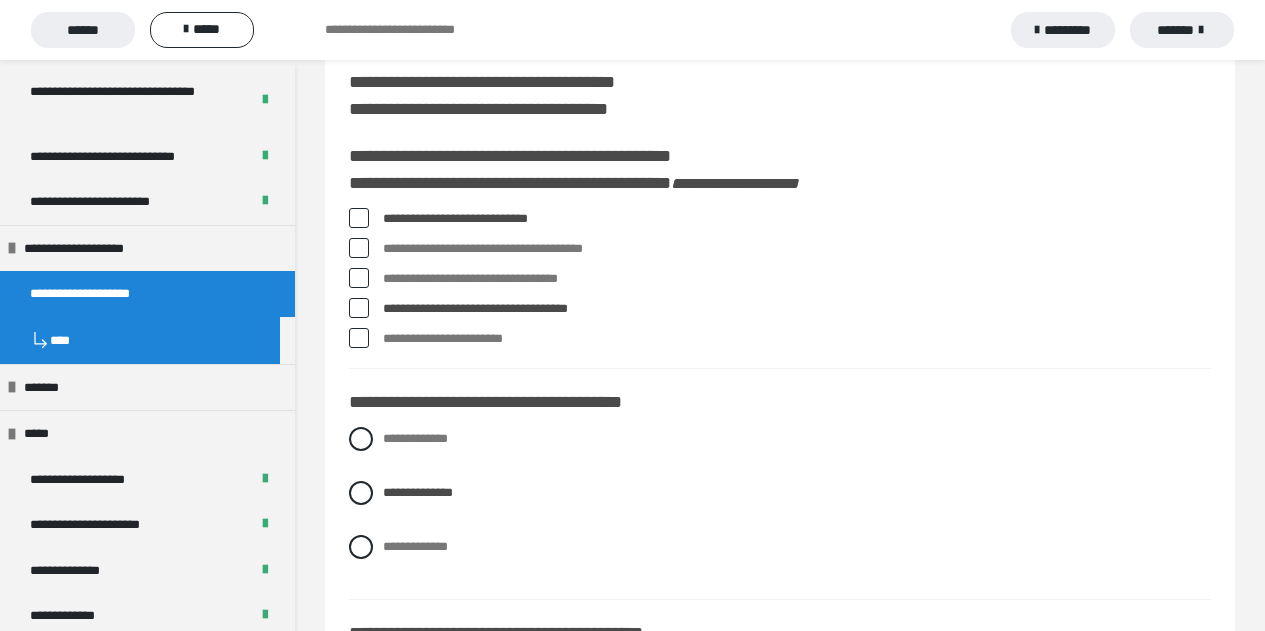 scroll, scrollTop: 400, scrollLeft: 0, axis: vertical 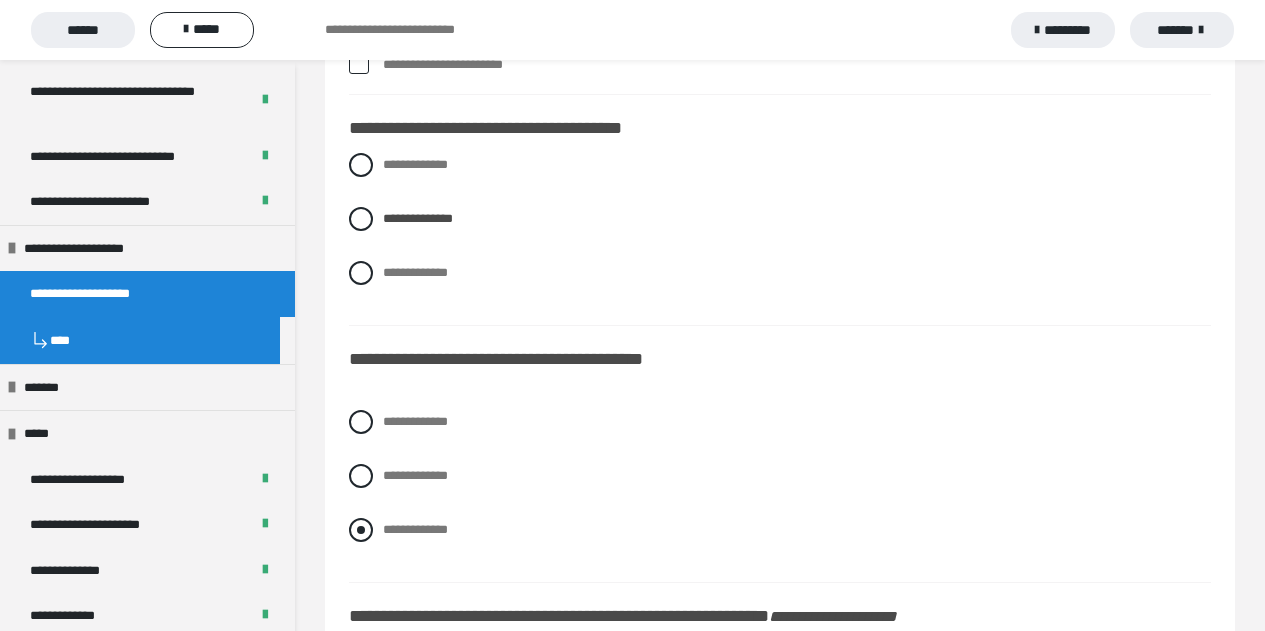 click at bounding box center (361, 530) 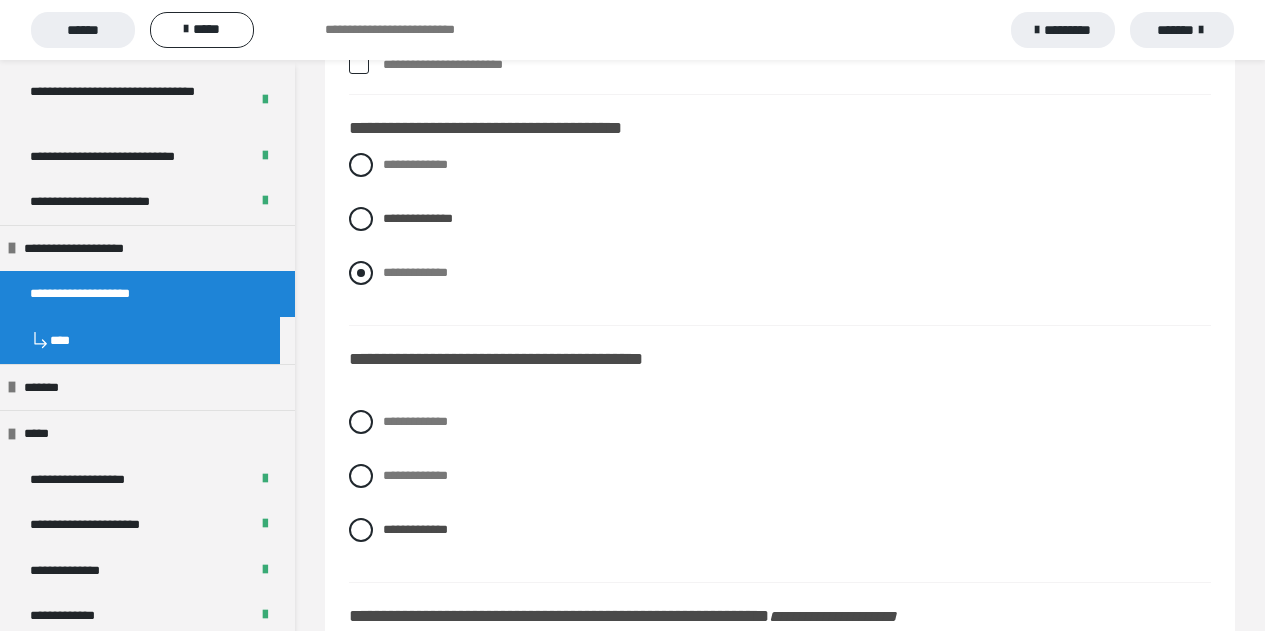 scroll, scrollTop: 700, scrollLeft: 0, axis: vertical 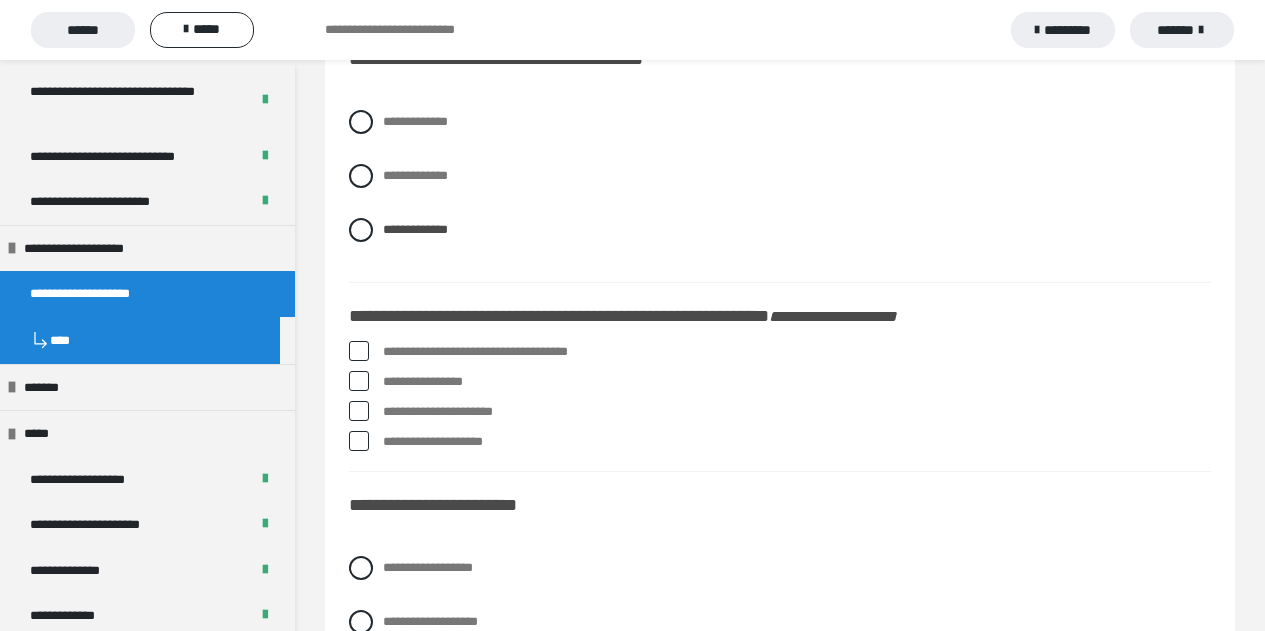 drag, startPoint x: 361, startPoint y: 376, endPoint x: 359, endPoint y: 386, distance: 10.198039 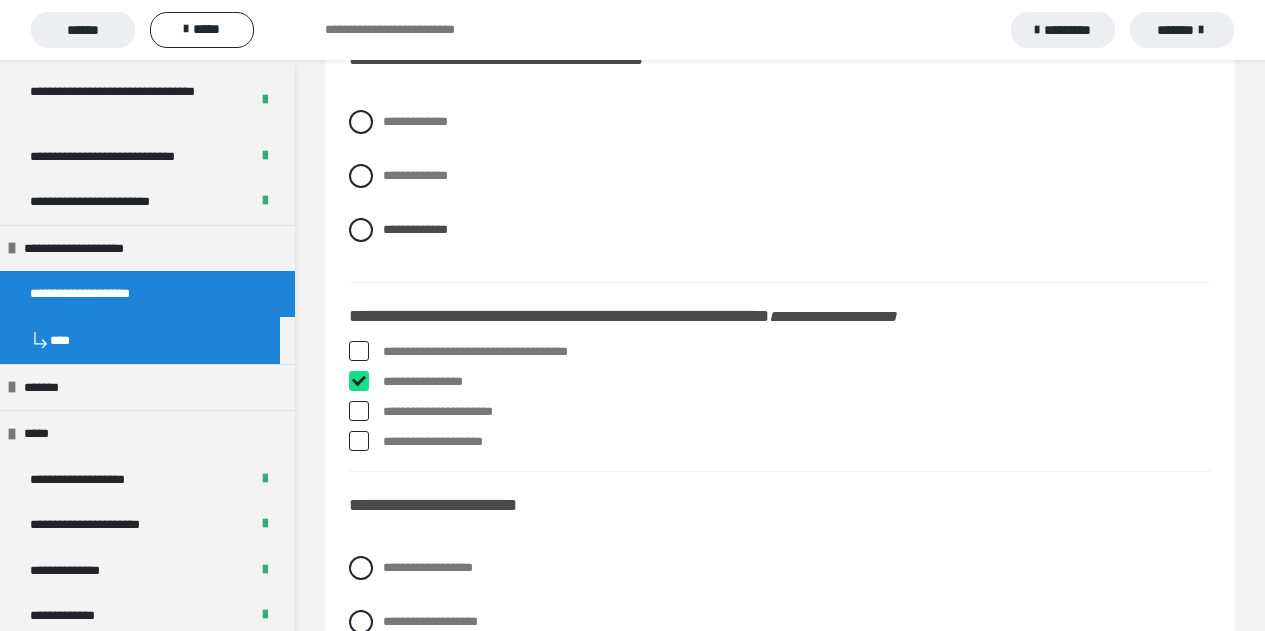 checkbox on "****" 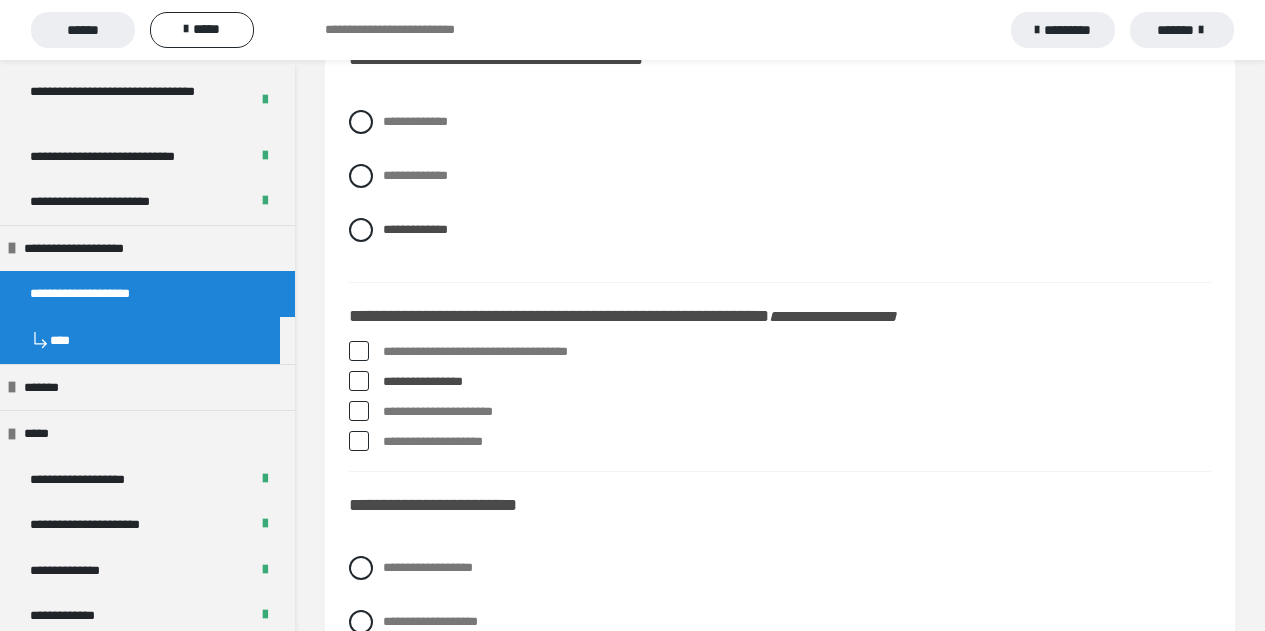 click at bounding box center (359, 441) 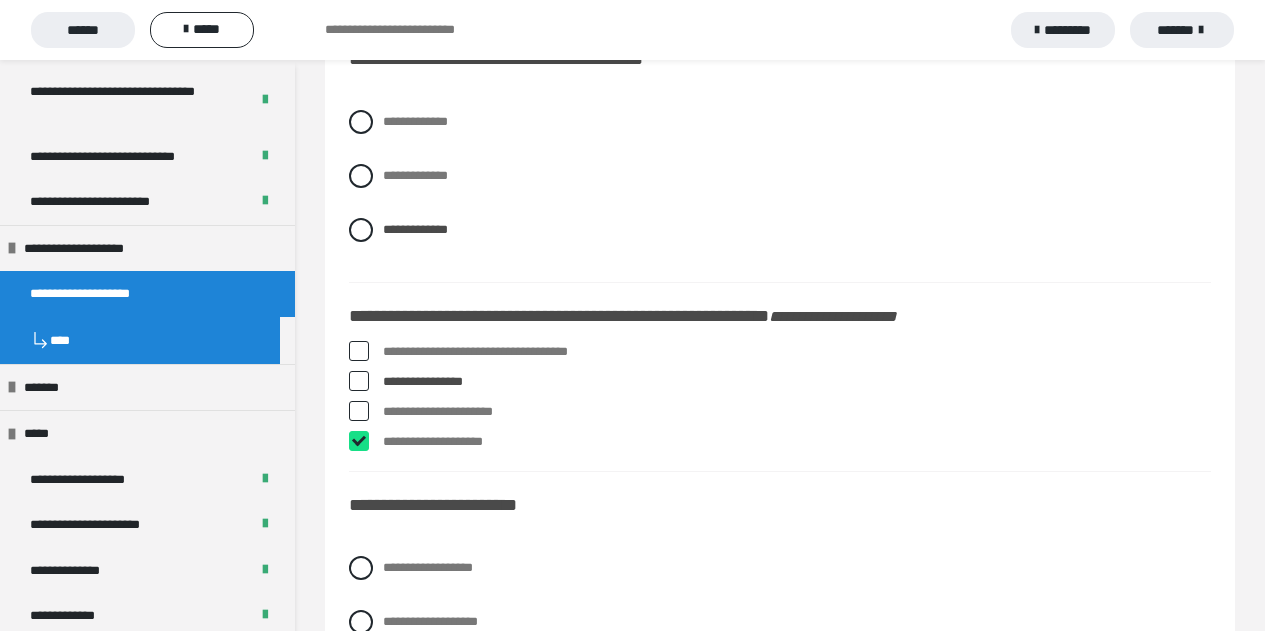 checkbox on "****" 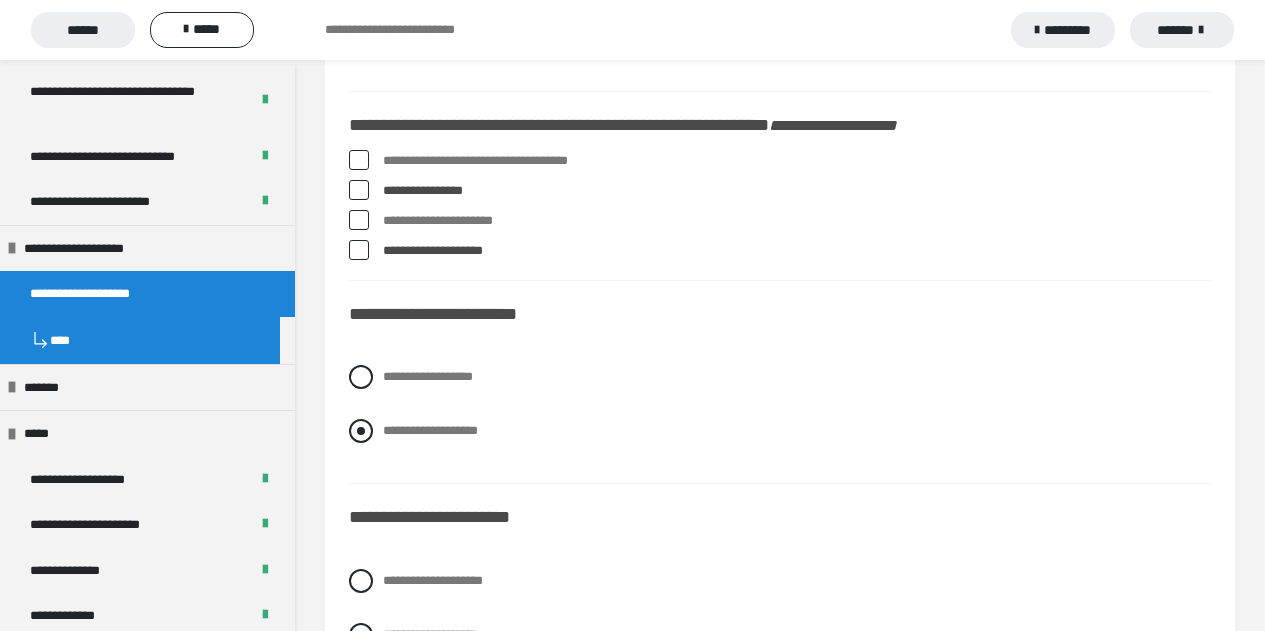 scroll, scrollTop: 900, scrollLeft: 0, axis: vertical 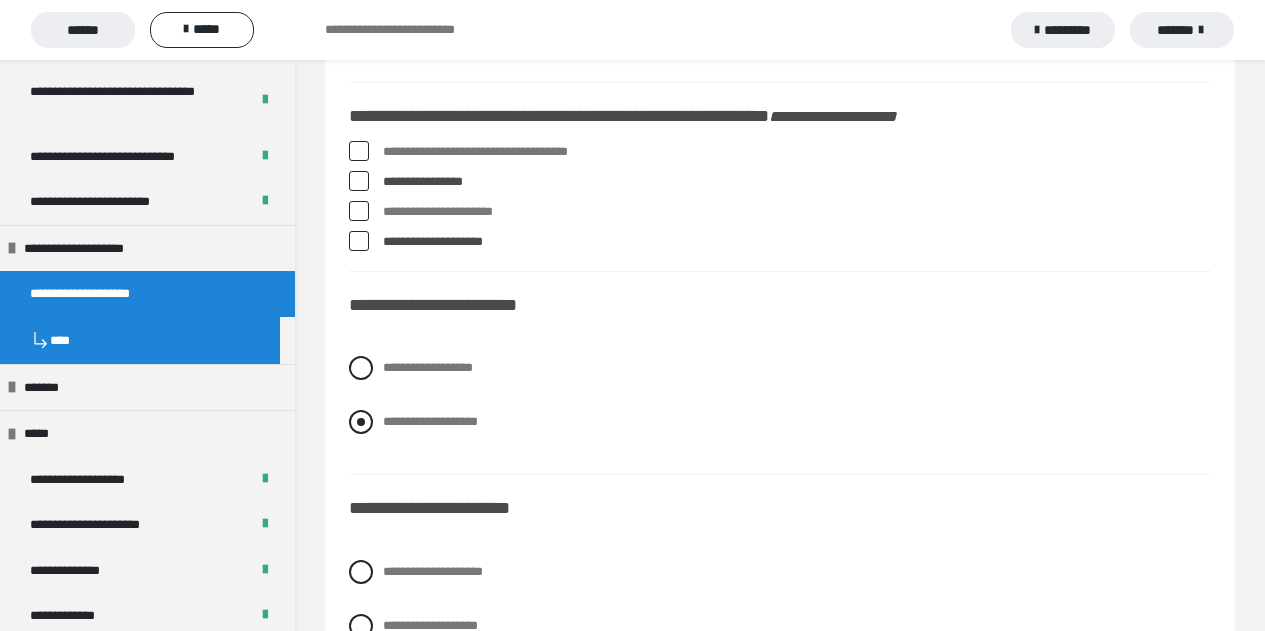 click at bounding box center [361, 422] 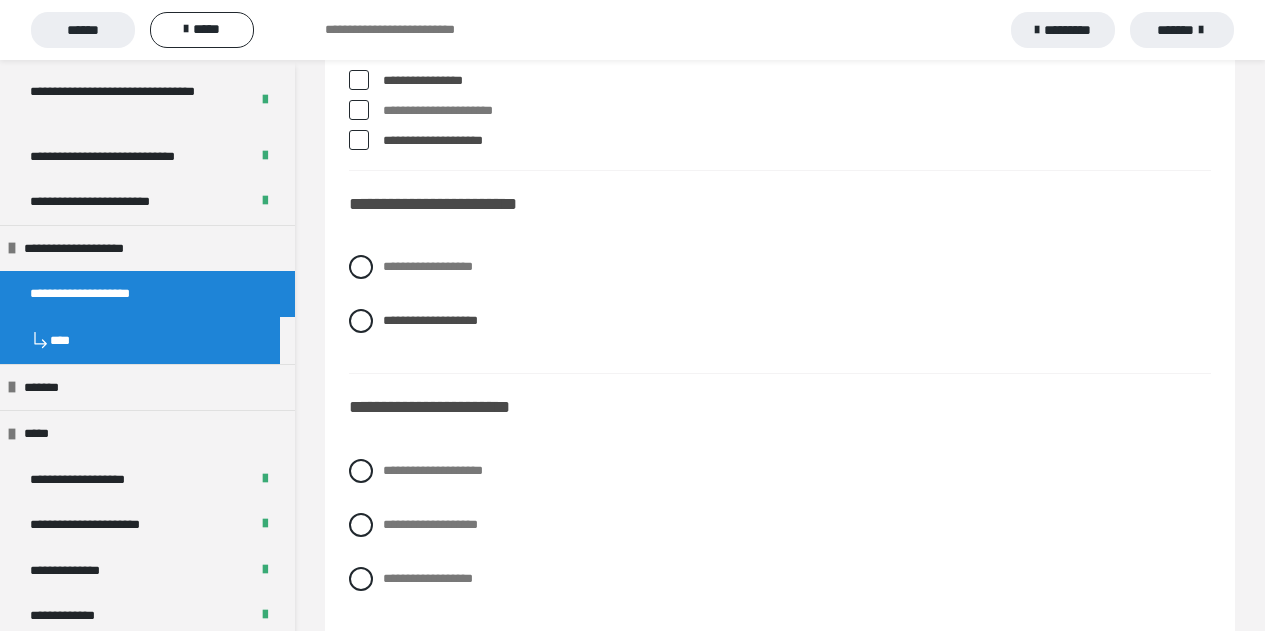 scroll, scrollTop: 1100, scrollLeft: 0, axis: vertical 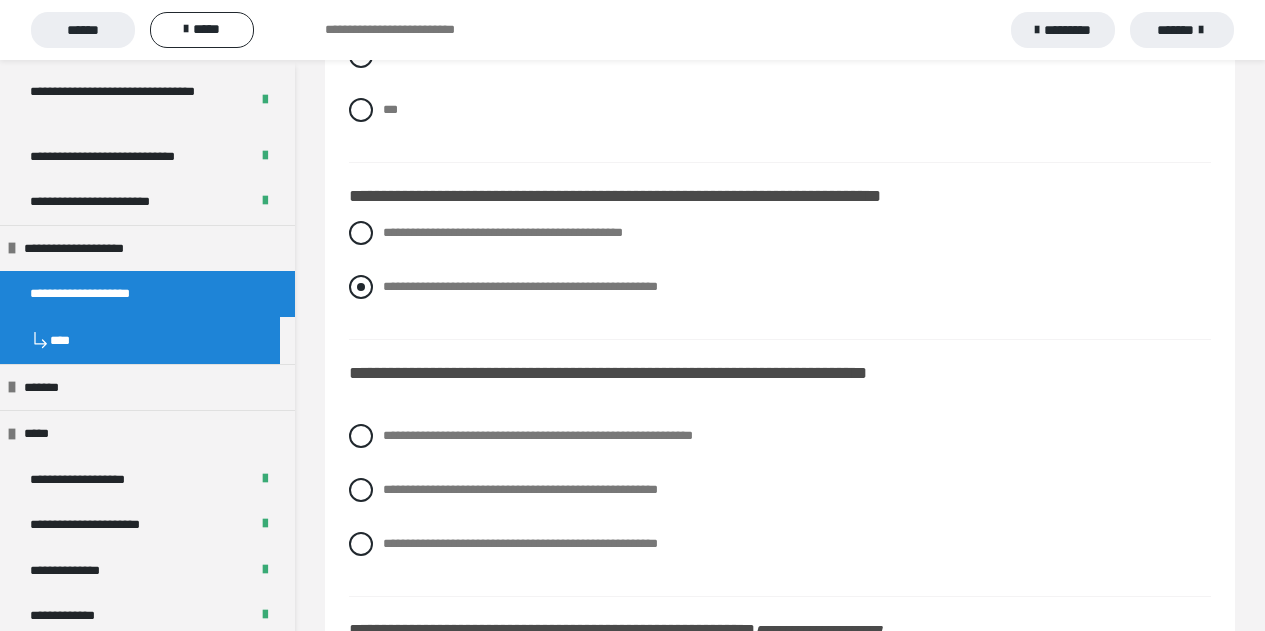 click at bounding box center (361, 287) 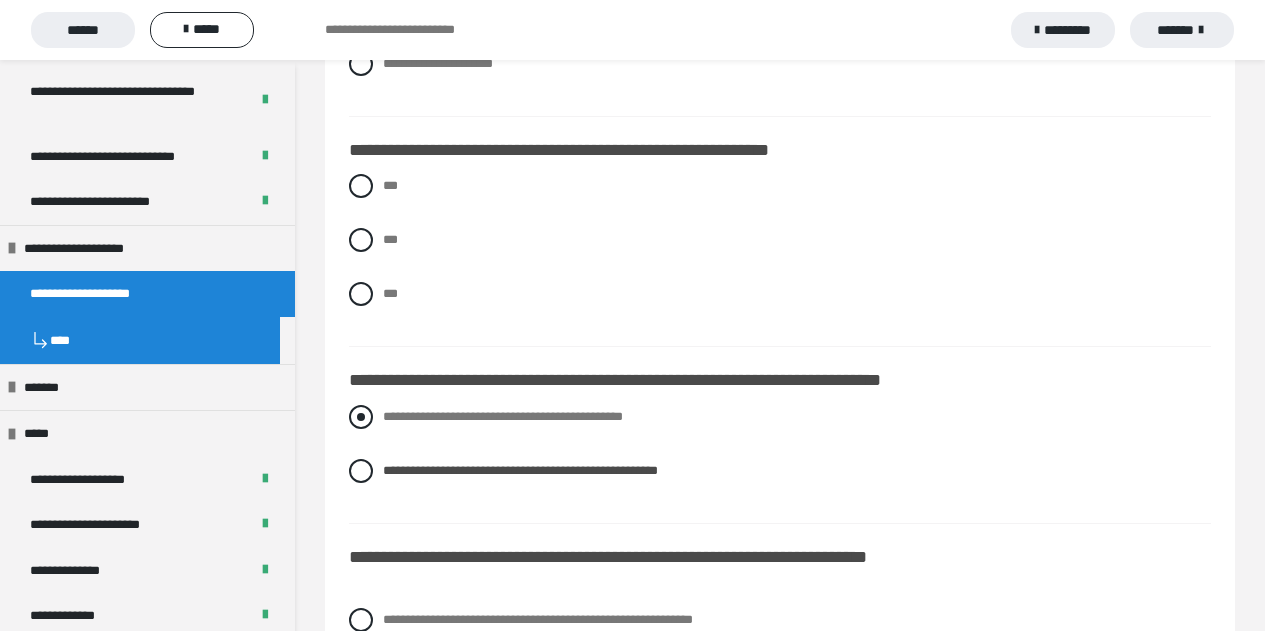scroll, scrollTop: 2000, scrollLeft: 0, axis: vertical 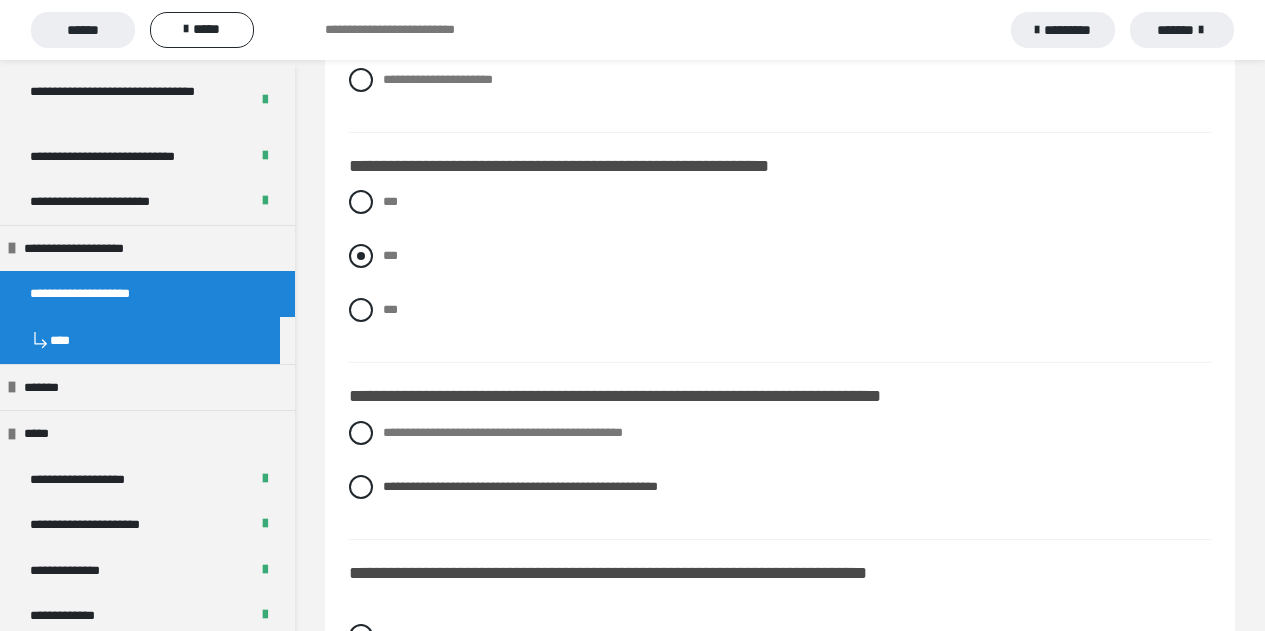 click at bounding box center (361, 256) 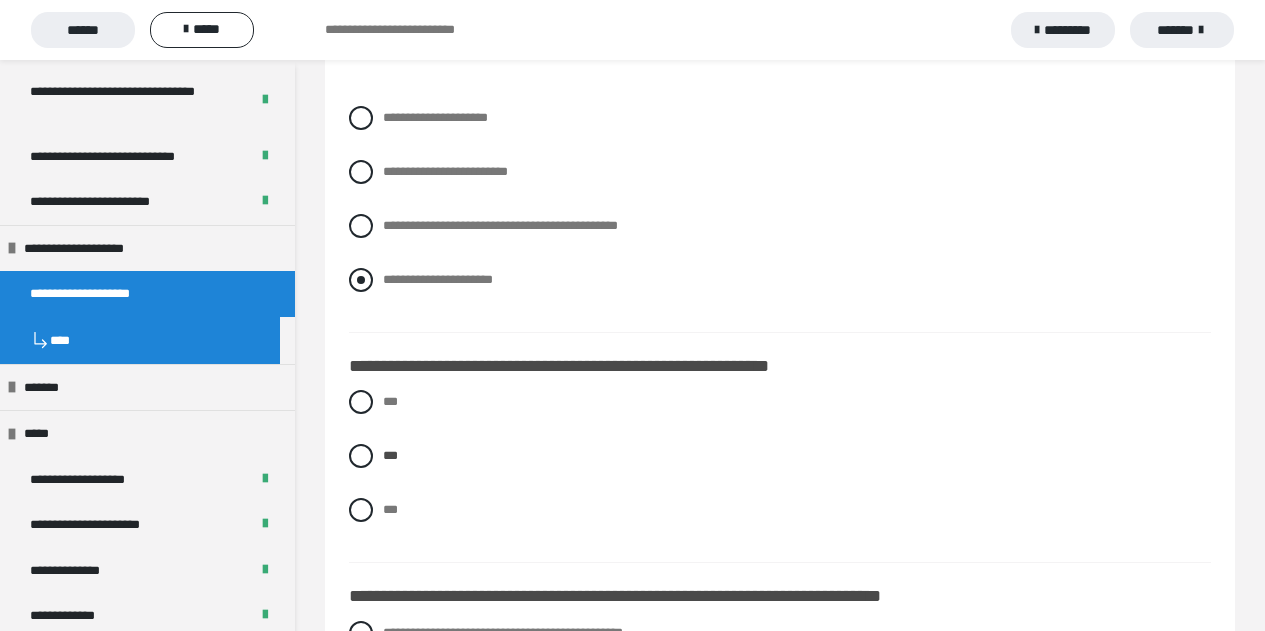 scroll, scrollTop: 1700, scrollLeft: 0, axis: vertical 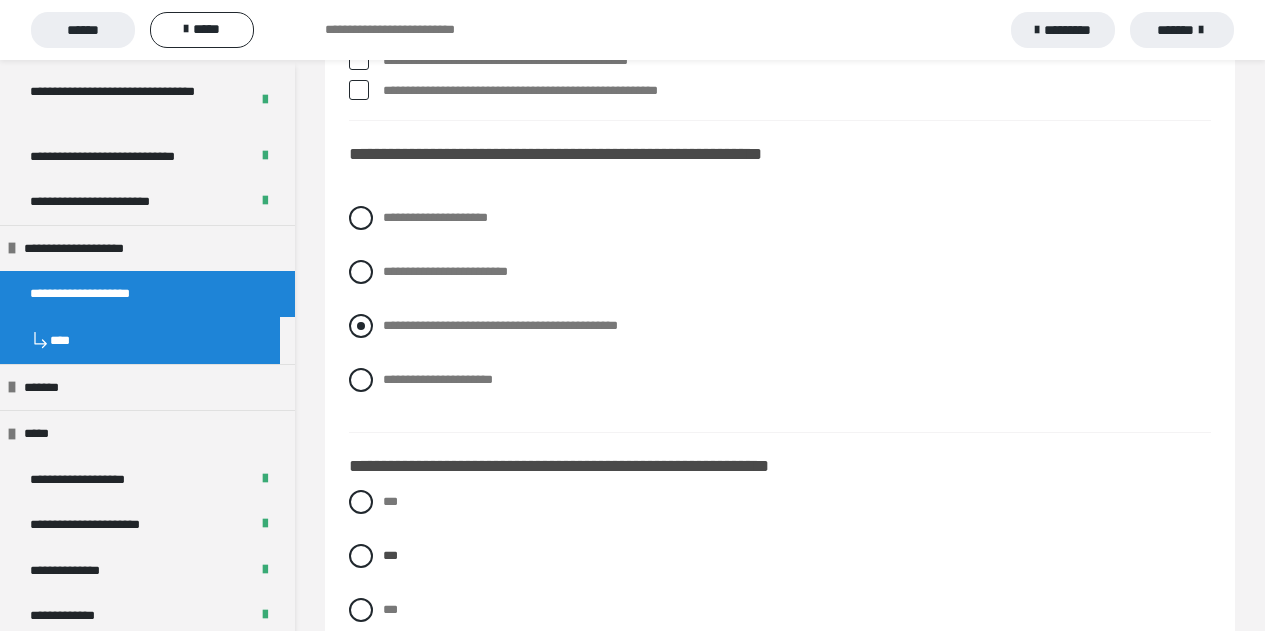 click at bounding box center (361, 326) 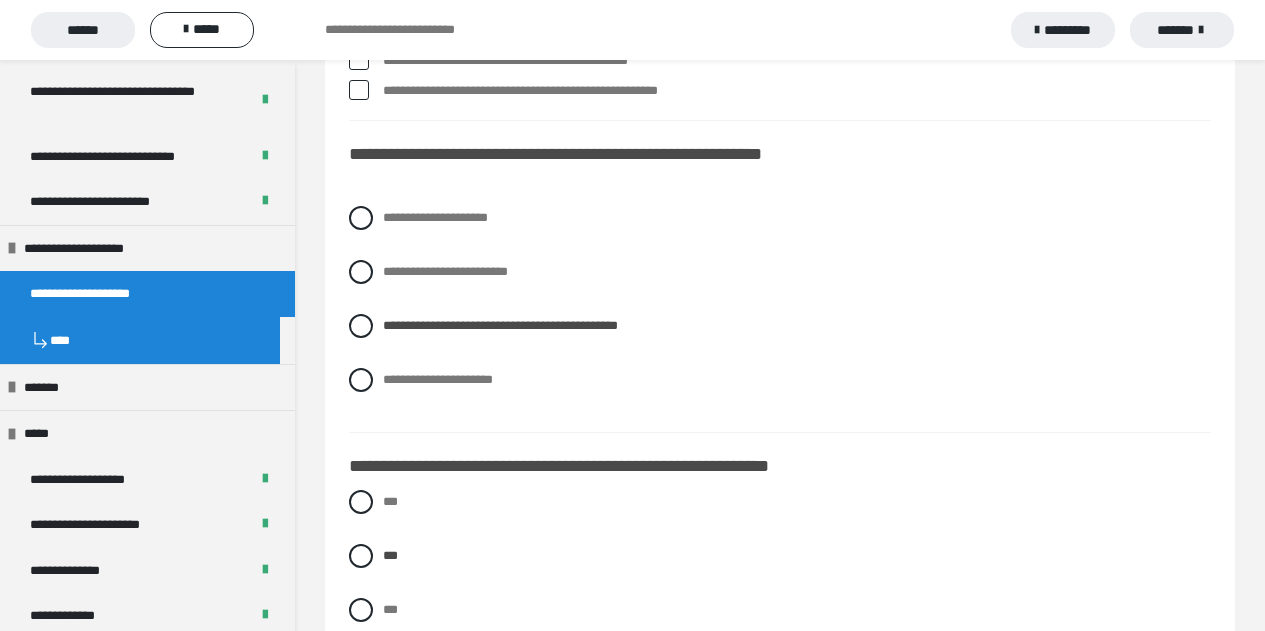 scroll, scrollTop: 1500, scrollLeft: 0, axis: vertical 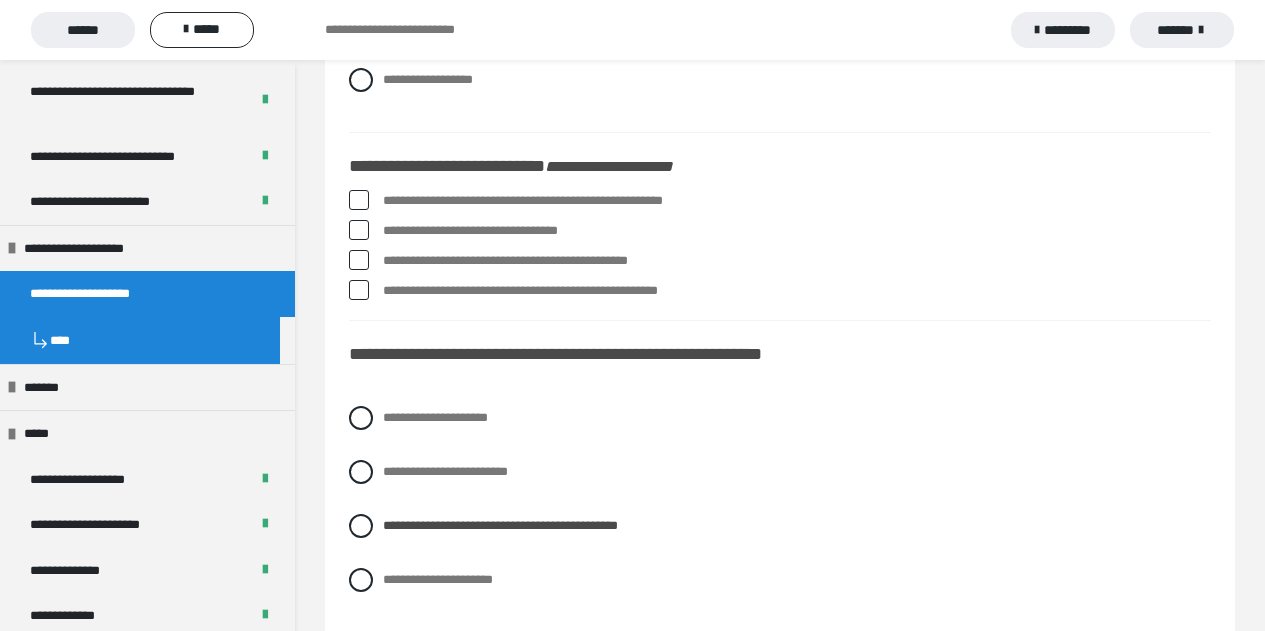 click at bounding box center [359, 200] 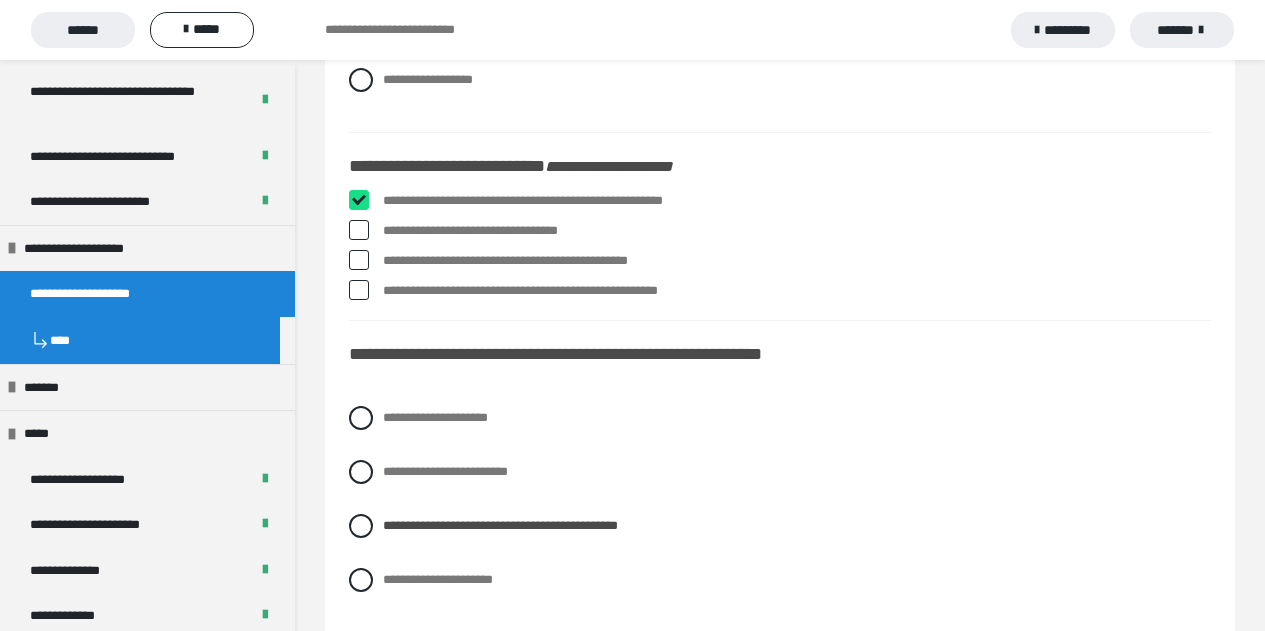 checkbox on "****" 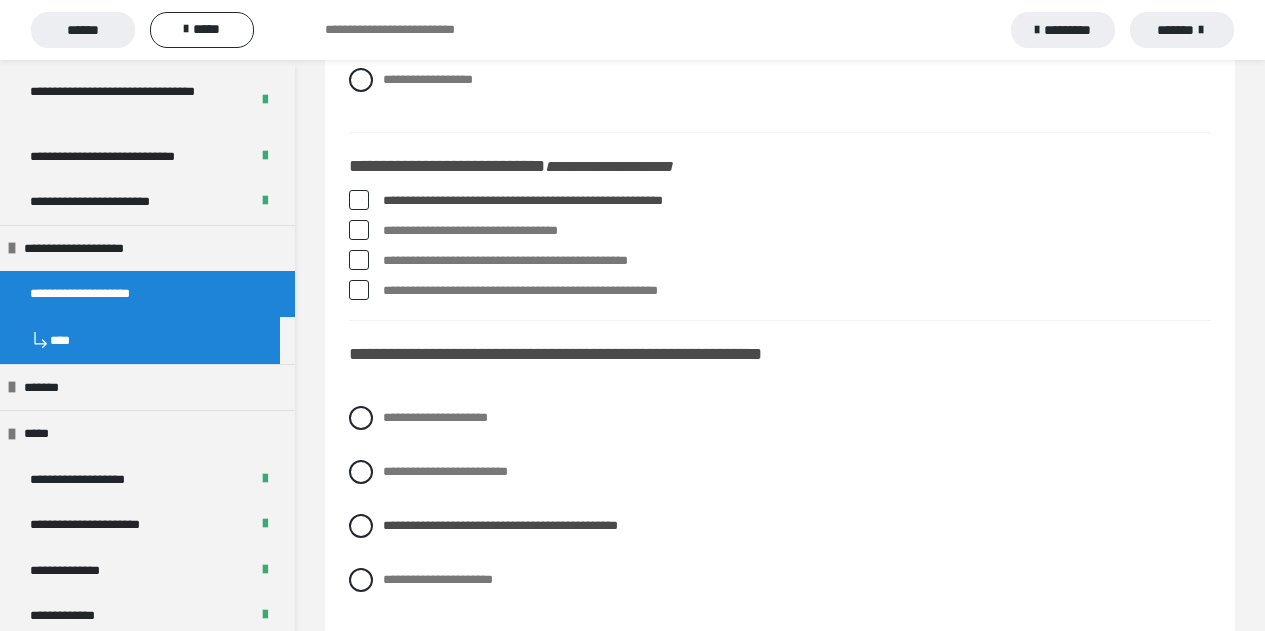 click at bounding box center (359, 230) 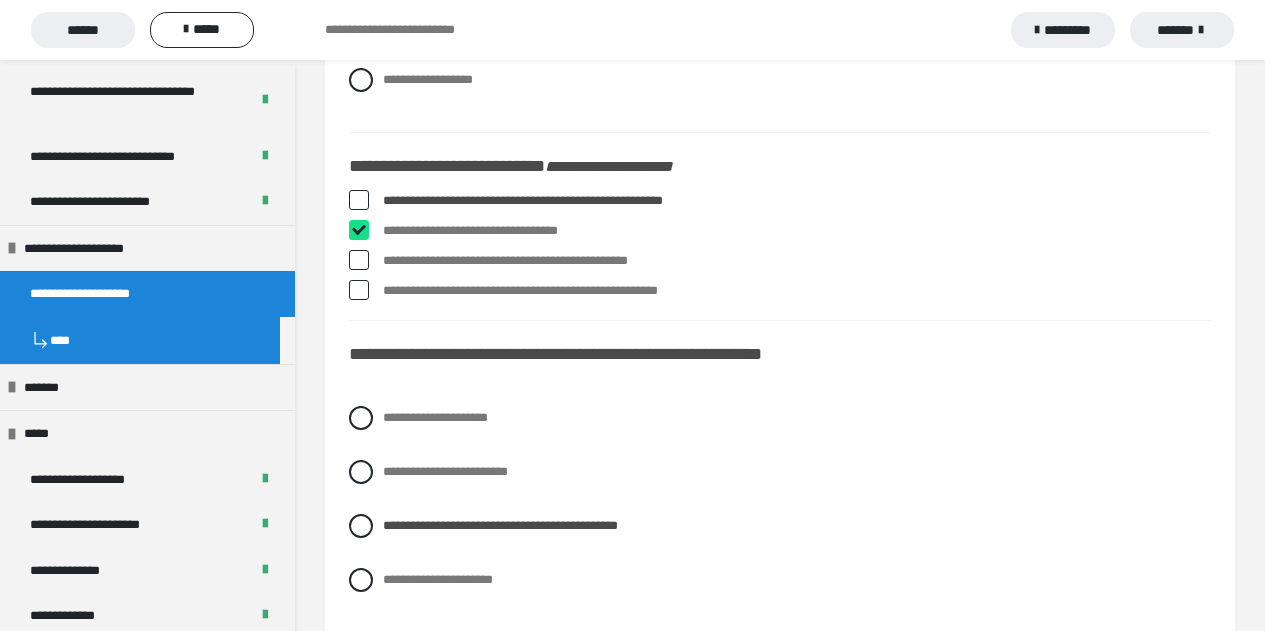 checkbox on "****" 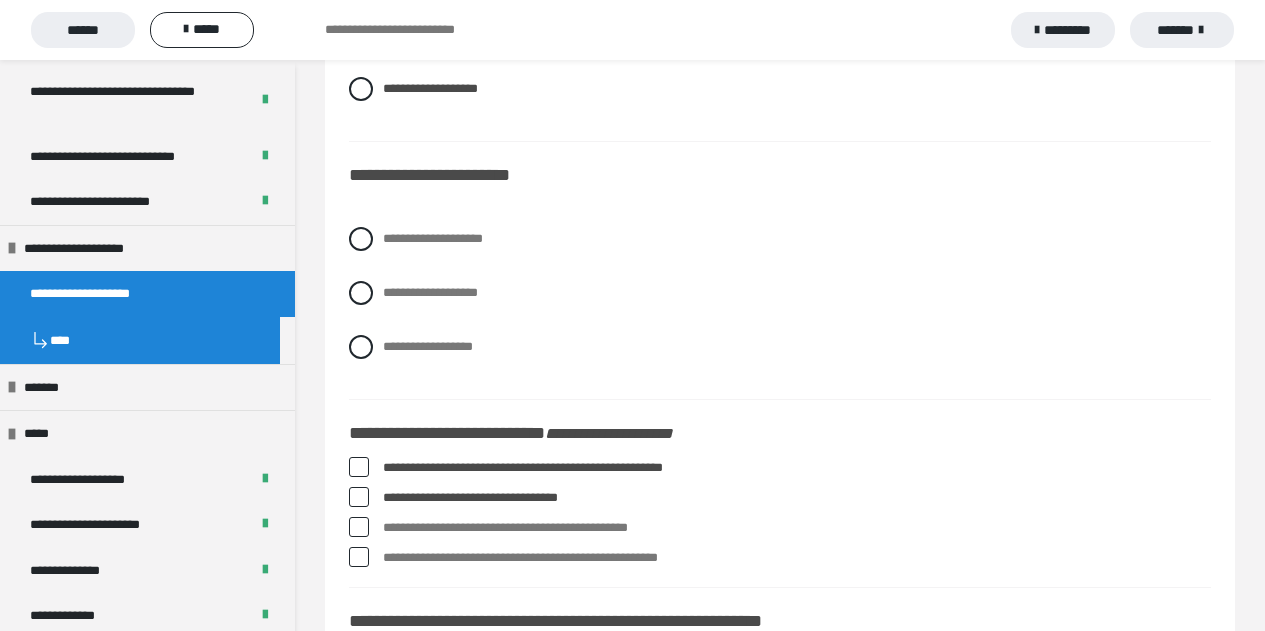 scroll, scrollTop: 1200, scrollLeft: 0, axis: vertical 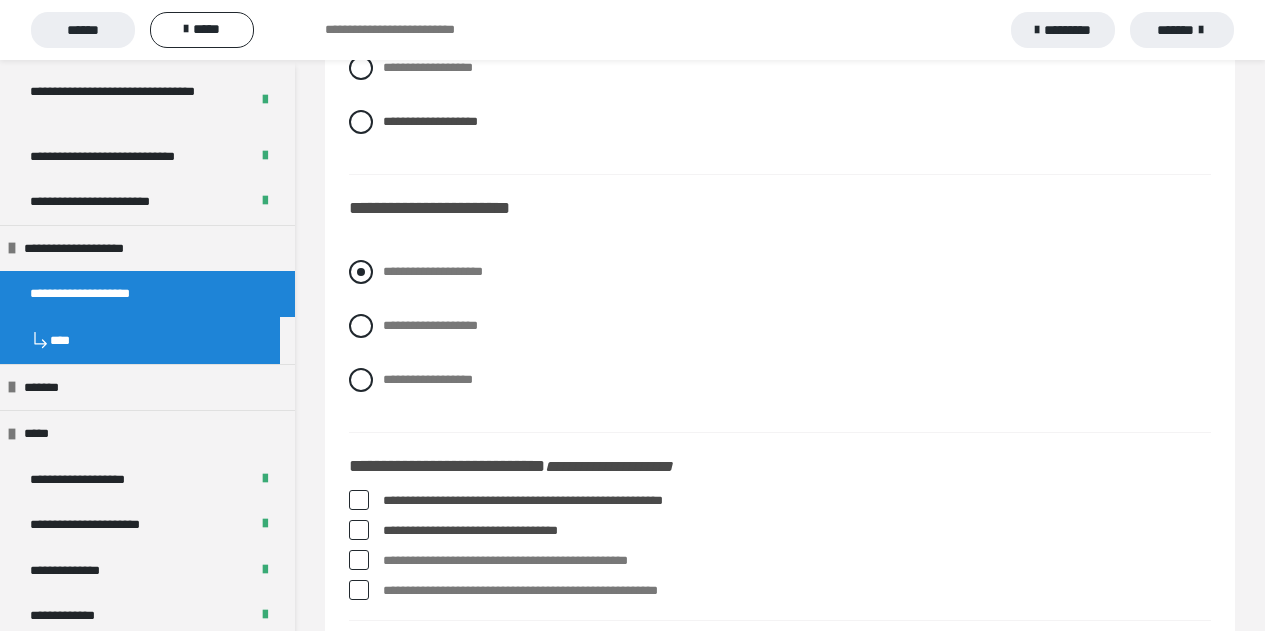 click at bounding box center (361, 272) 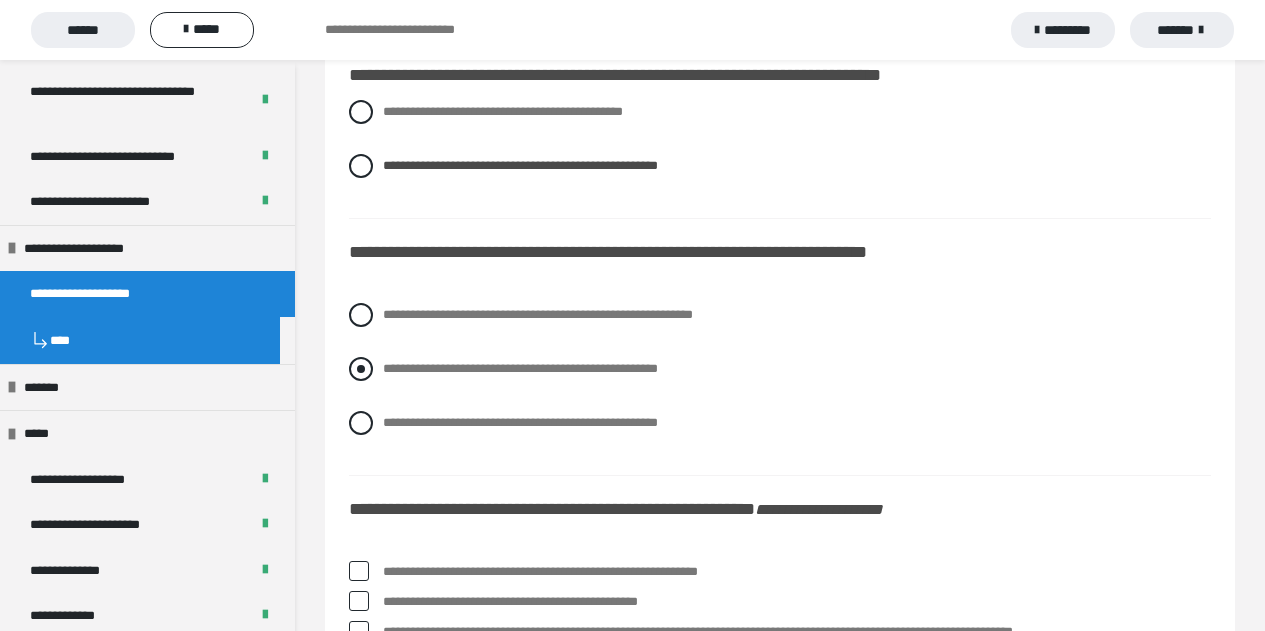 scroll, scrollTop: 2300, scrollLeft: 0, axis: vertical 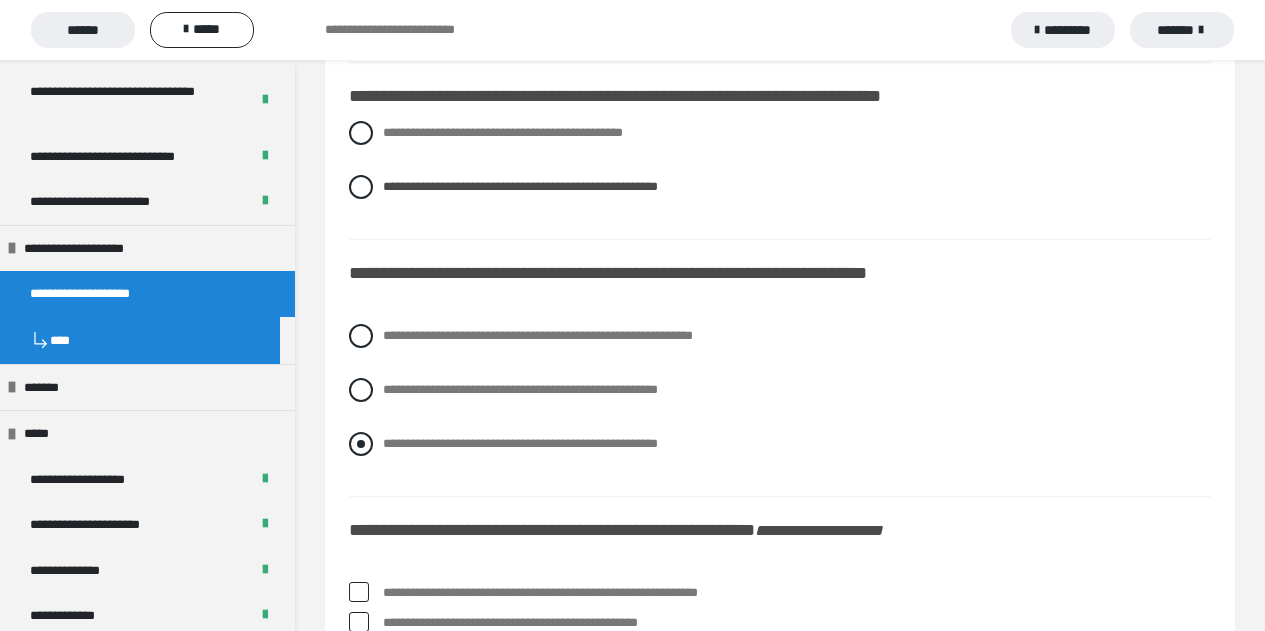 click at bounding box center (361, 444) 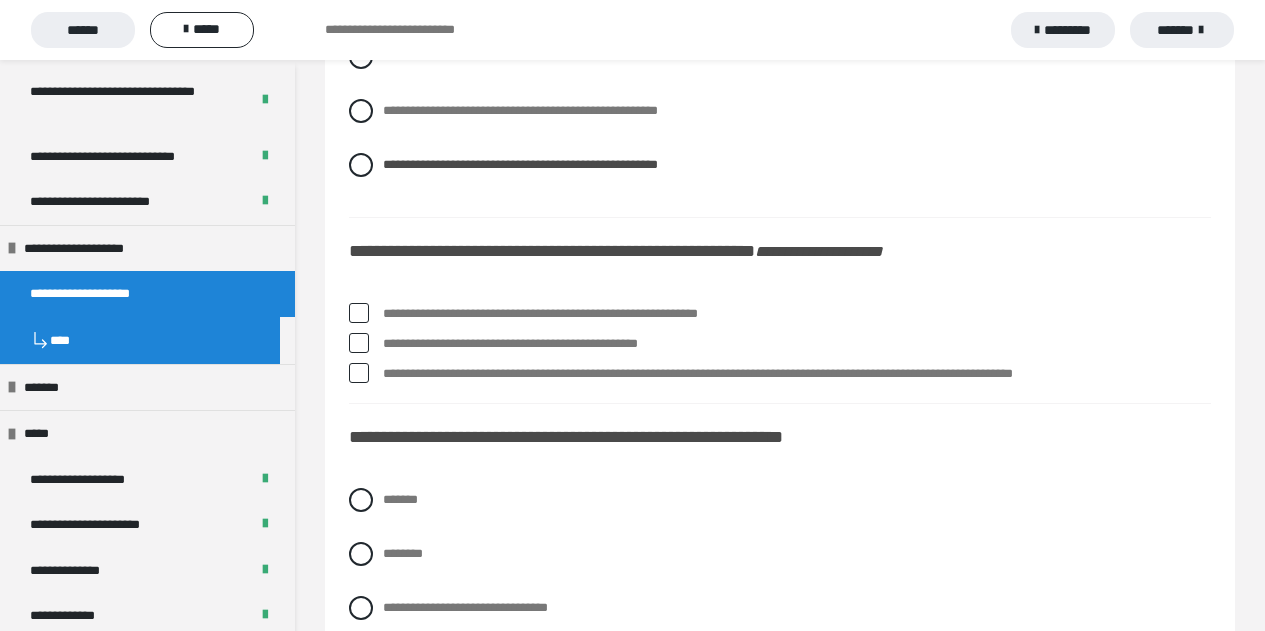 scroll, scrollTop: 2600, scrollLeft: 0, axis: vertical 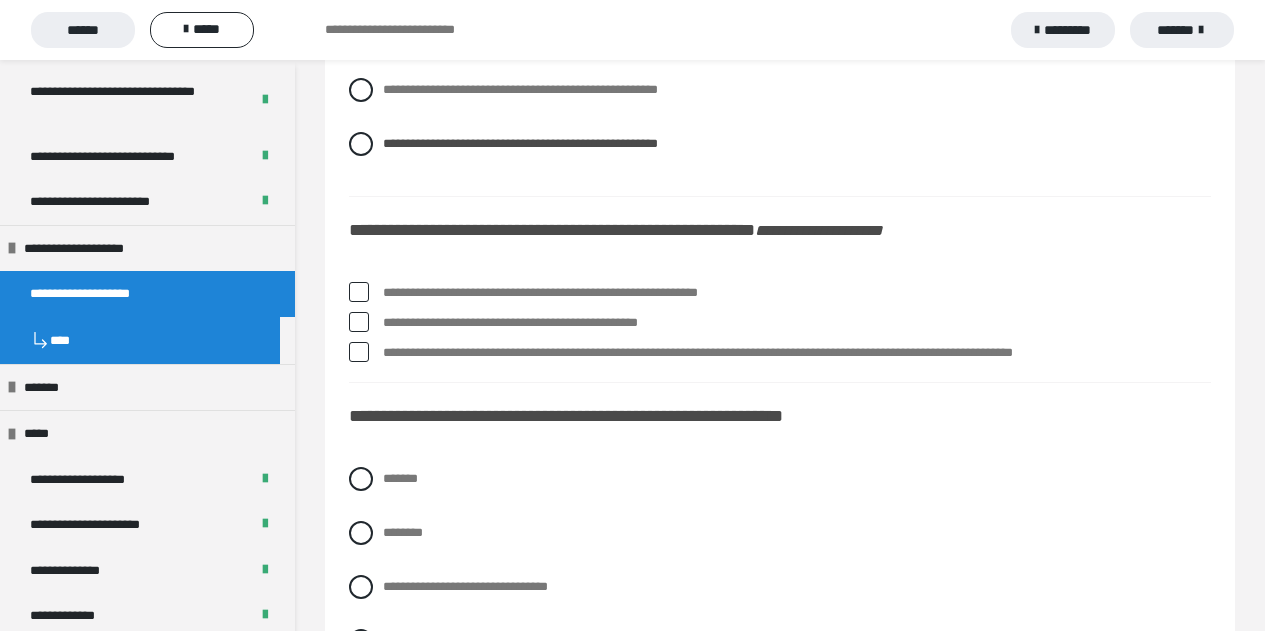 click at bounding box center [359, 322] 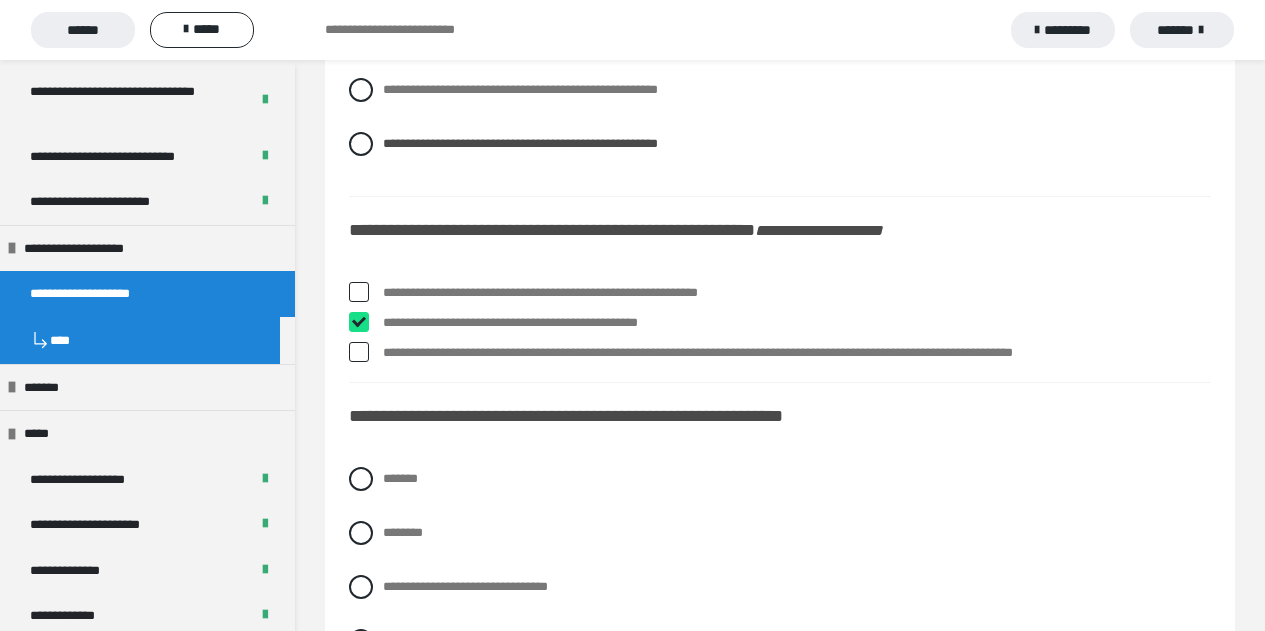 checkbox on "****" 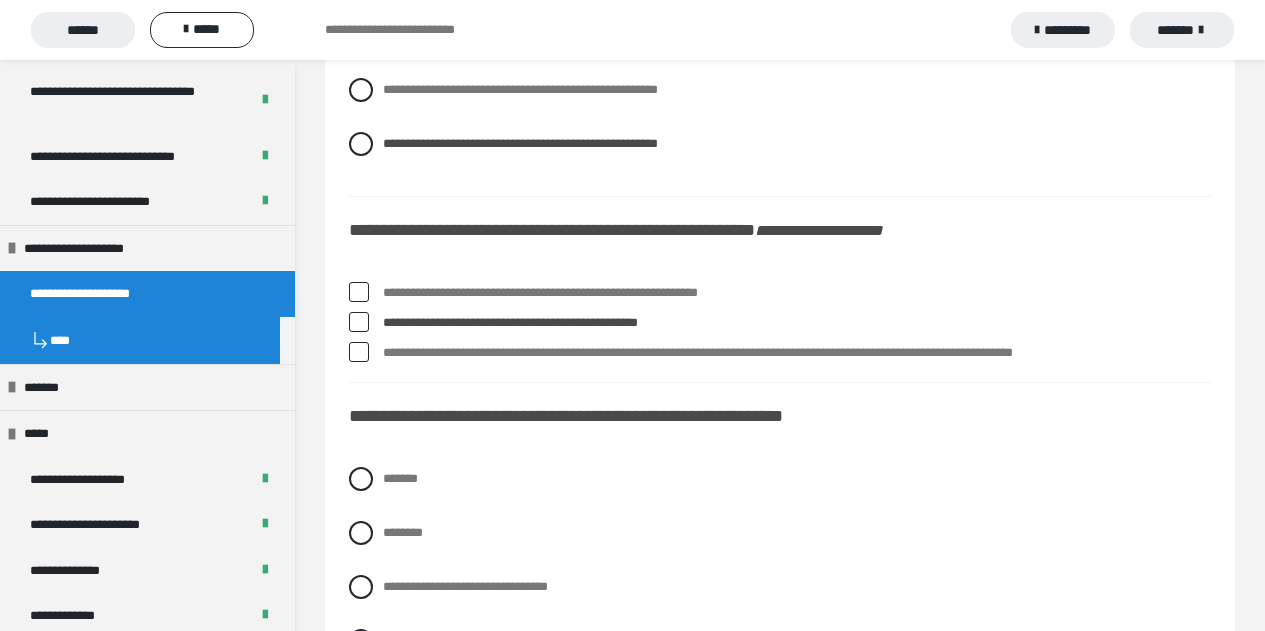 click at bounding box center [359, 292] 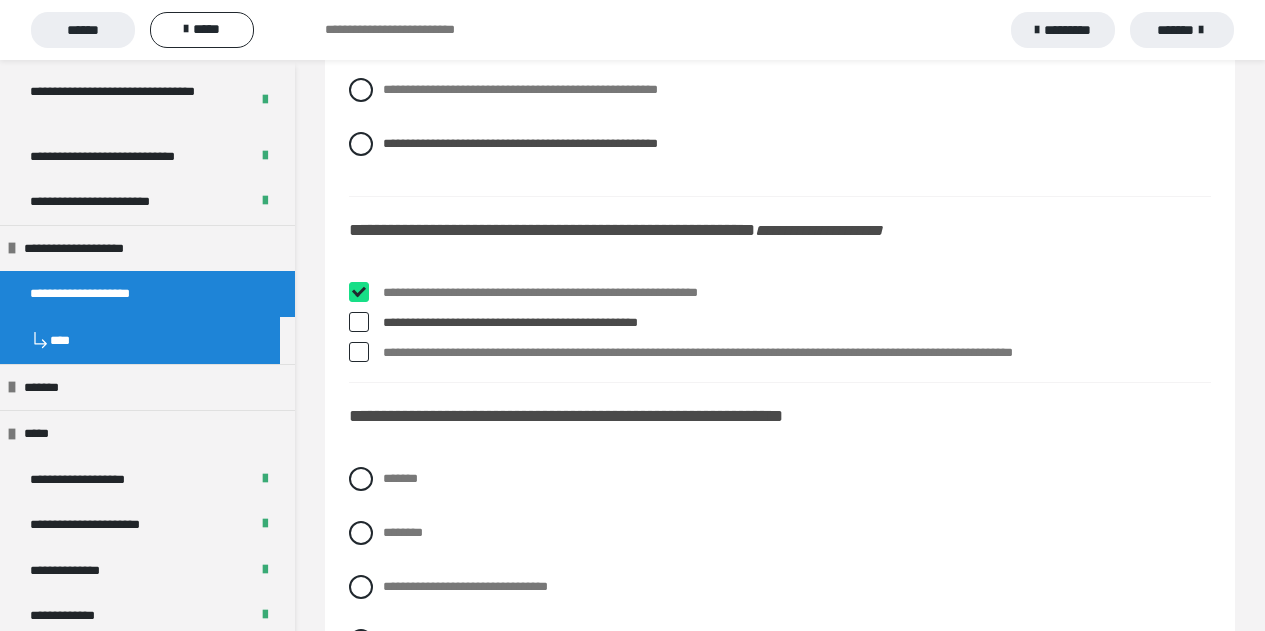 checkbox on "****" 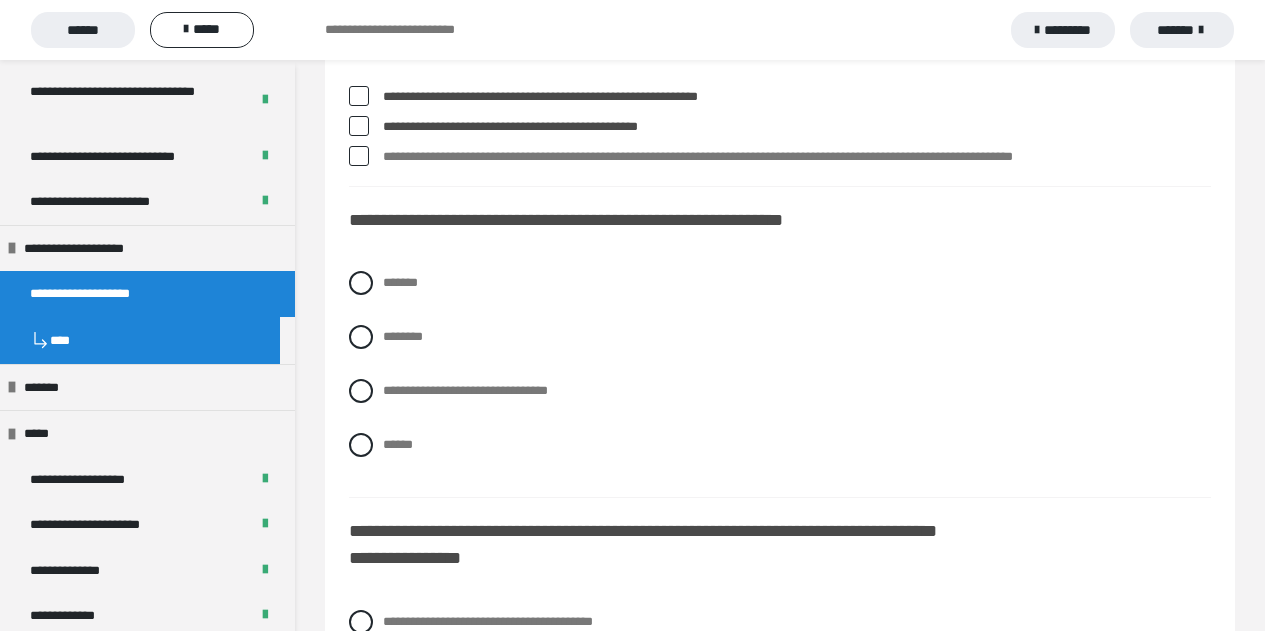 scroll, scrollTop: 2800, scrollLeft: 0, axis: vertical 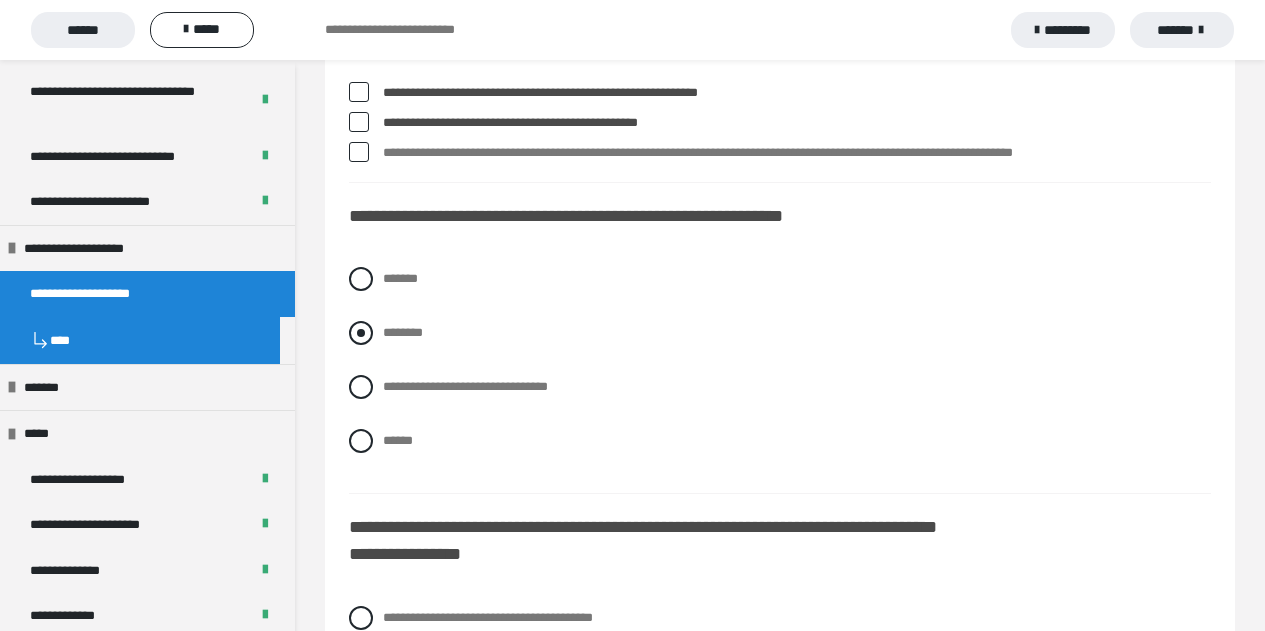 click at bounding box center [361, 333] 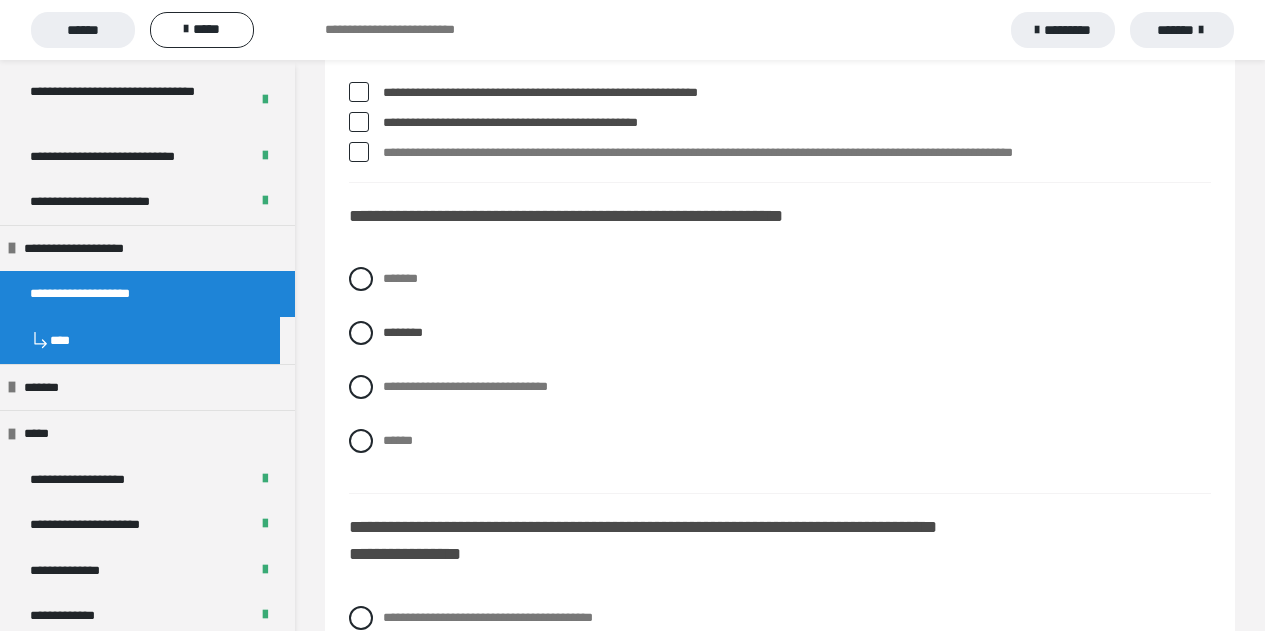 scroll, scrollTop: 3000, scrollLeft: 0, axis: vertical 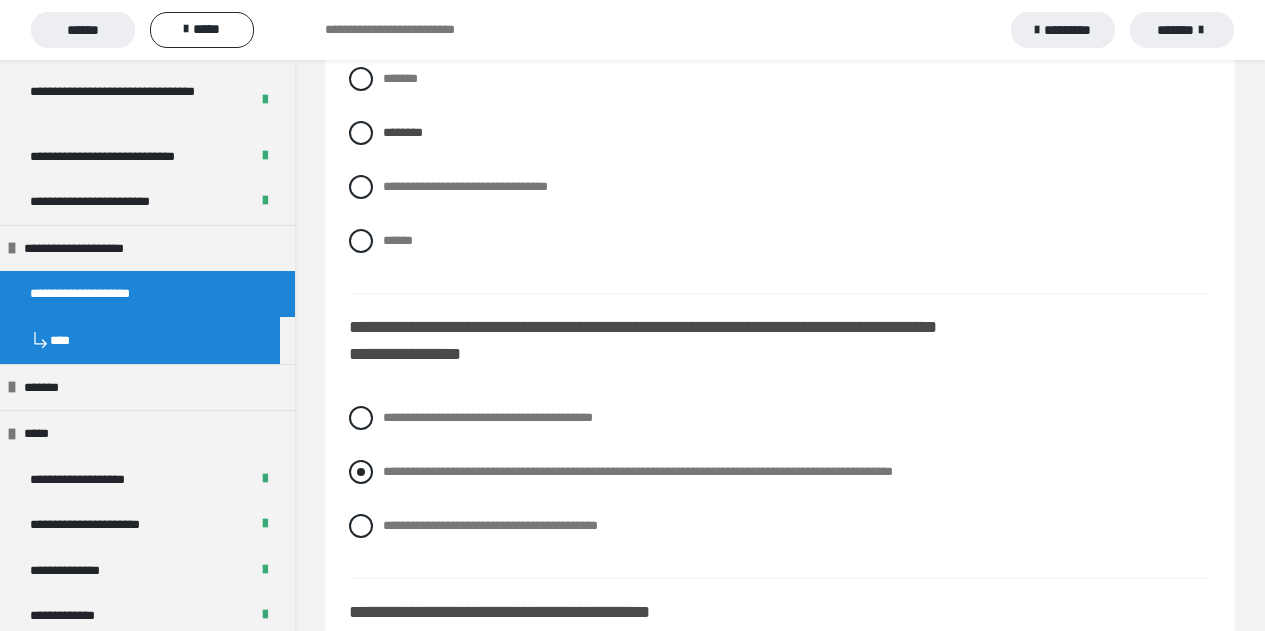 click at bounding box center (361, 472) 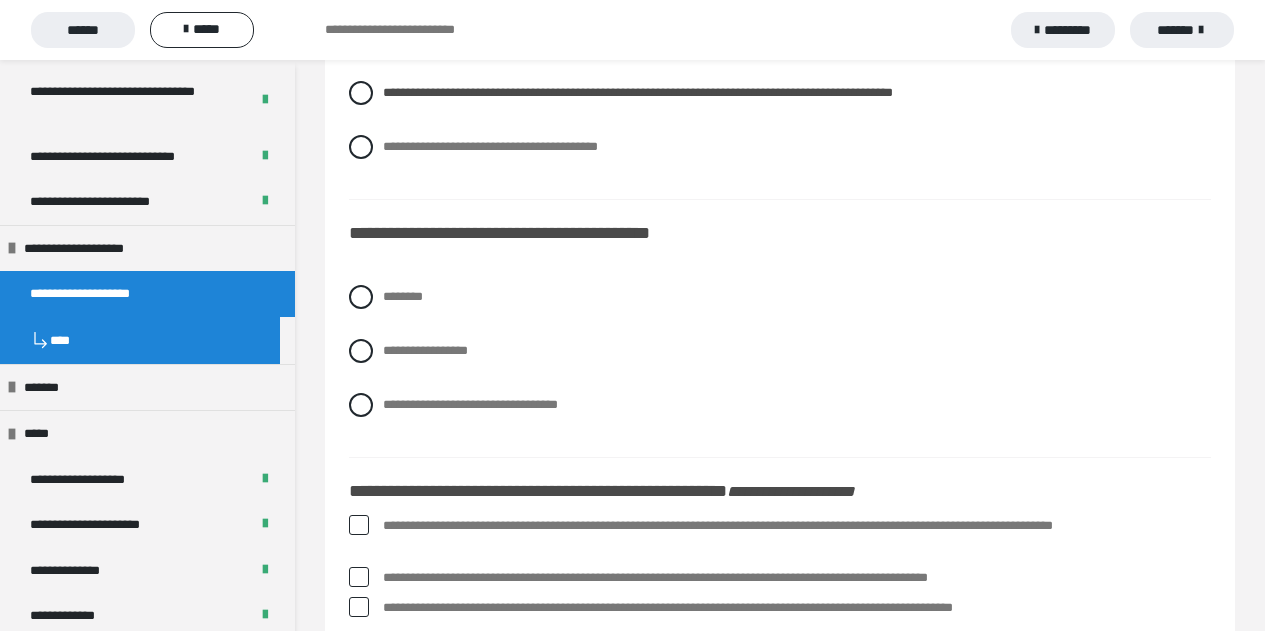 scroll, scrollTop: 3400, scrollLeft: 0, axis: vertical 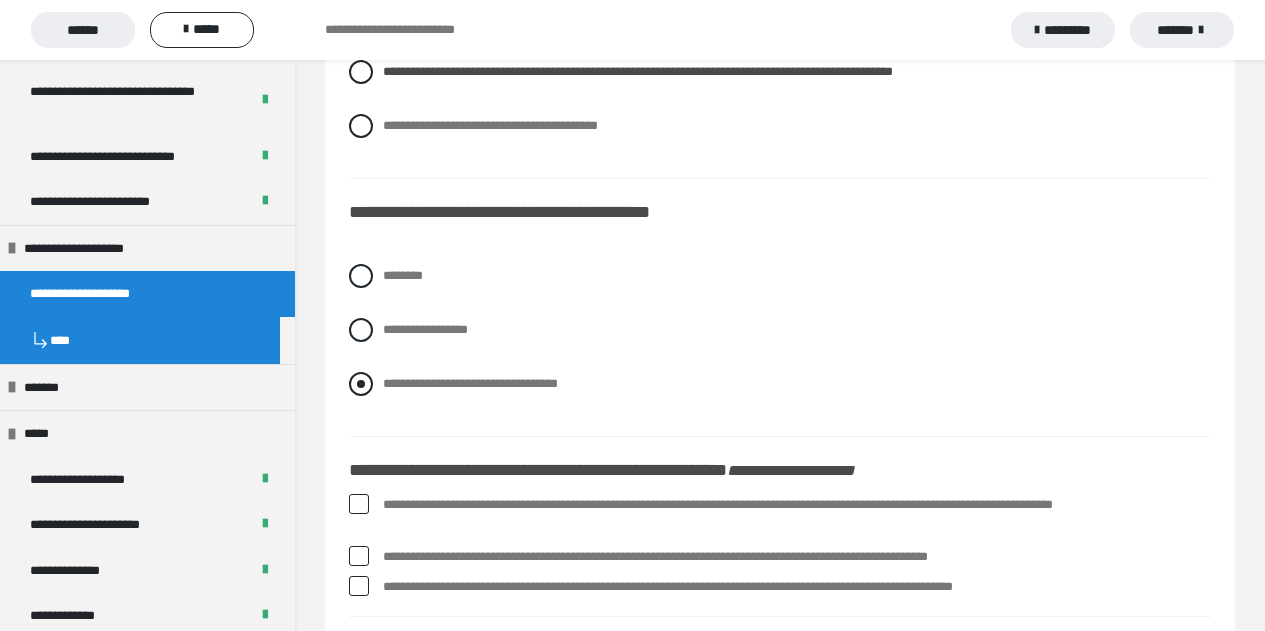 click at bounding box center (361, 384) 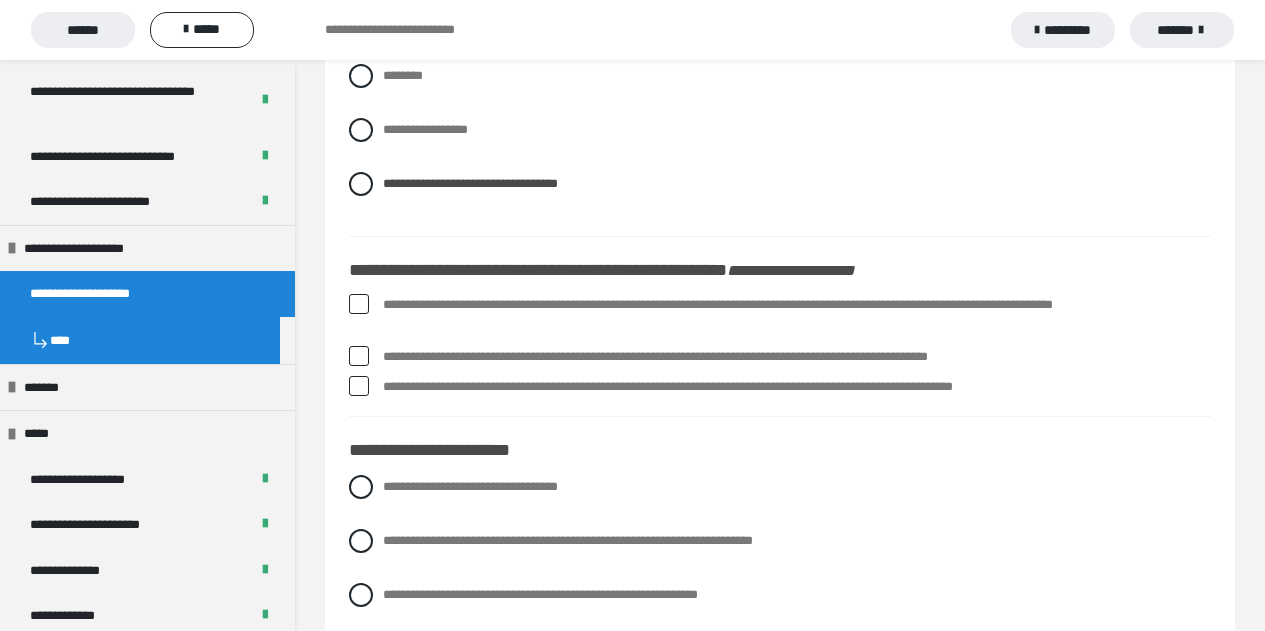 scroll, scrollTop: 3700, scrollLeft: 0, axis: vertical 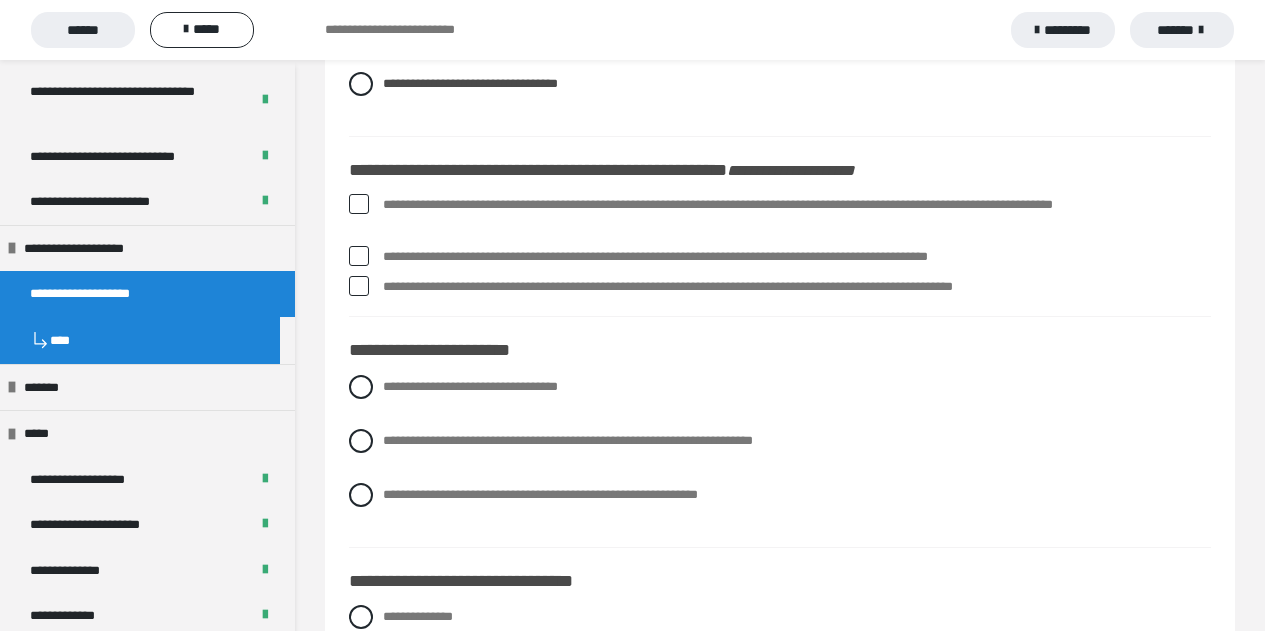 click at bounding box center (359, 286) 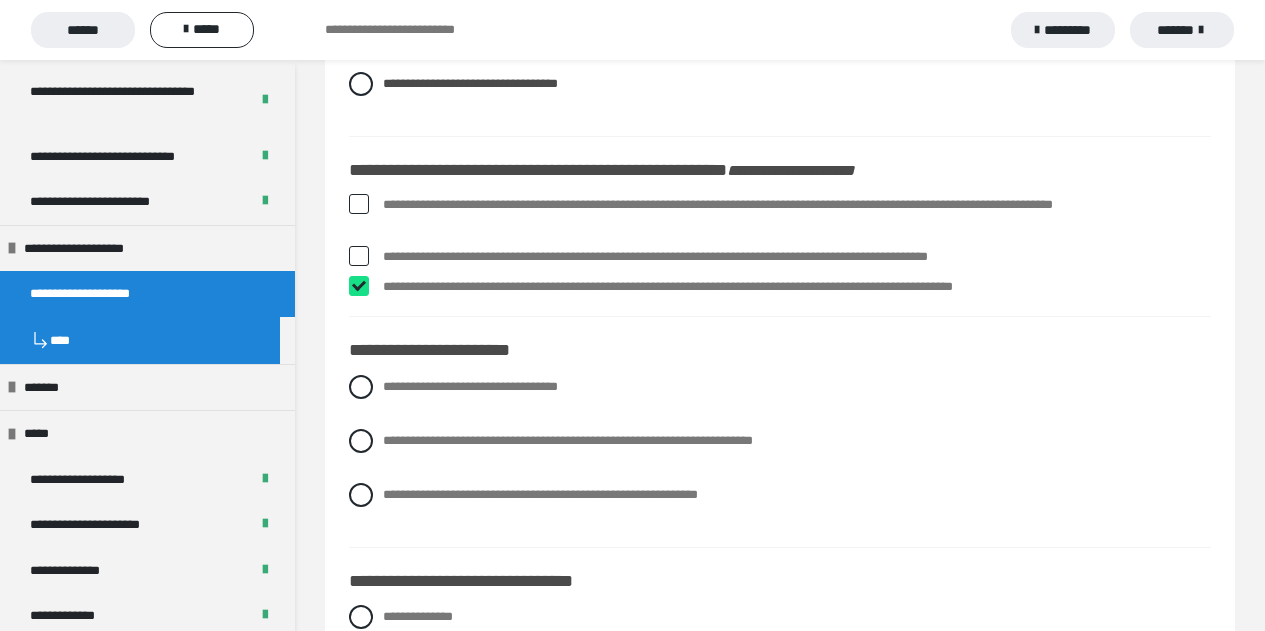 checkbox on "****" 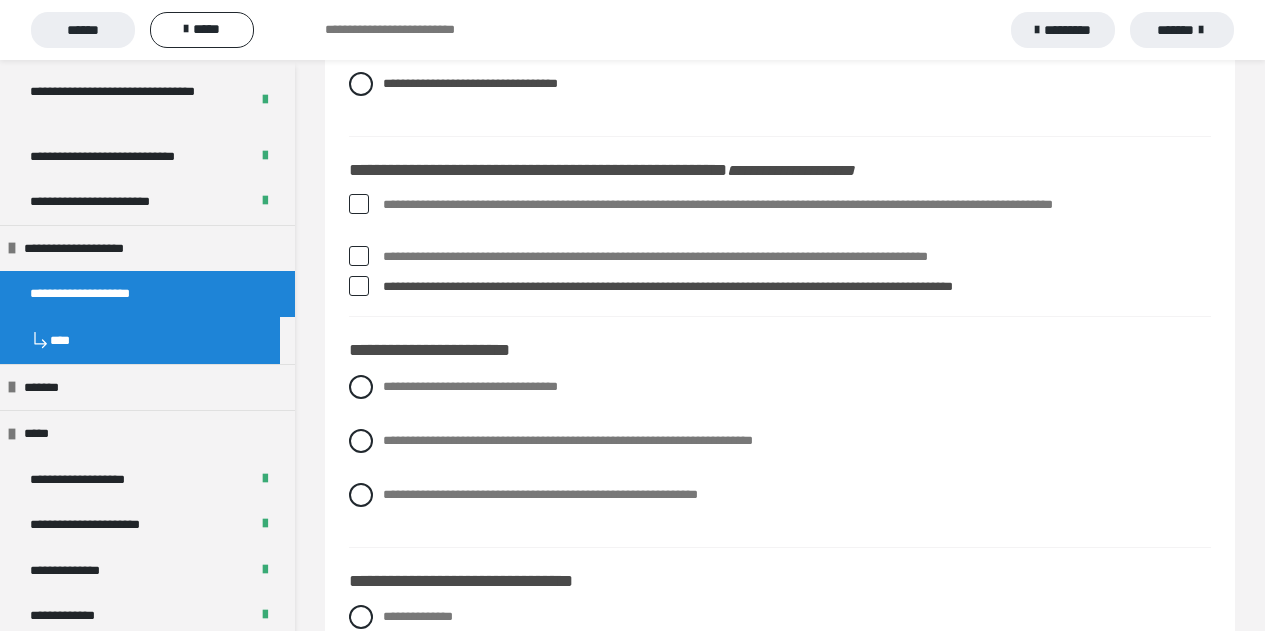 click at bounding box center [359, 204] 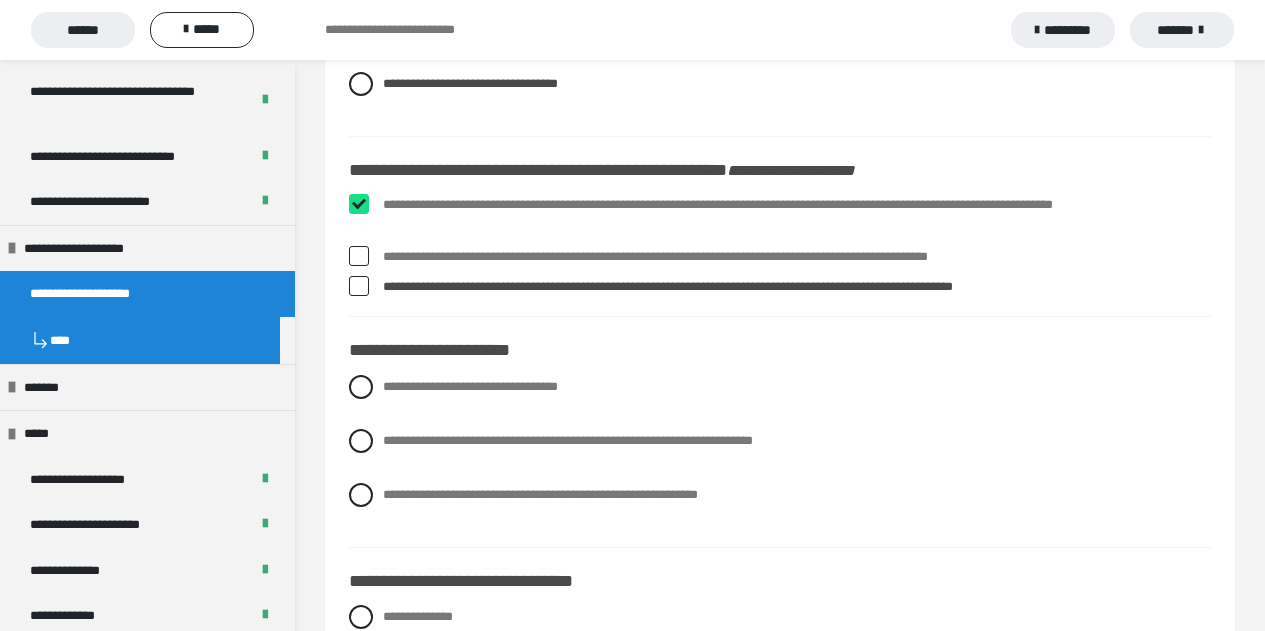 checkbox on "****" 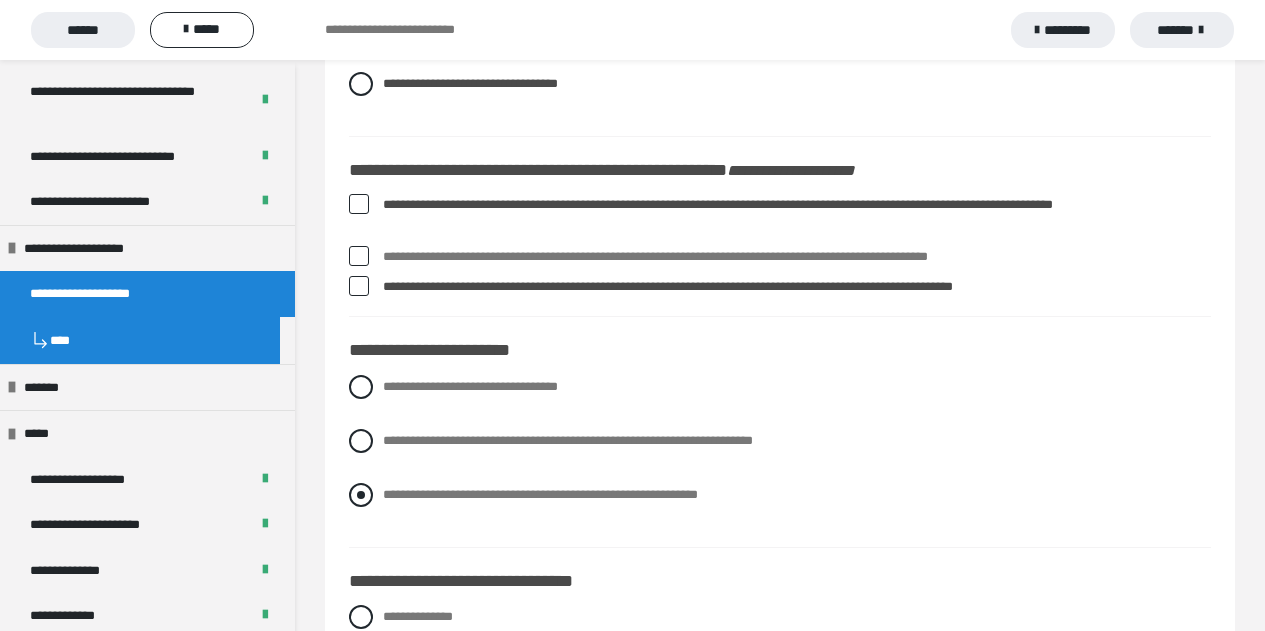 click at bounding box center [361, 495] 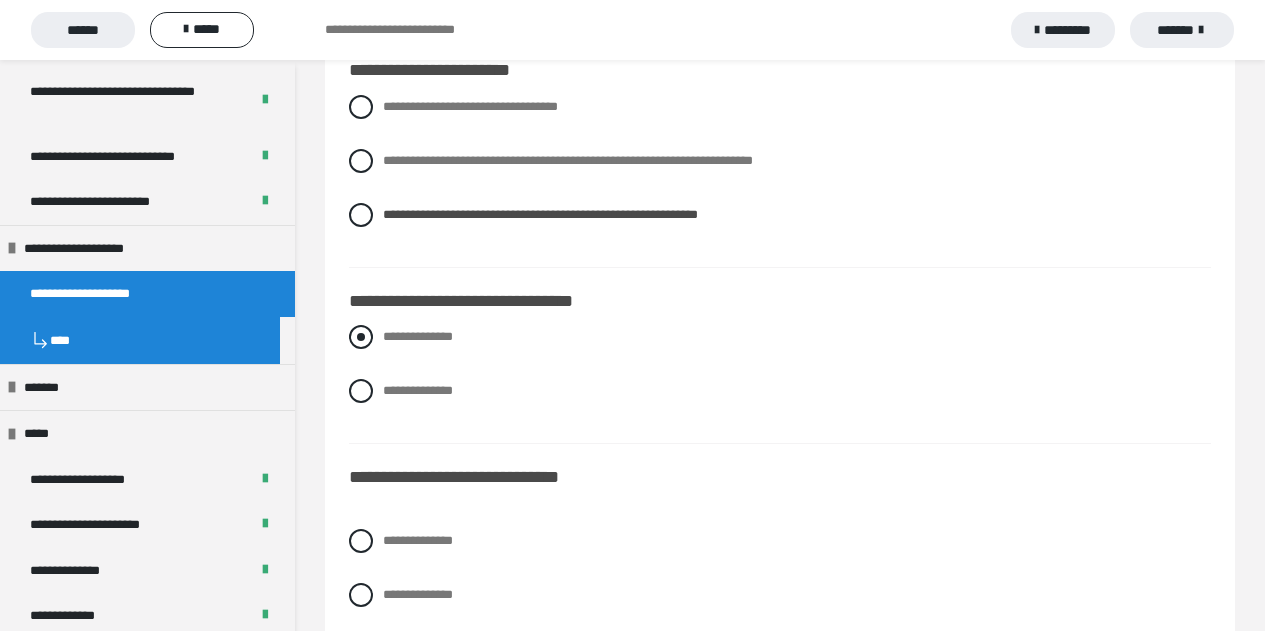 scroll, scrollTop: 4000, scrollLeft: 0, axis: vertical 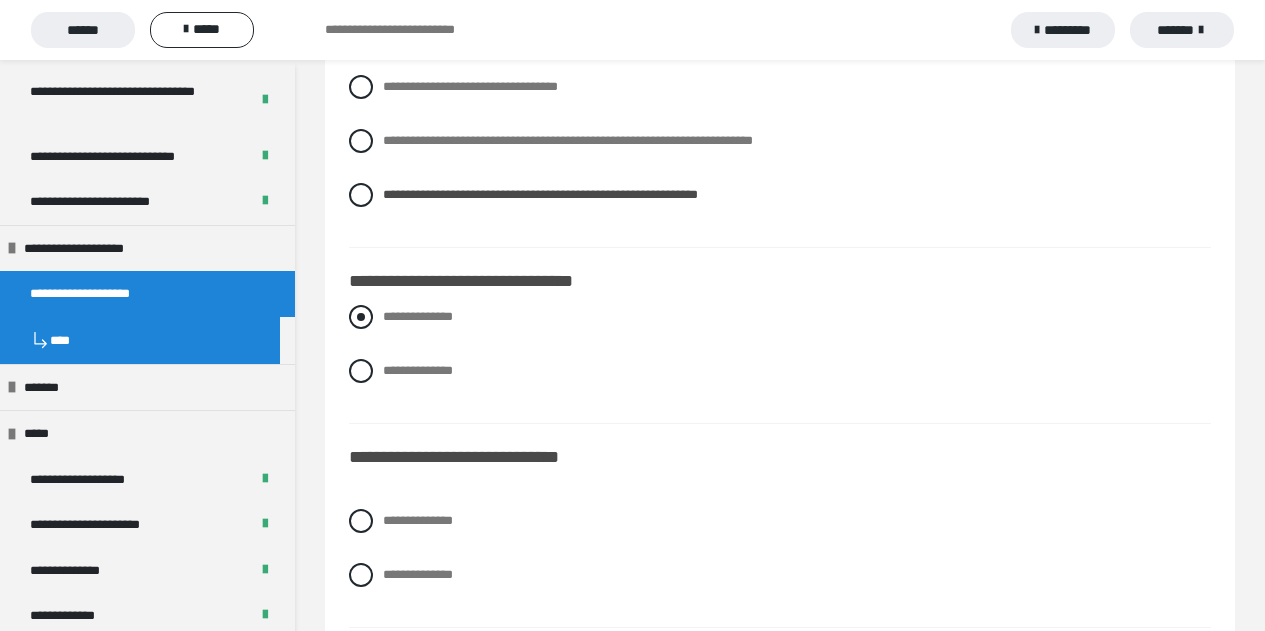 click at bounding box center [361, 317] 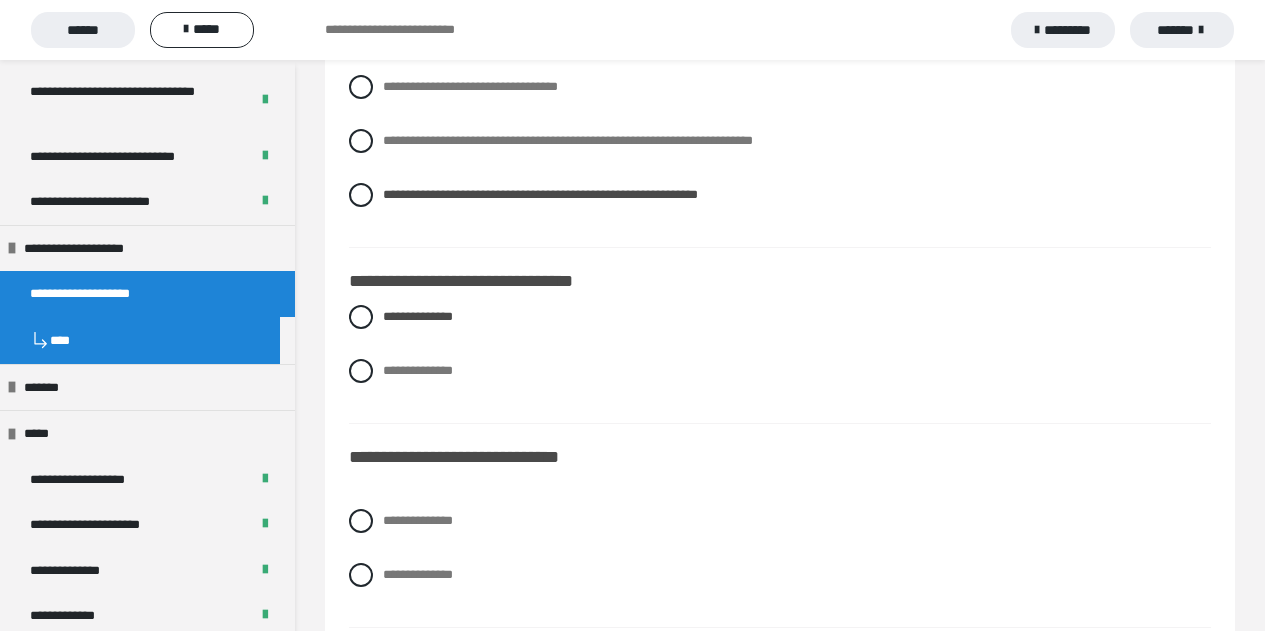 scroll, scrollTop: 4200, scrollLeft: 0, axis: vertical 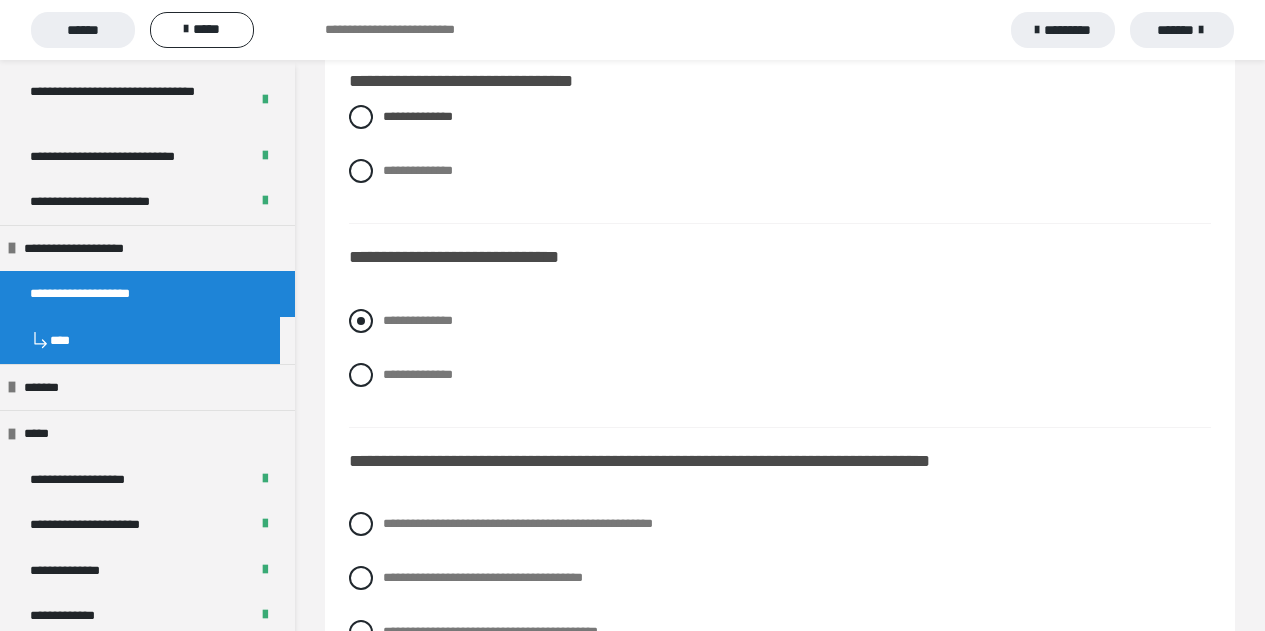 click at bounding box center (361, 321) 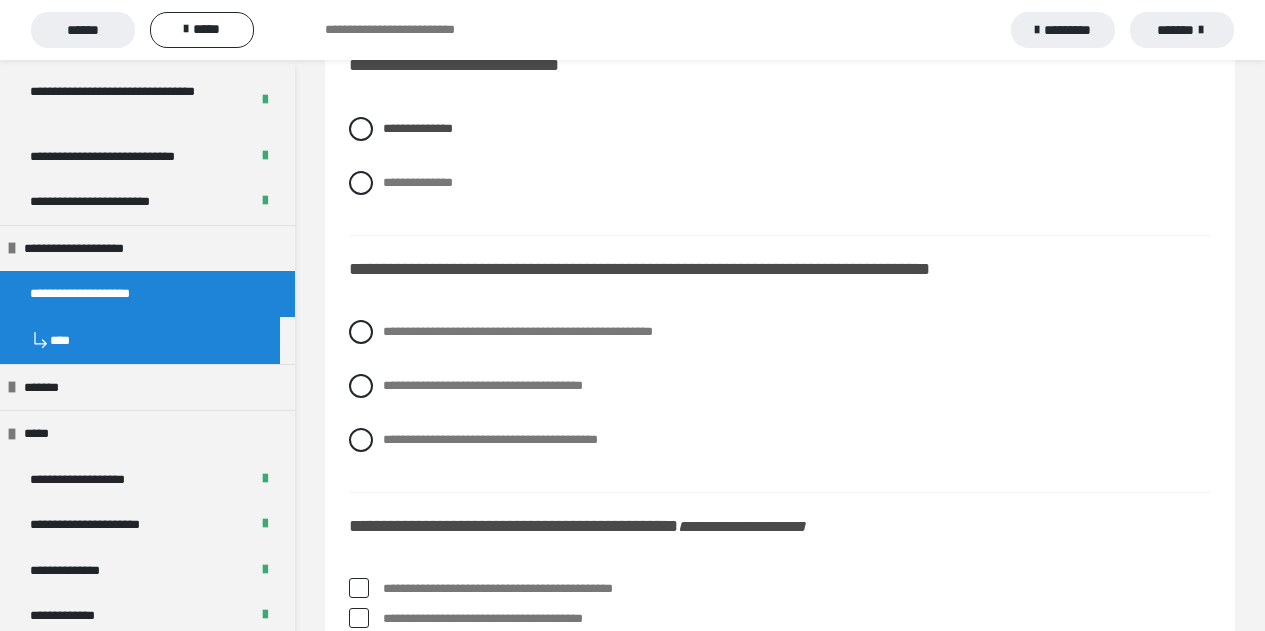 scroll, scrollTop: 4400, scrollLeft: 0, axis: vertical 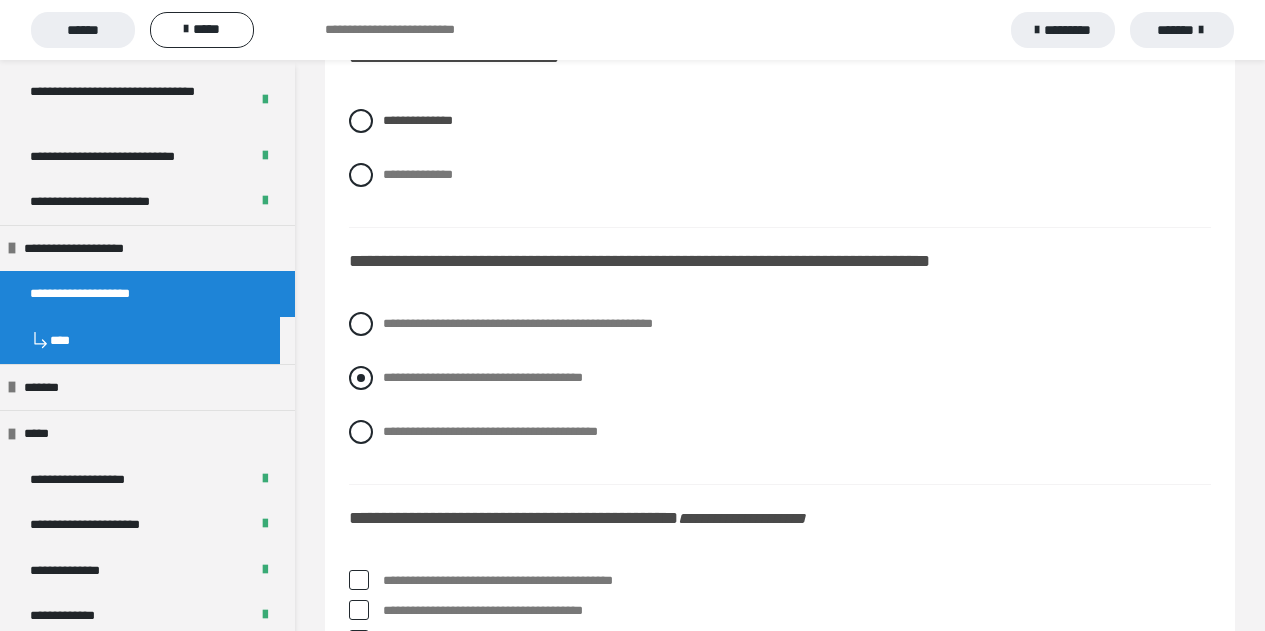 click at bounding box center (361, 378) 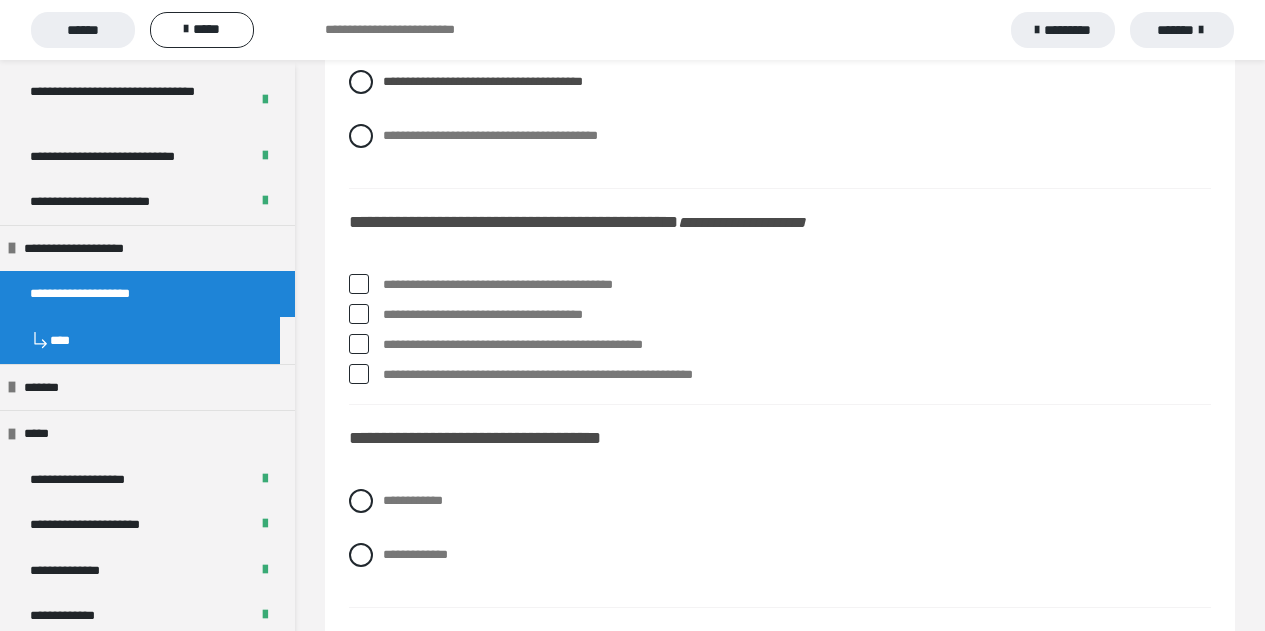 scroll, scrollTop: 4700, scrollLeft: 0, axis: vertical 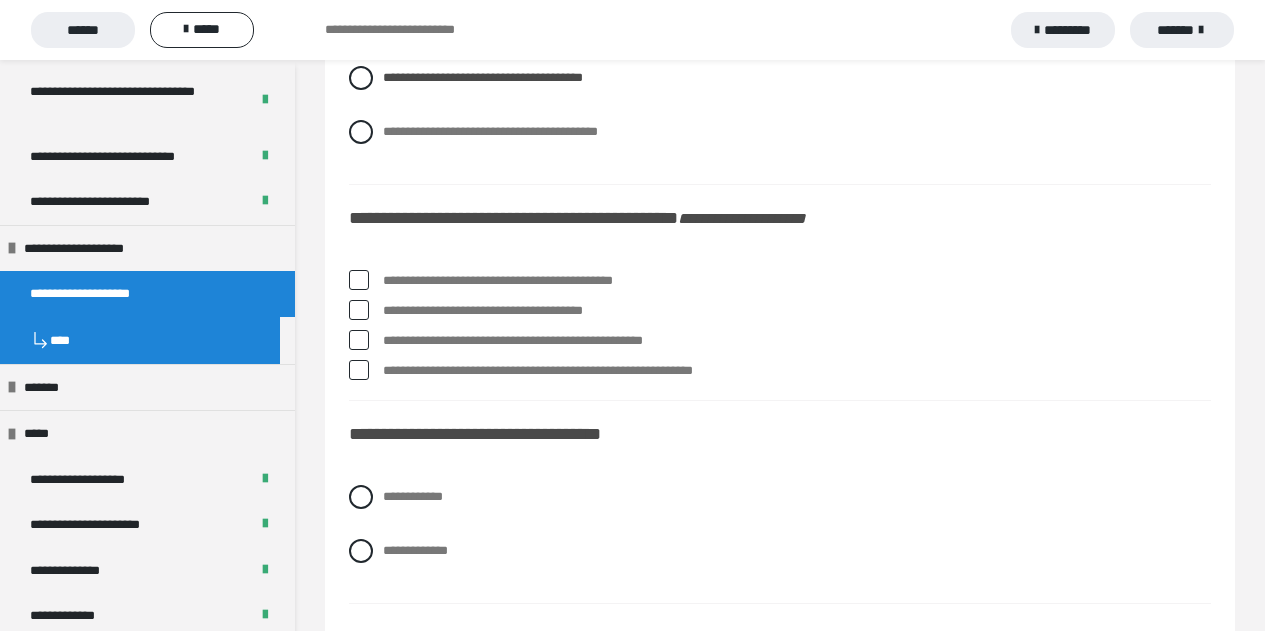 click at bounding box center [359, 310] 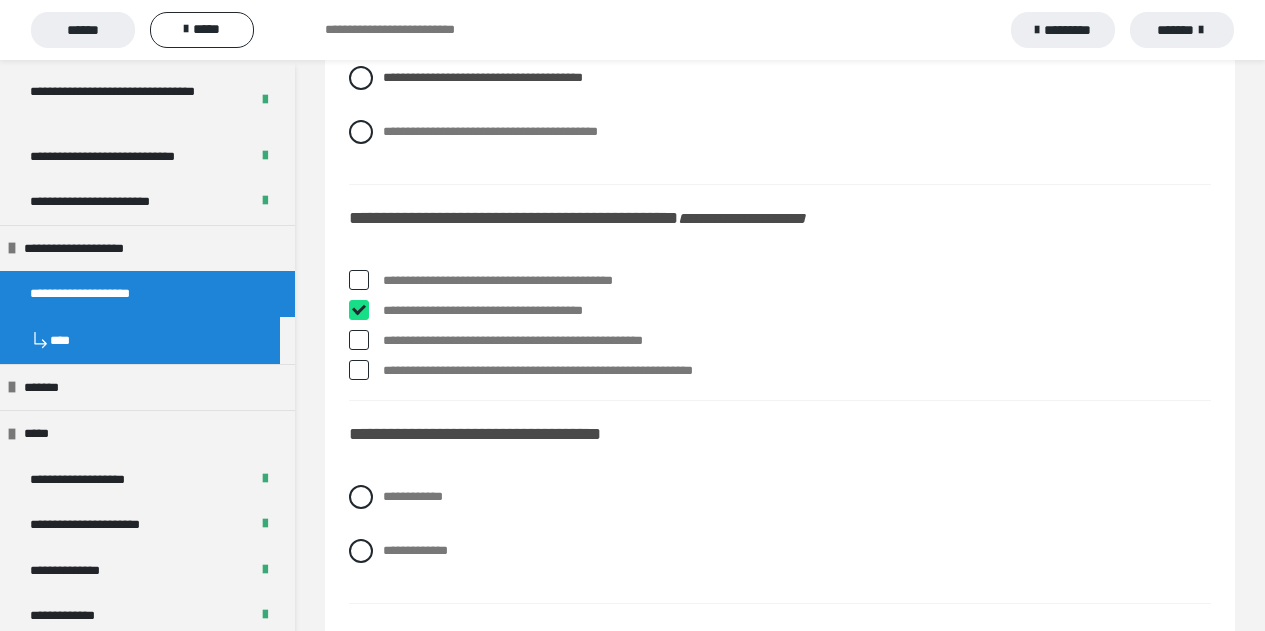 checkbox on "****" 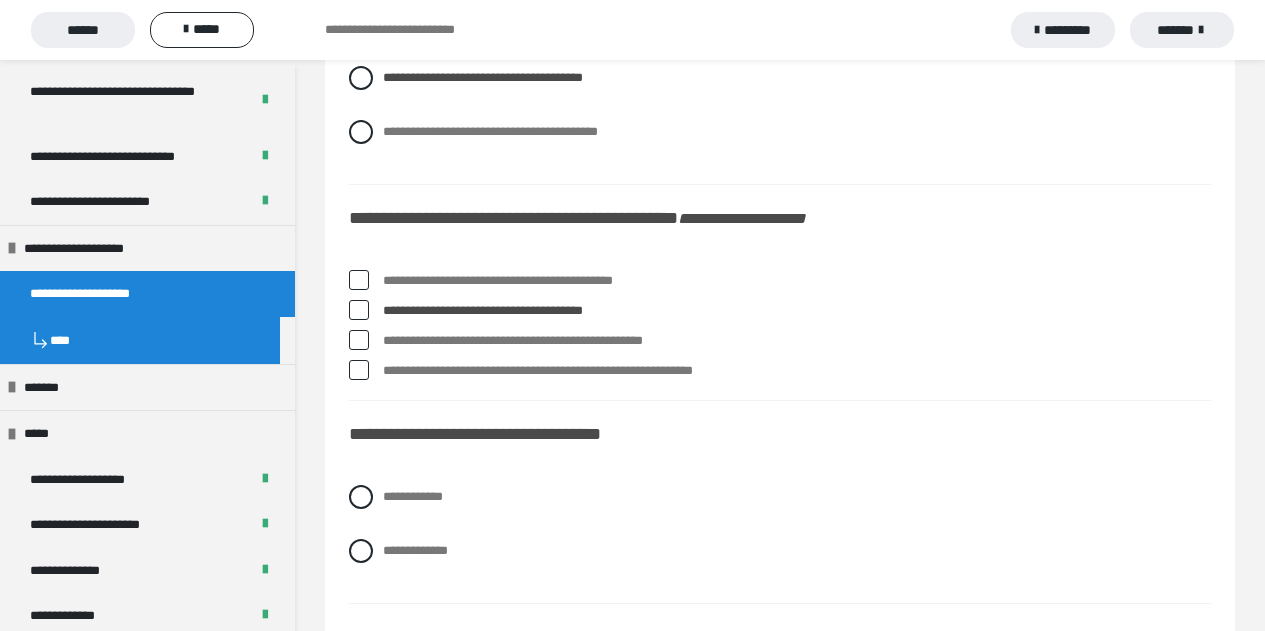 click at bounding box center (359, 370) 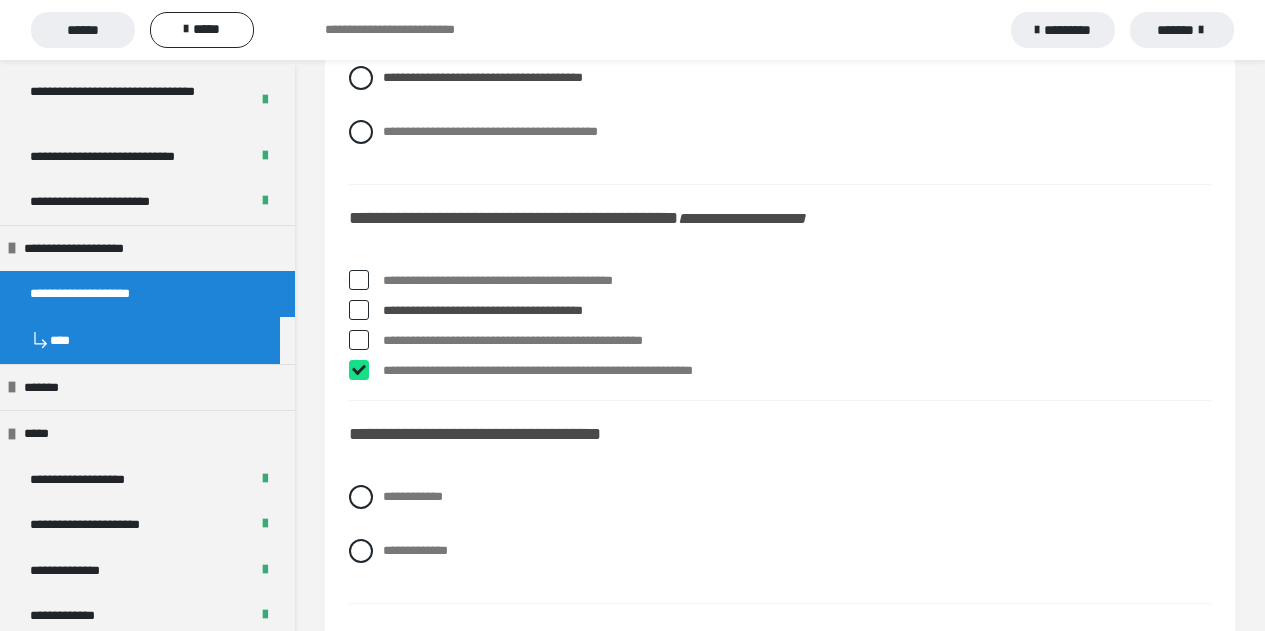 checkbox on "****" 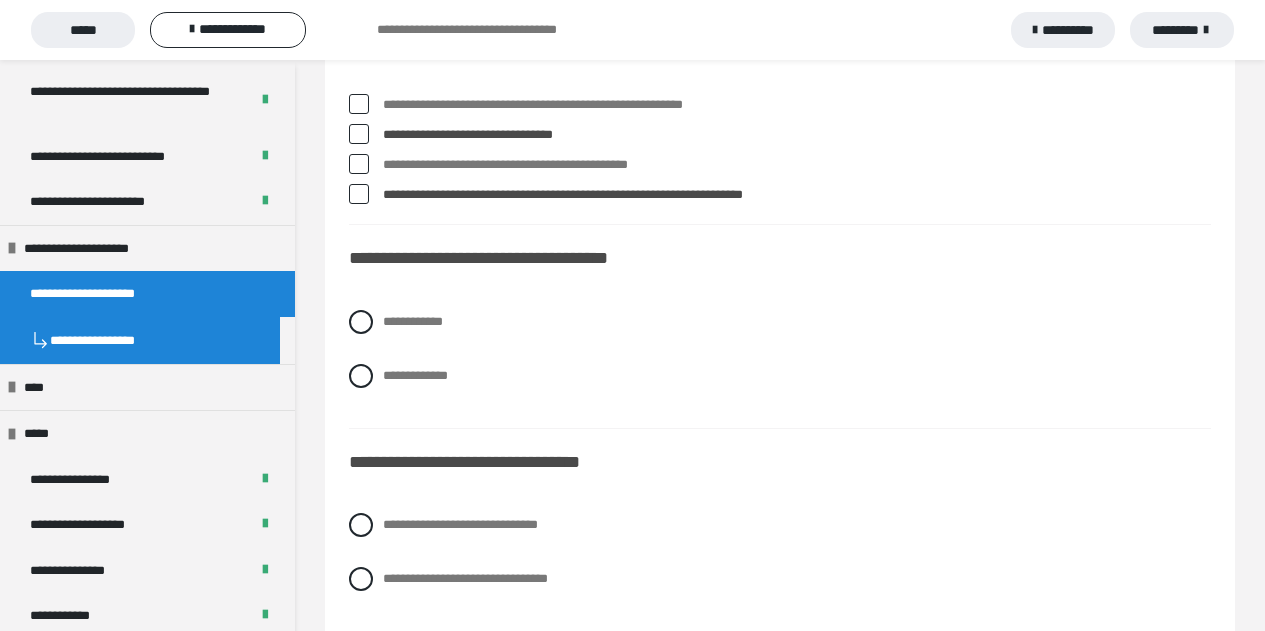 scroll, scrollTop: 4927, scrollLeft: 0, axis: vertical 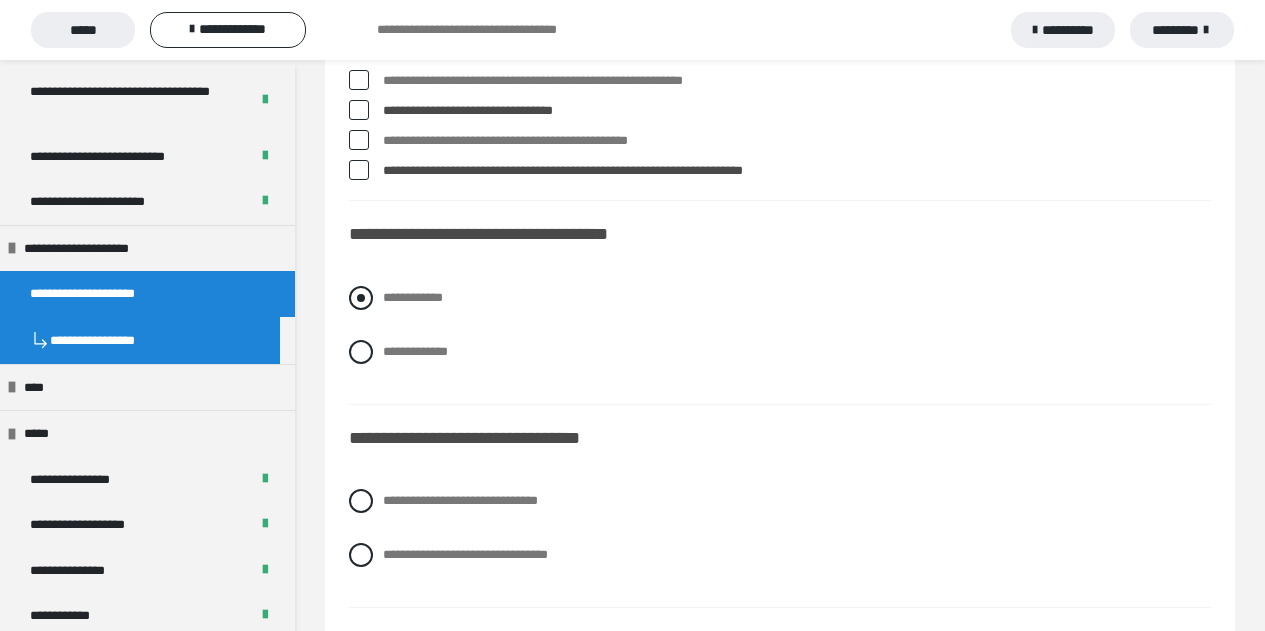 click at bounding box center [361, 298] 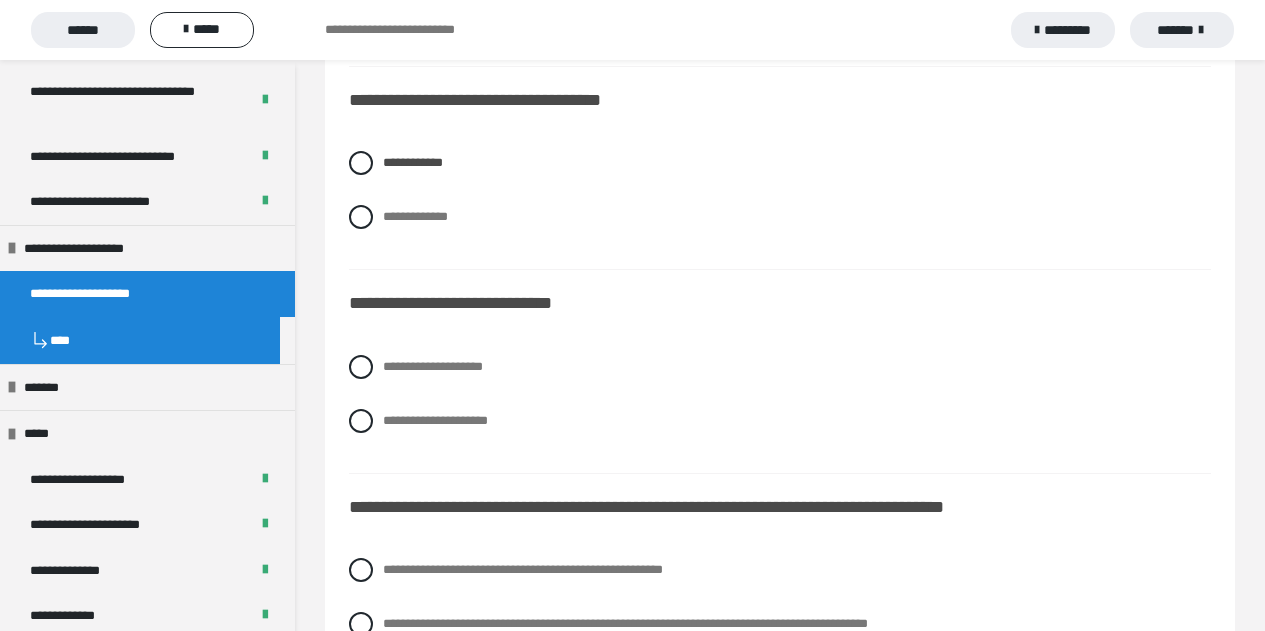 scroll, scrollTop: 5100, scrollLeft: 0, axis: vertical 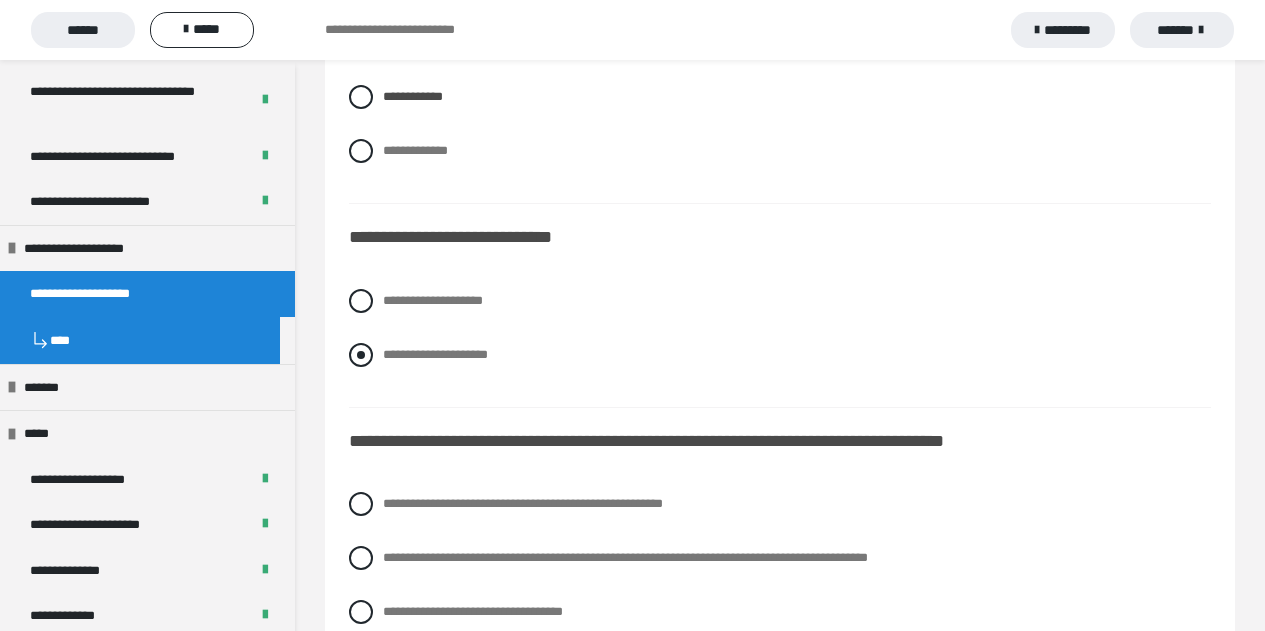 click at bounding box center (361, 355) 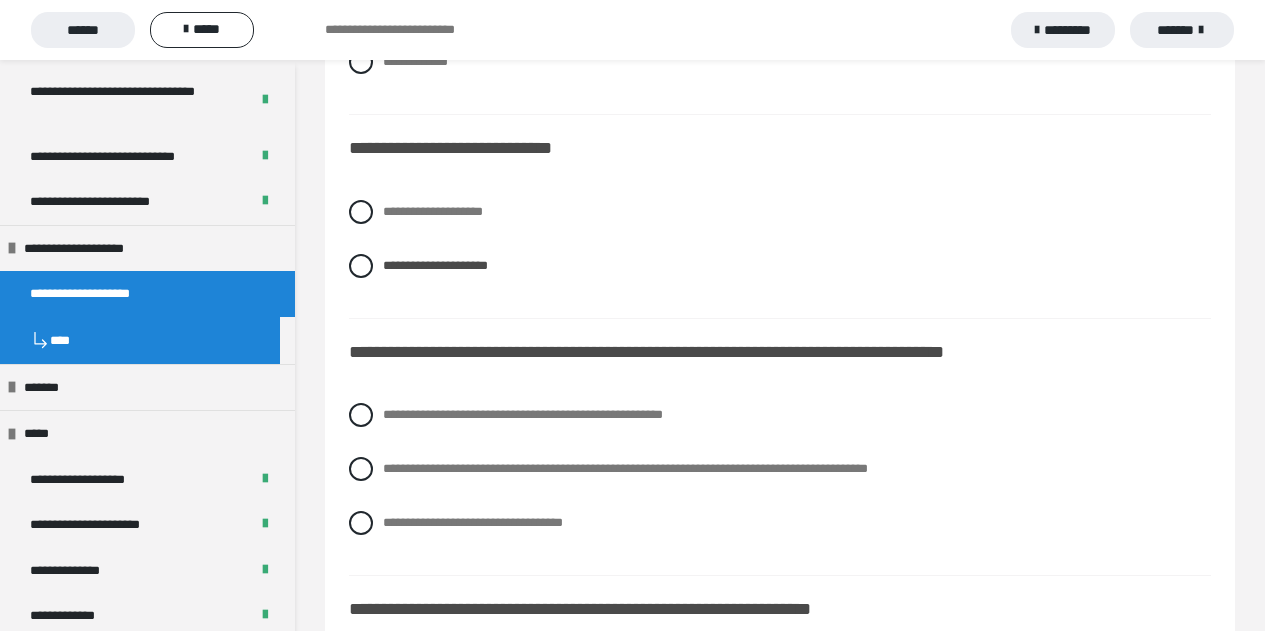 scroll, scrollTop: 5300, scrollLeft: 0, axis: vertical 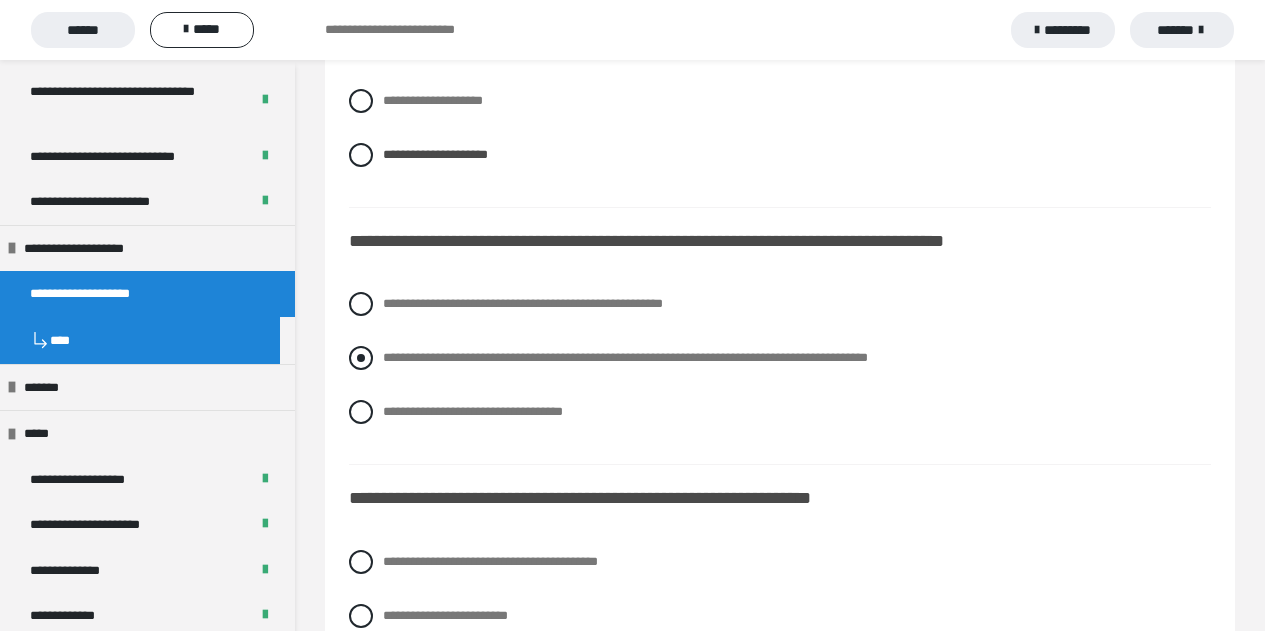 click at bounding box center (361, 358) 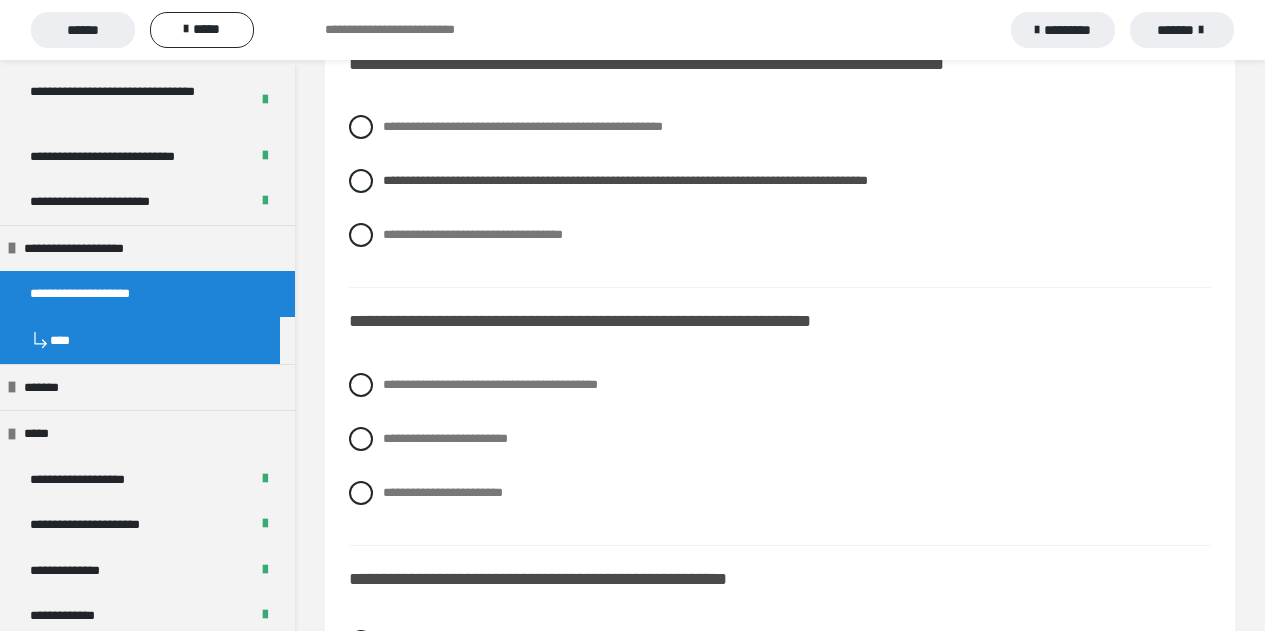 scroll, scrollTop: 5500, scrollLeft: 0, axis: vertical 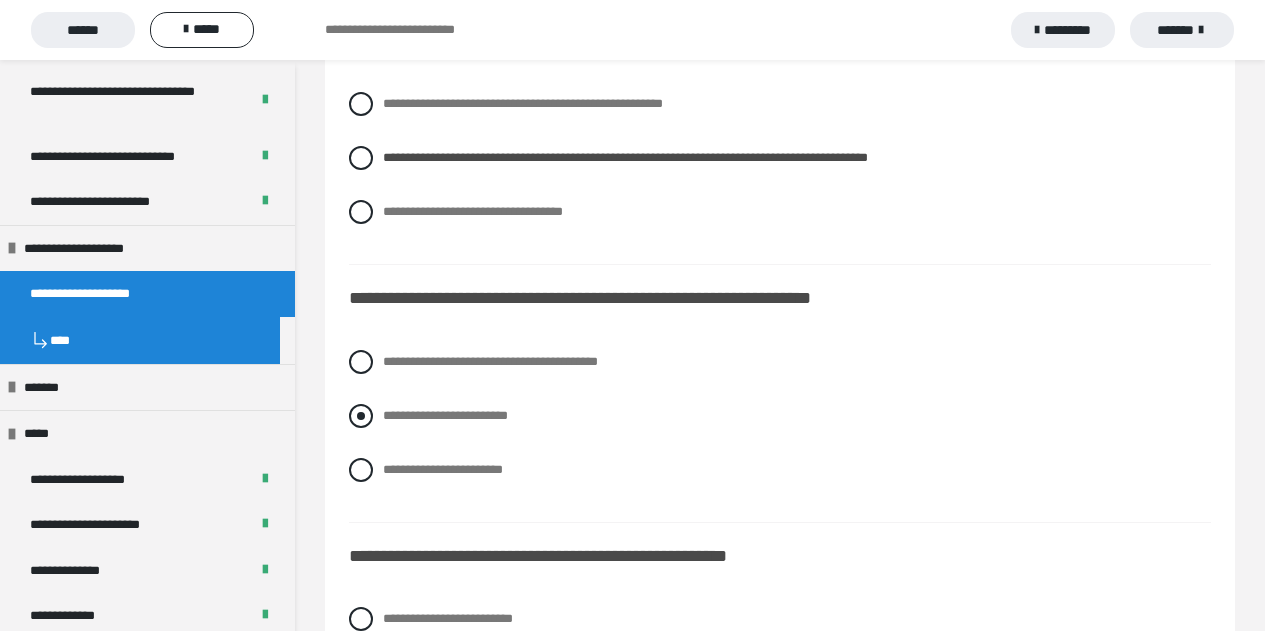 click at bounding box center [361, 416] 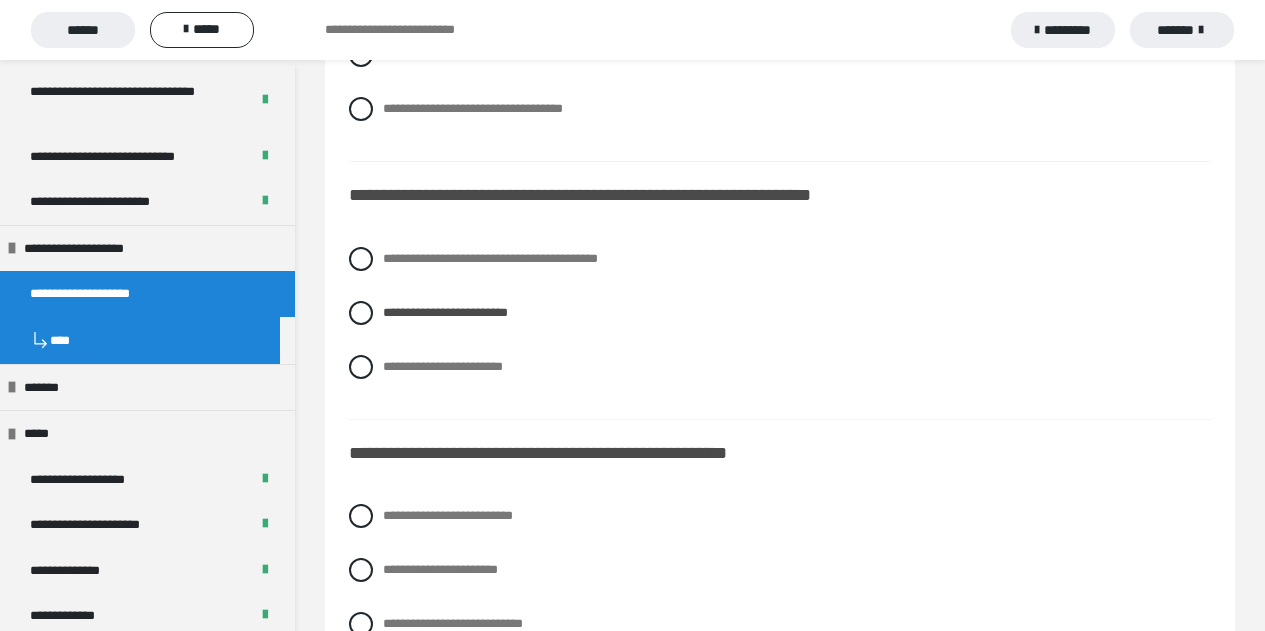 scroll, scrollTop: 5700, scrollLeft: 0, axis: vertical 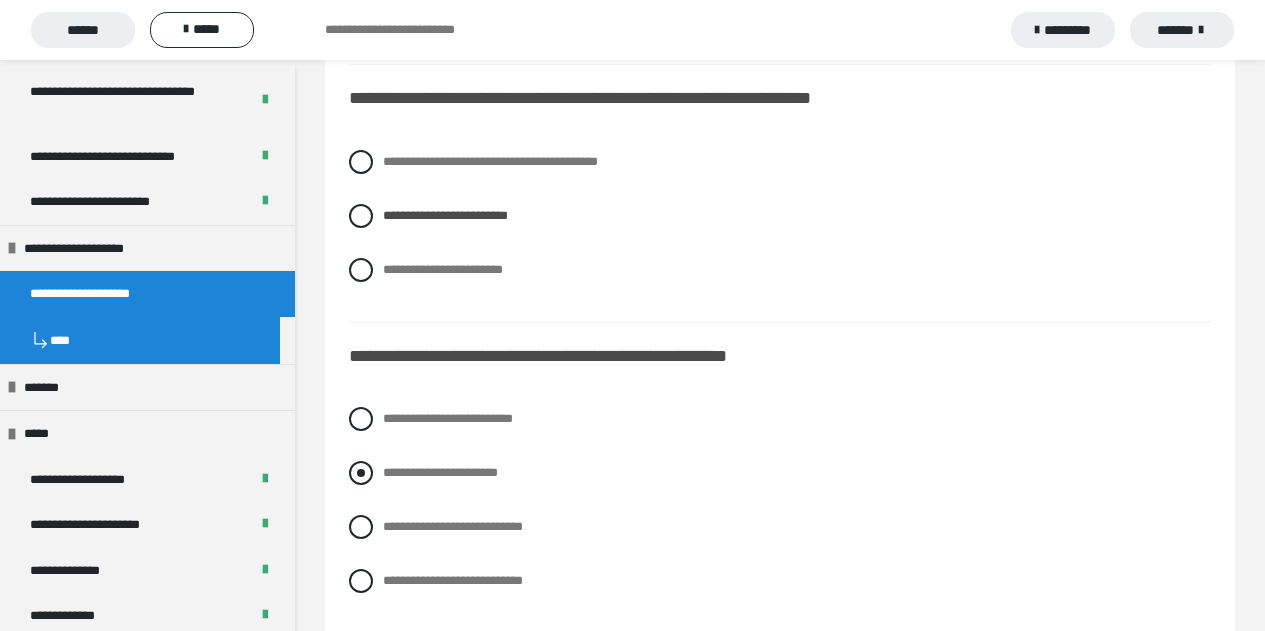 click on "**********" at bounding box center [780, 473] 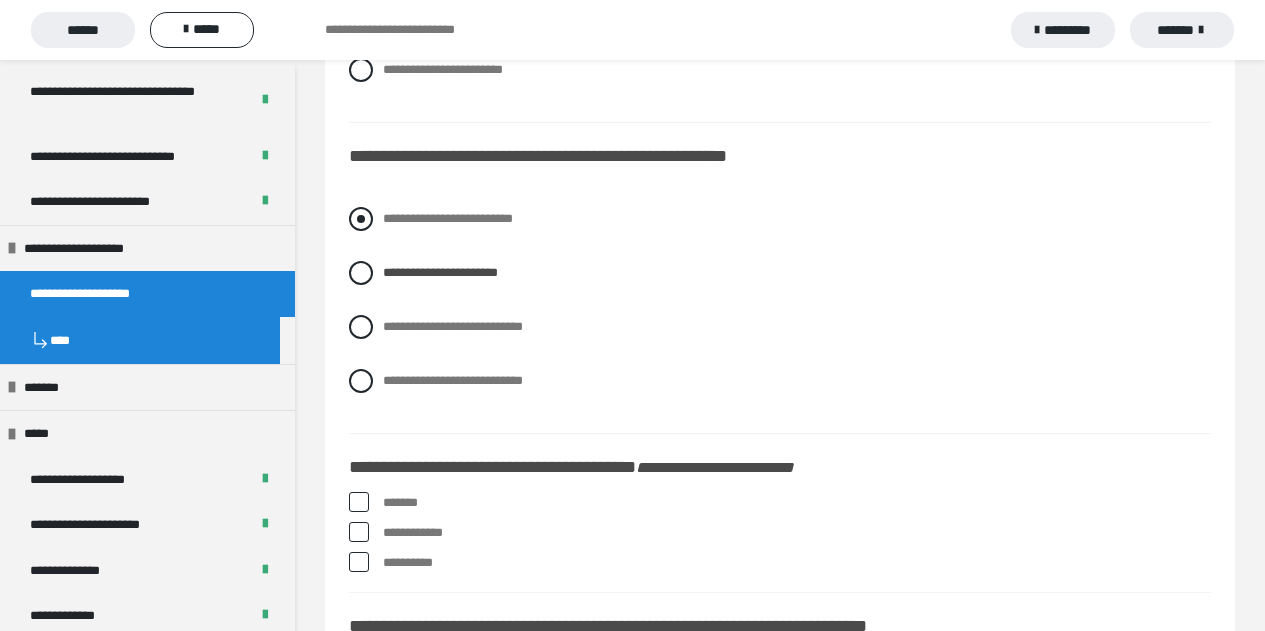 scroll, scrollTop: 6000, scrollLeft: 0, axis: vertical 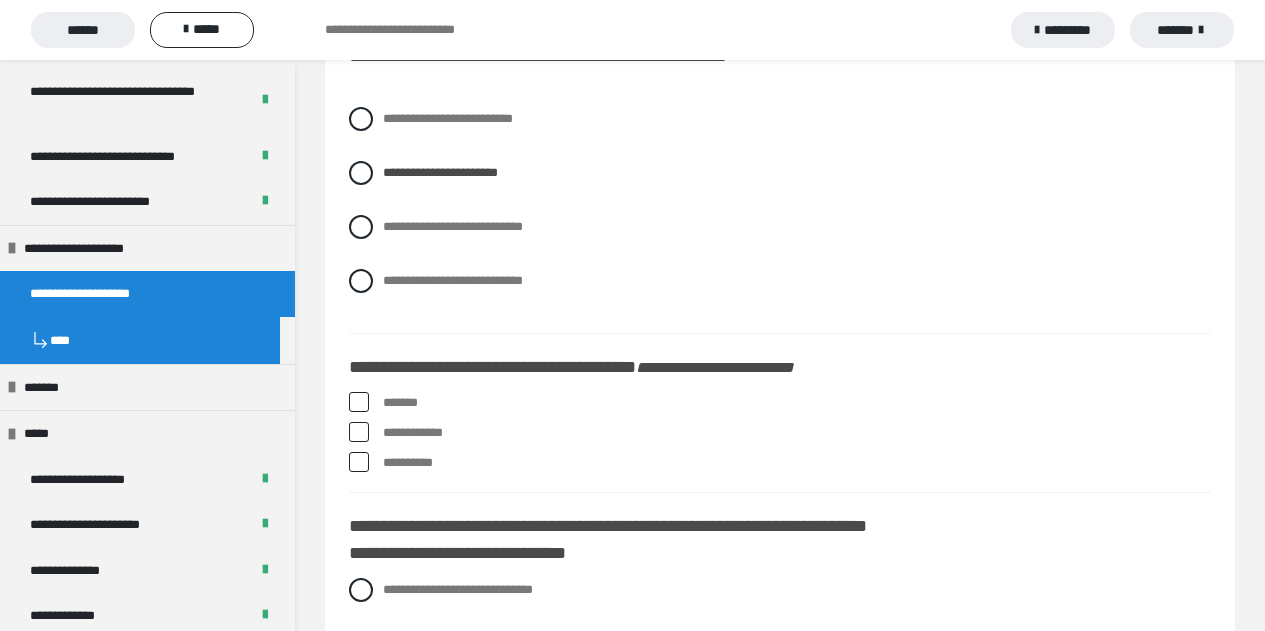 drag, startPoint x: 358, startPoint y: 399, endPoint x: 359, endPoint y: 415, distance: 16.03122 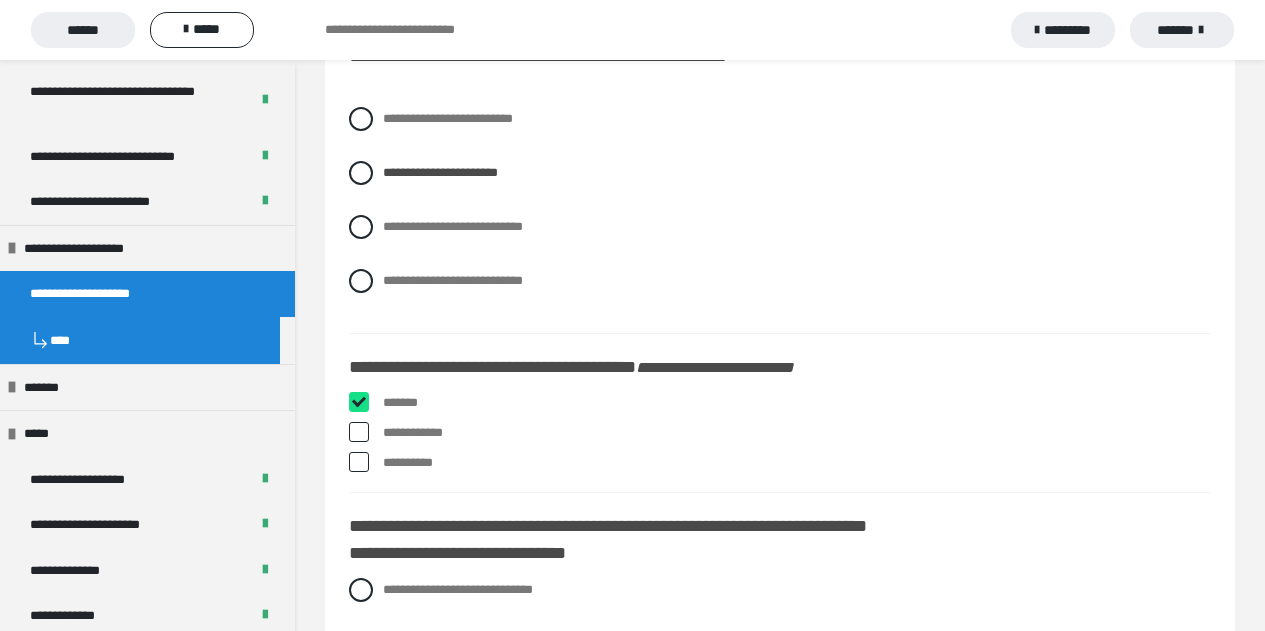 checkbox on "****" 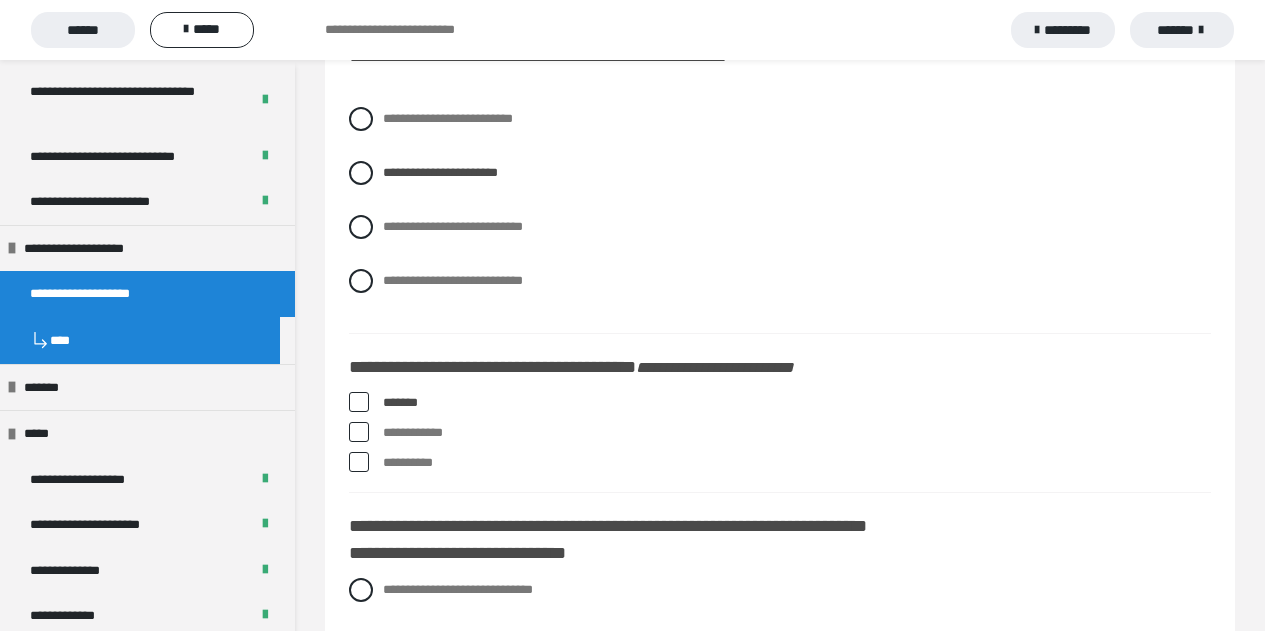 click at bounding box center (359, 462) 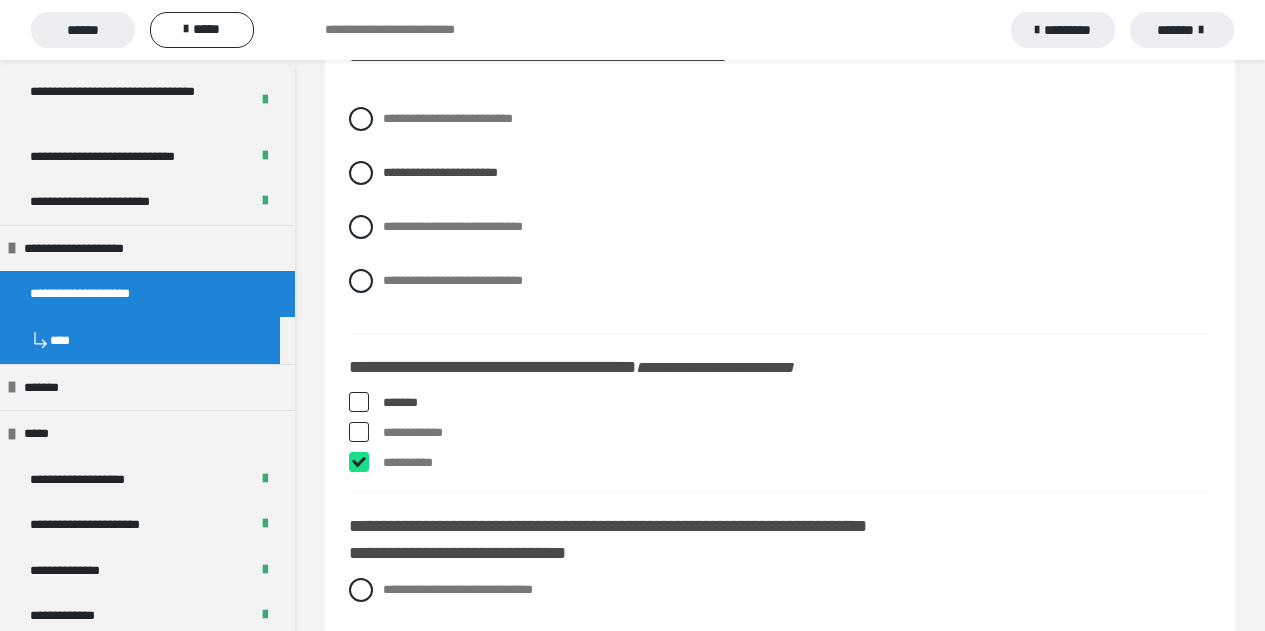 checkbox on "****" 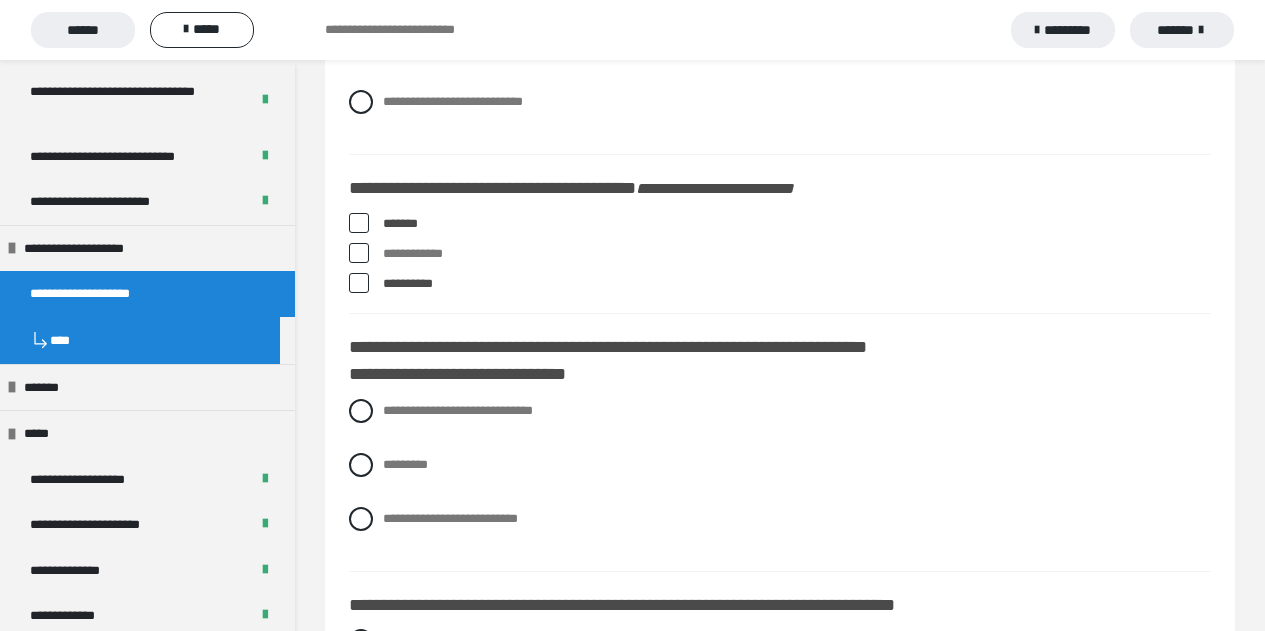 scroll, scrollTop: 6200, scrollLeft: 0, axis: vertical 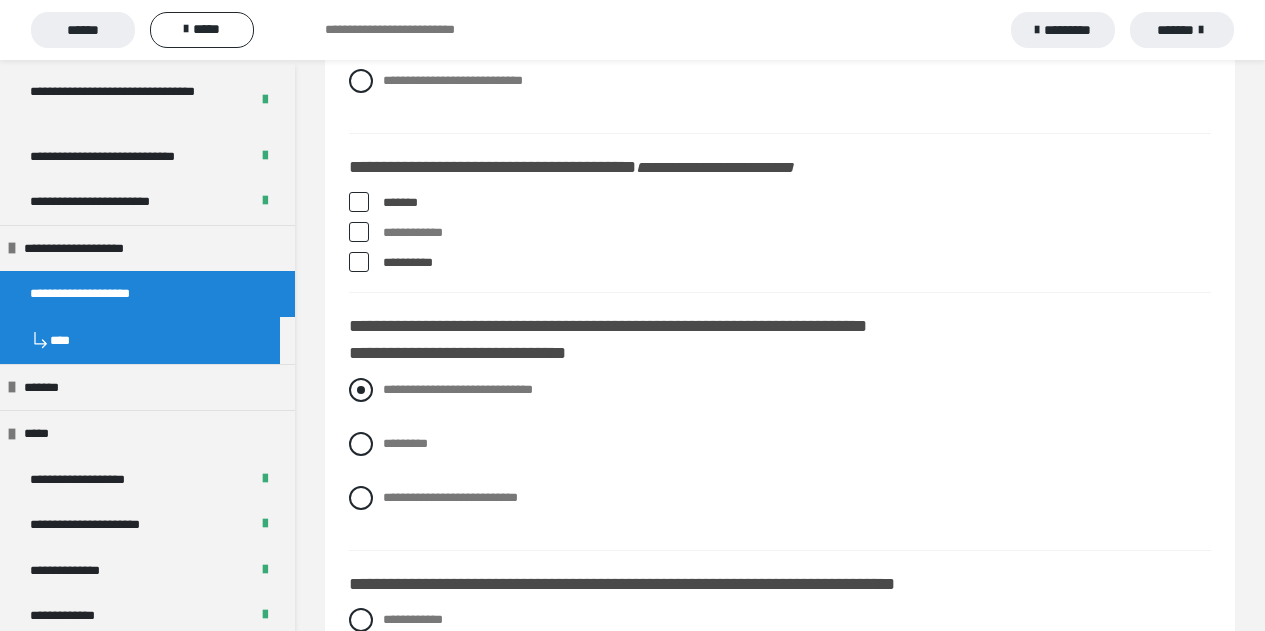 click at bounding box center (361, 390) 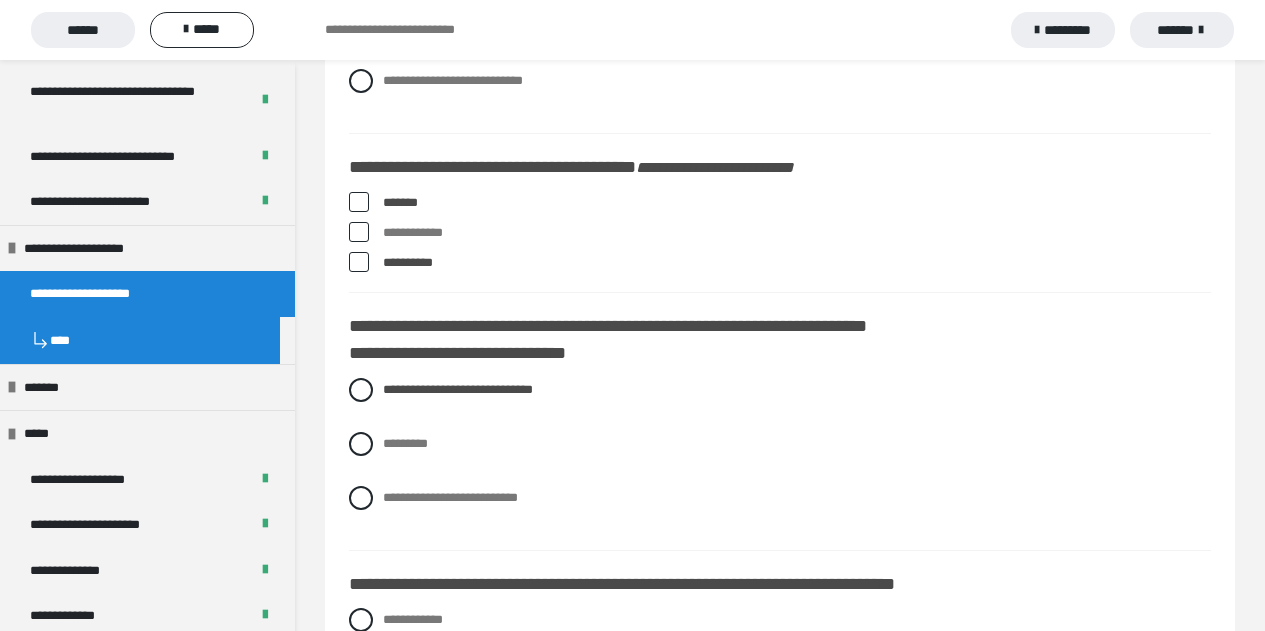 scroll, scrollTop: 6500, scrollLeft: 0, axis: vertical 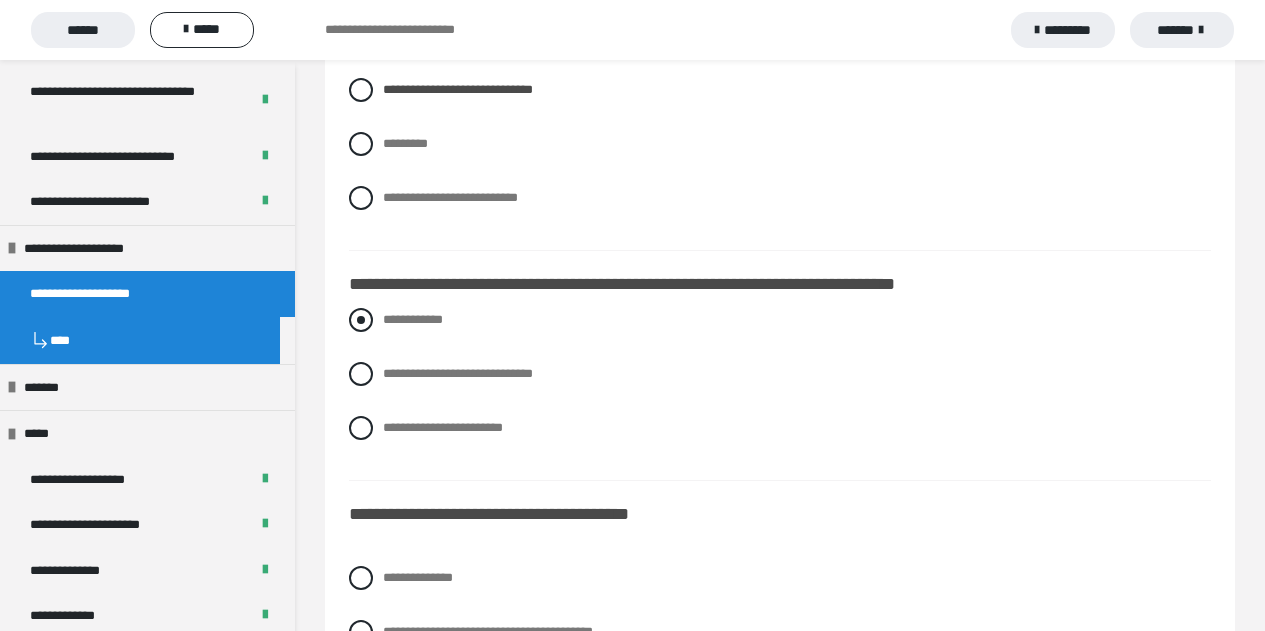 click at bounding box center (361, 320) 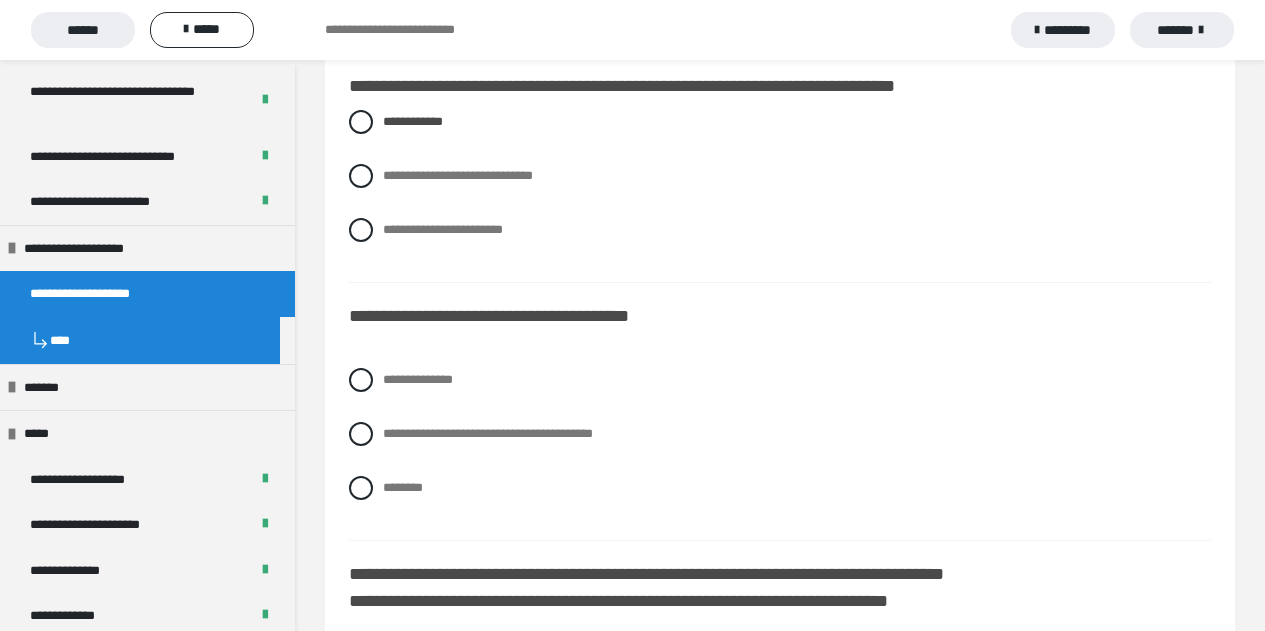 scroll, scrollTop: 6800, scrollLeft: 0, axis: vertical 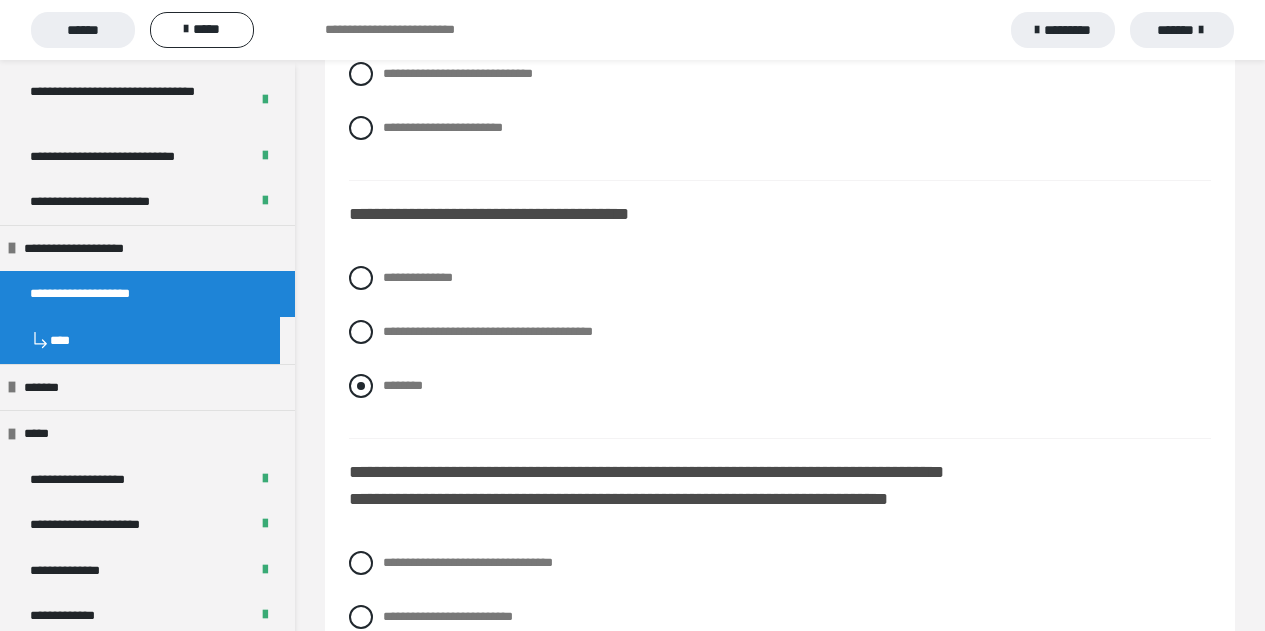 click at bounding box center [361, 386] 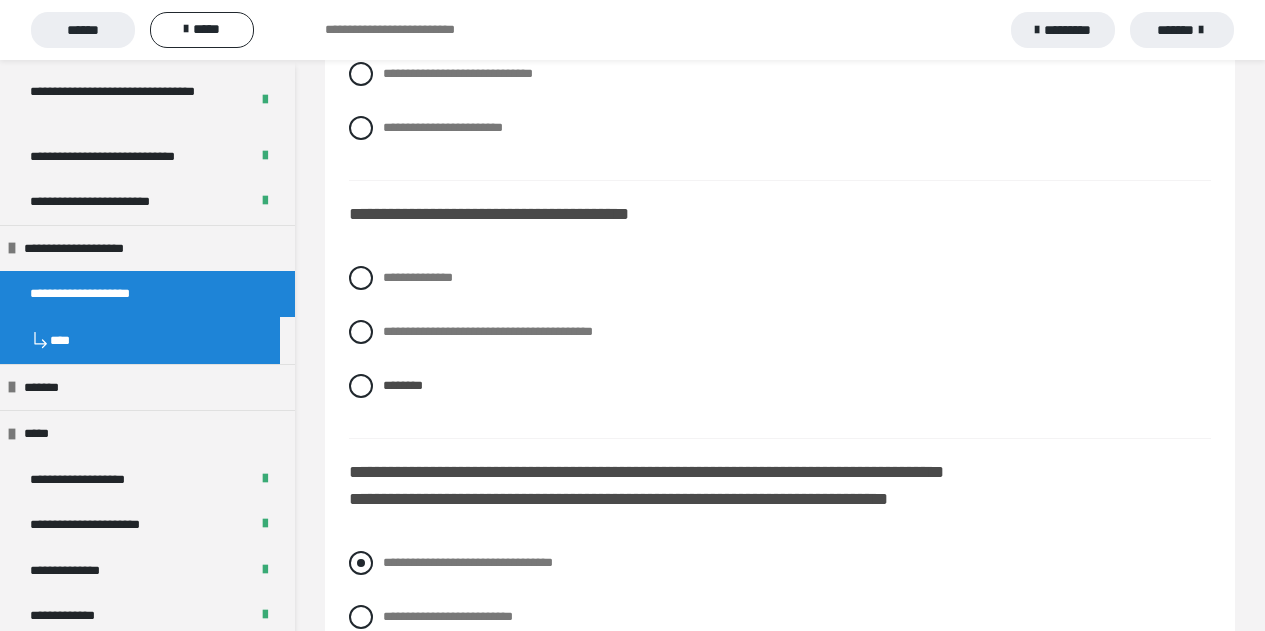 scroll, scrollTop: 7000, scrollLeft: 0, axis: vertical 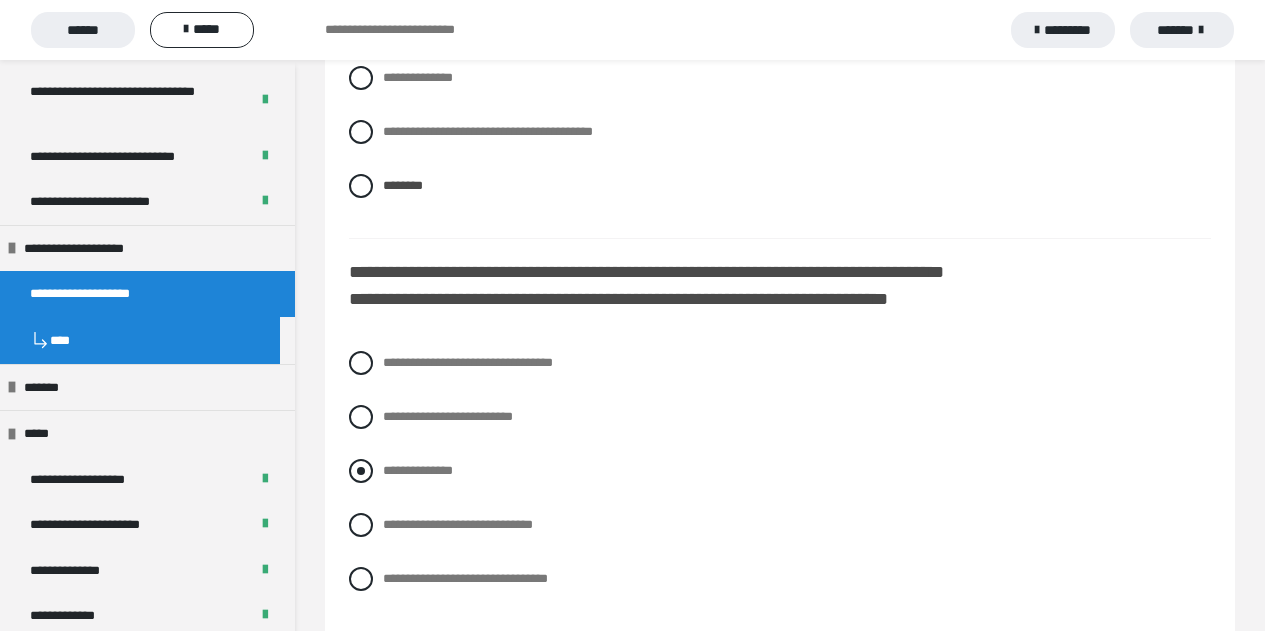 click at bounding box center (361, 471) 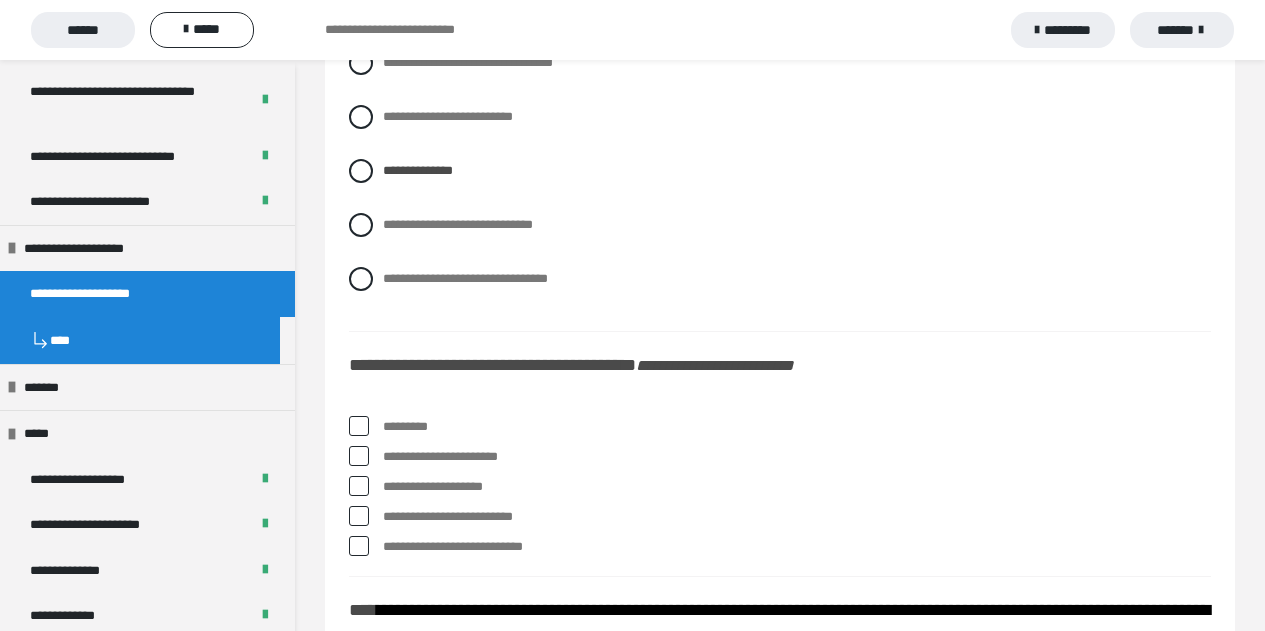 scroll, scrollTop: 7400, scrollLeft: 0, axis: vertical 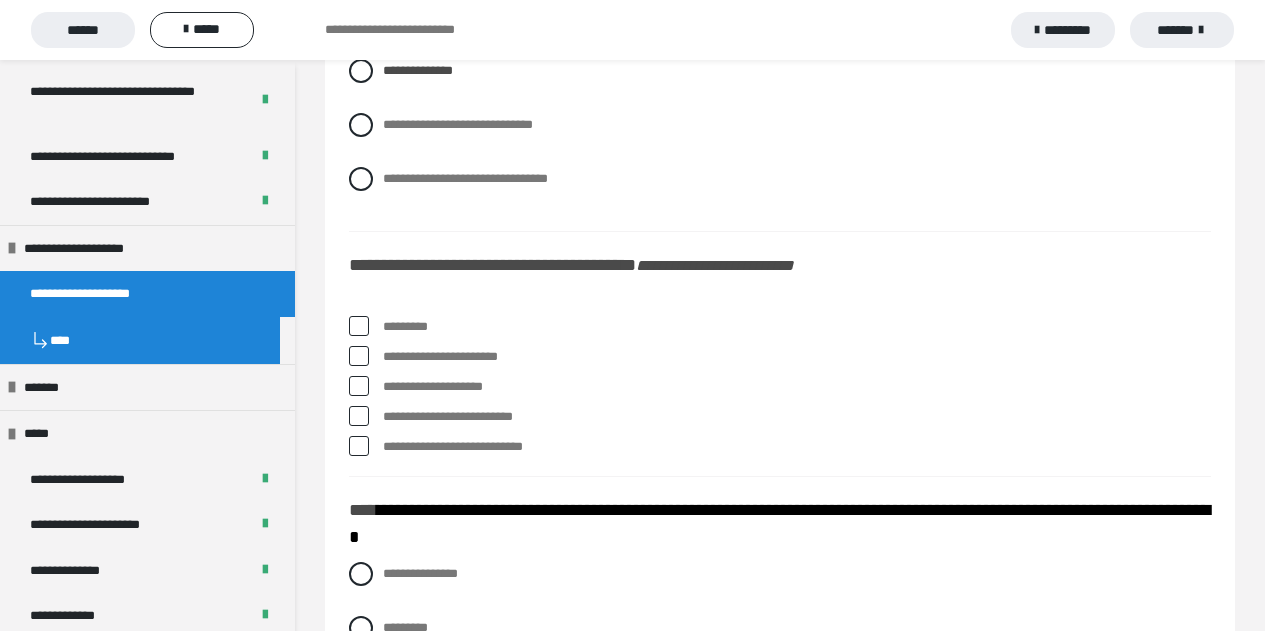 click at bounding box center (359, 326) 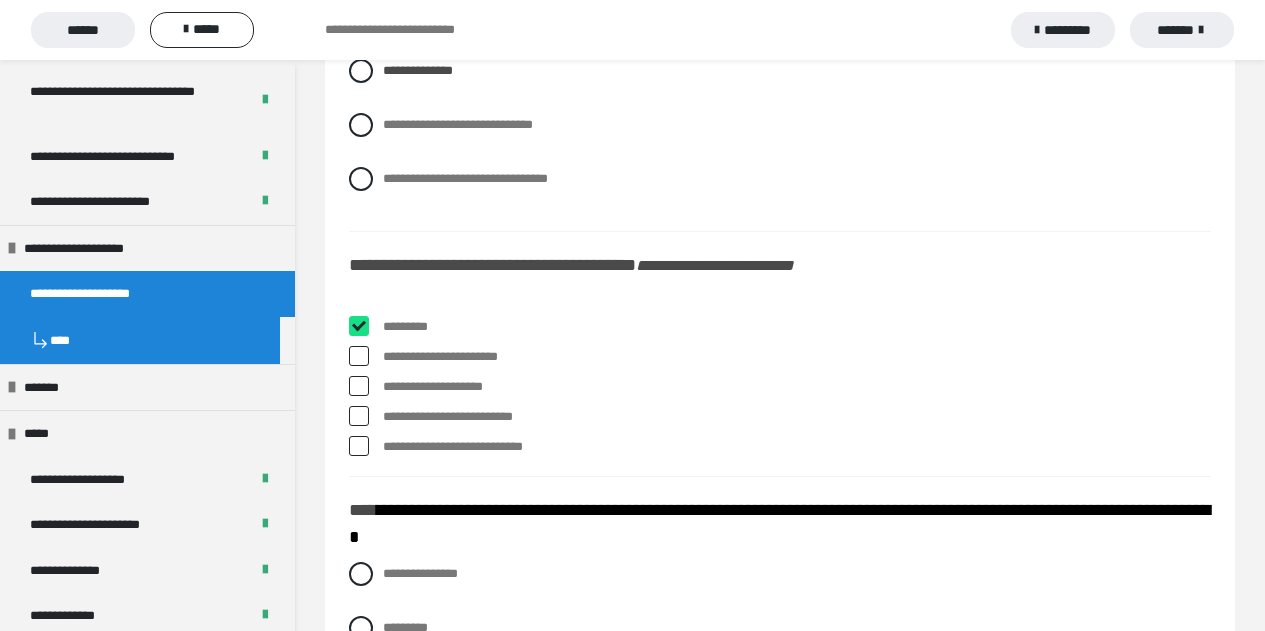 checkbox on "****" 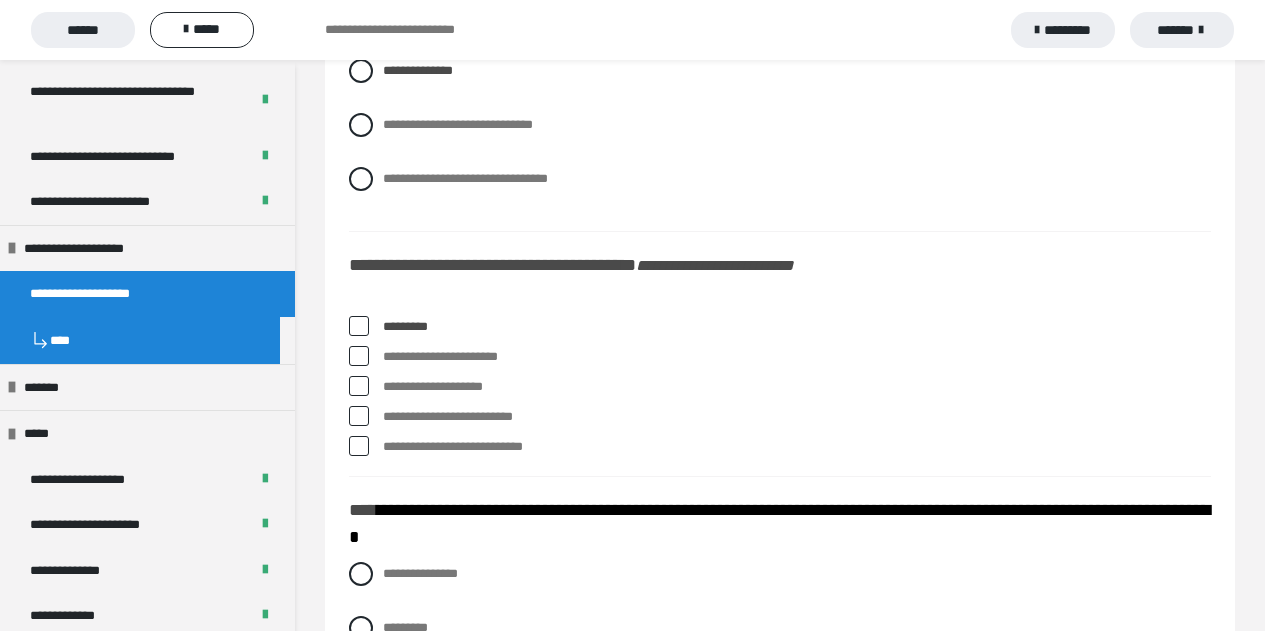 click at bounding box center (359, 416) 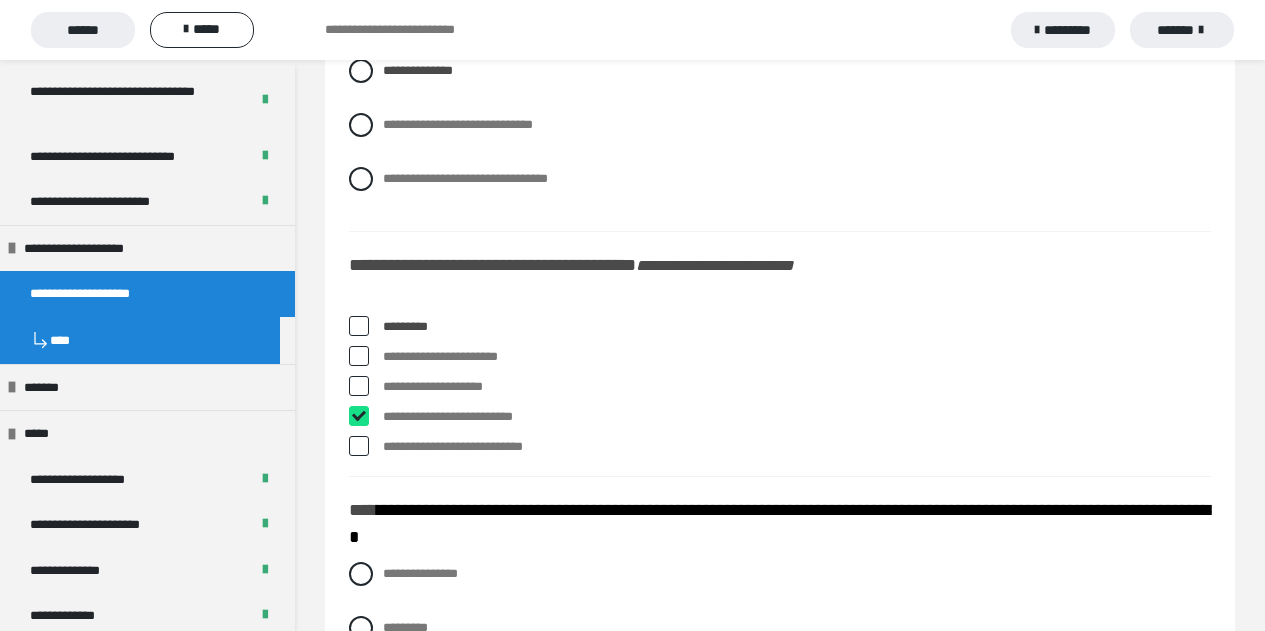 checkbox on "****" 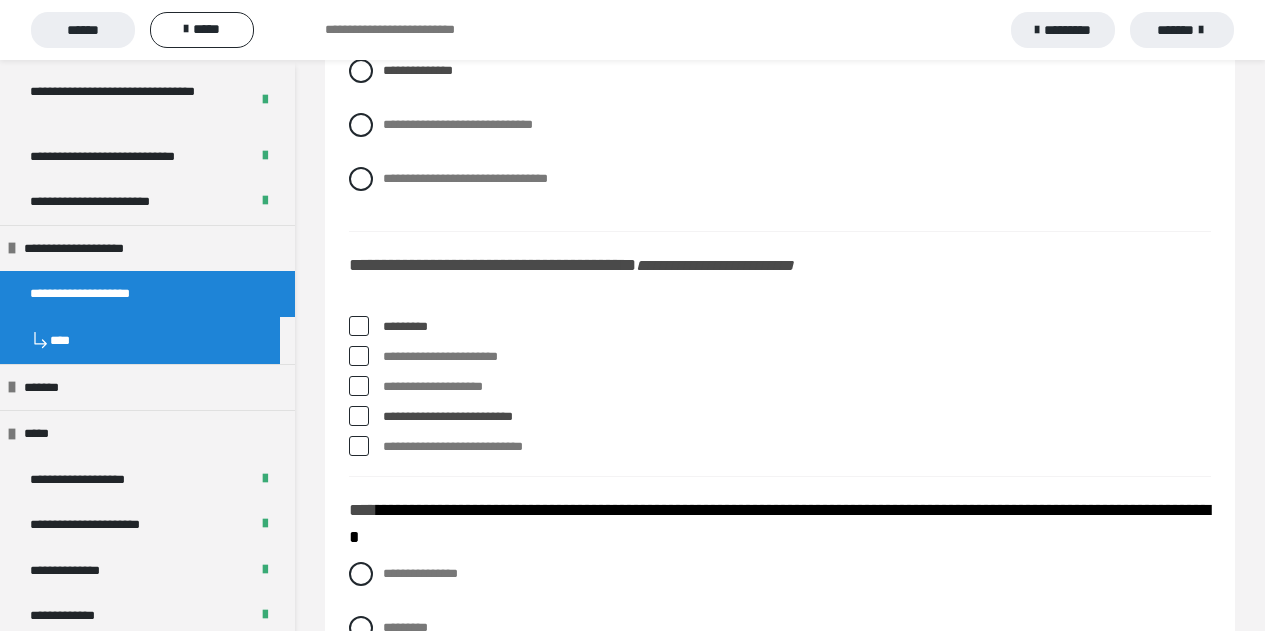 click at bounding box center (359, 356) 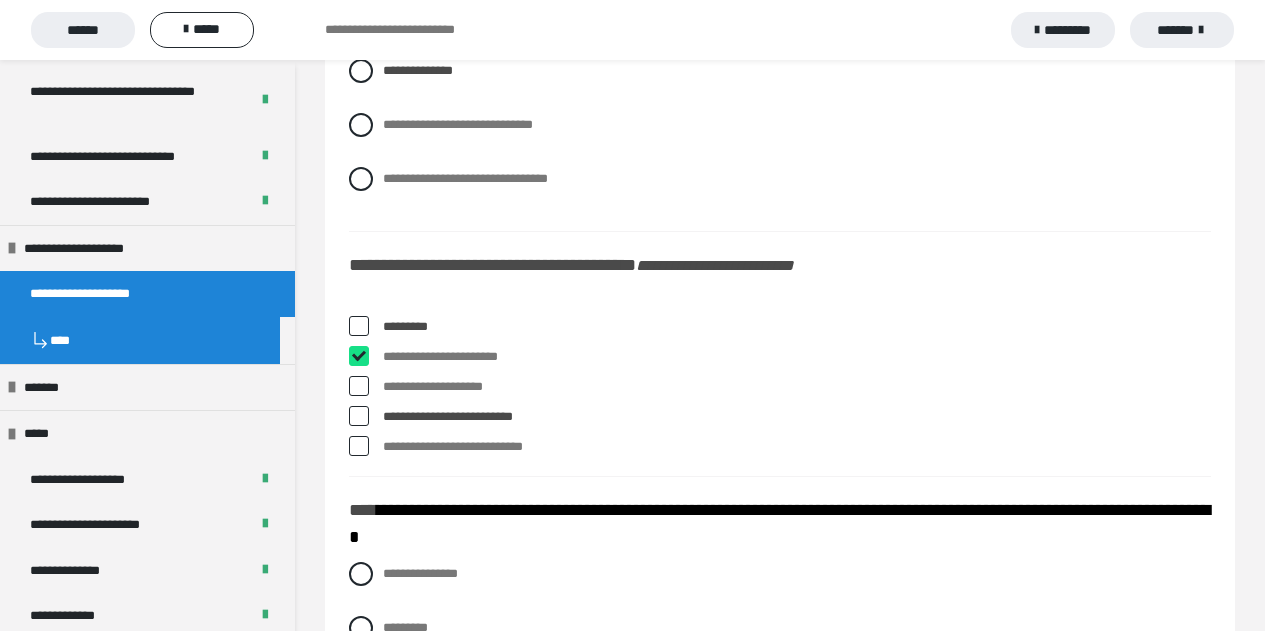 checkbox on "****" 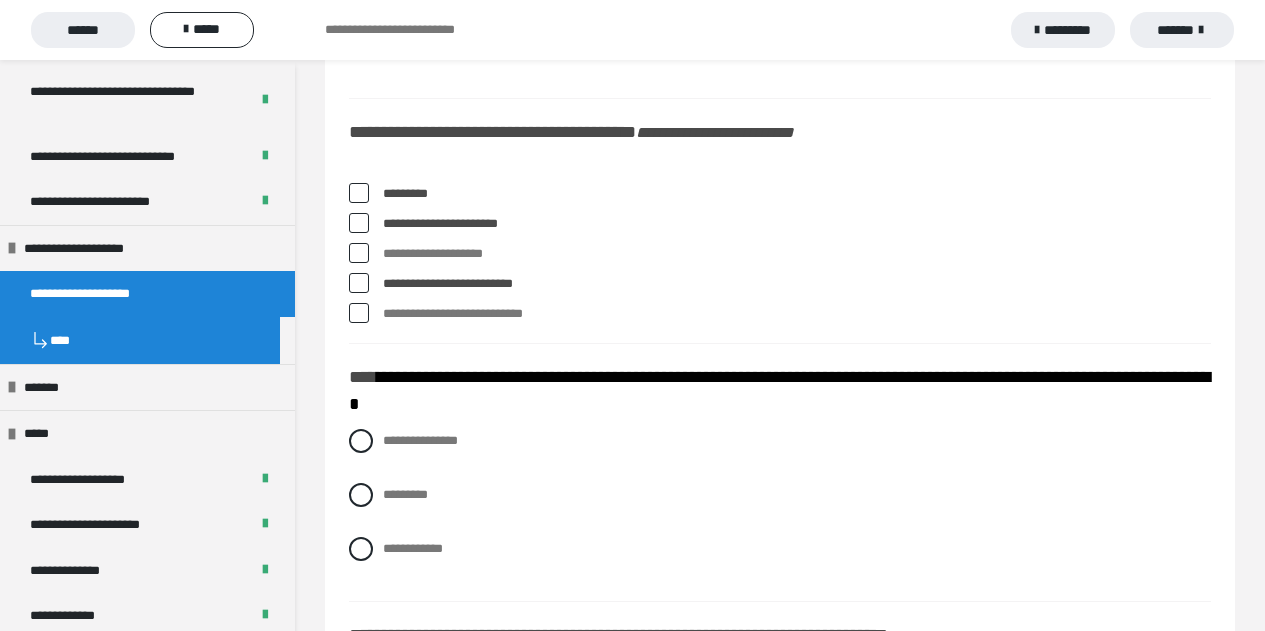 scroll, scrollTop: 7600, scrollLeft: 0, axis: vertical 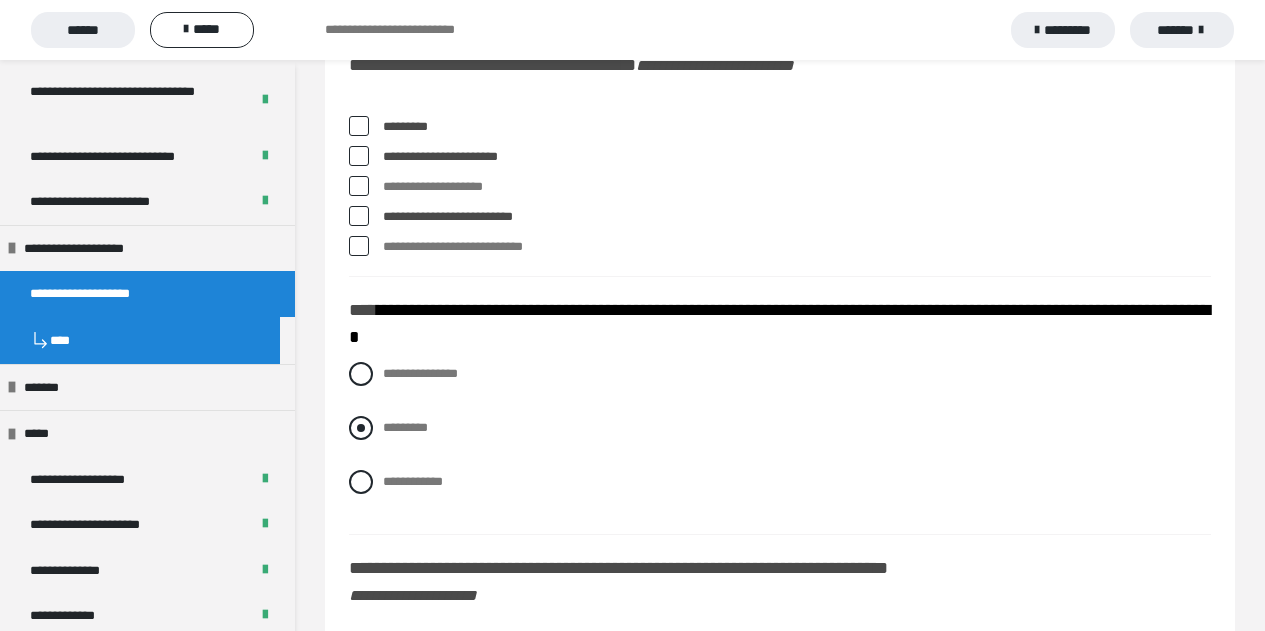 click at bounding box center [361, 428] 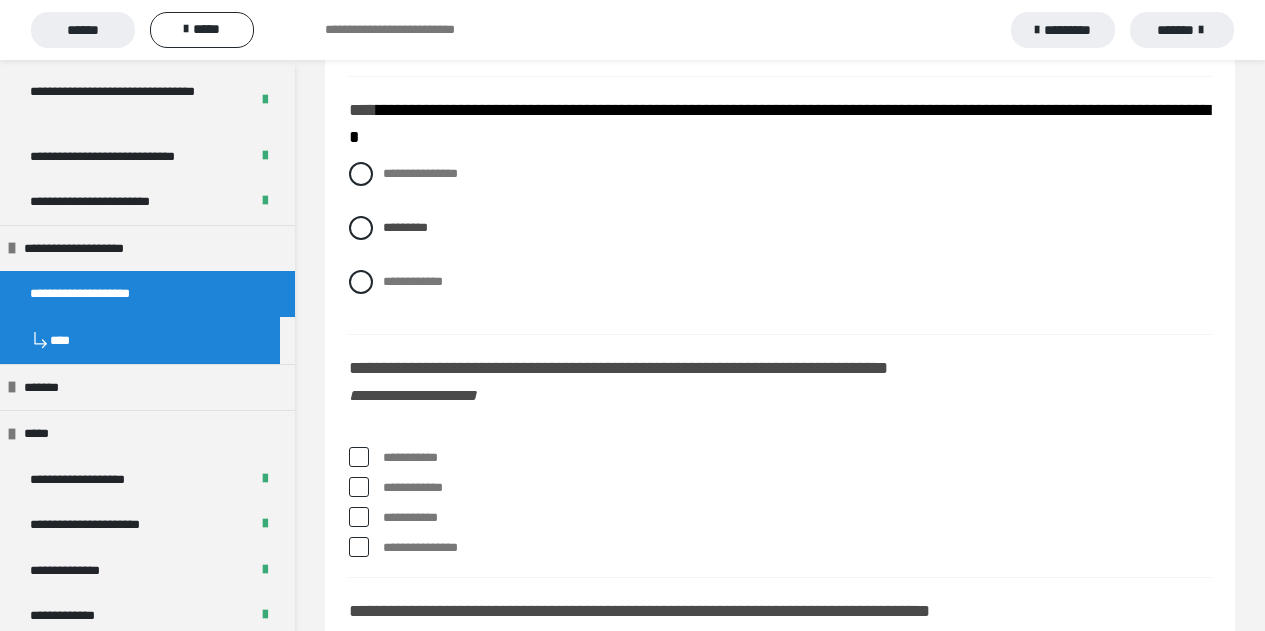scroll, scrollTop: 7900, scrollLeft: 0, axis: vertical 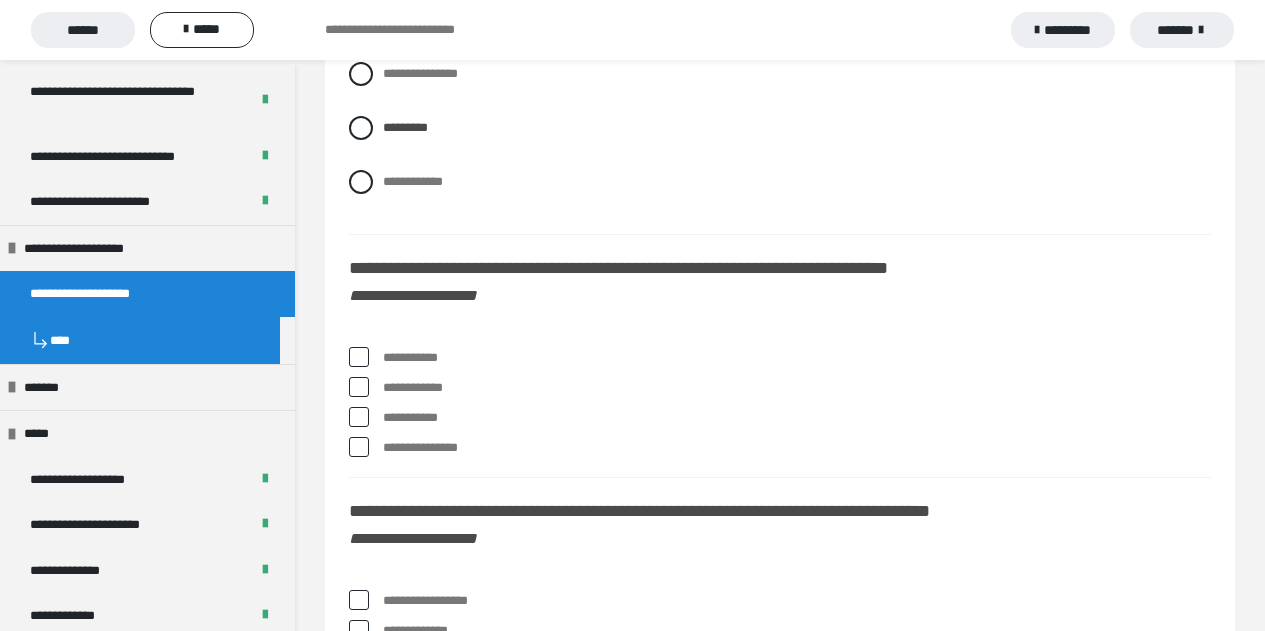 click at bounding box center (359, 417) 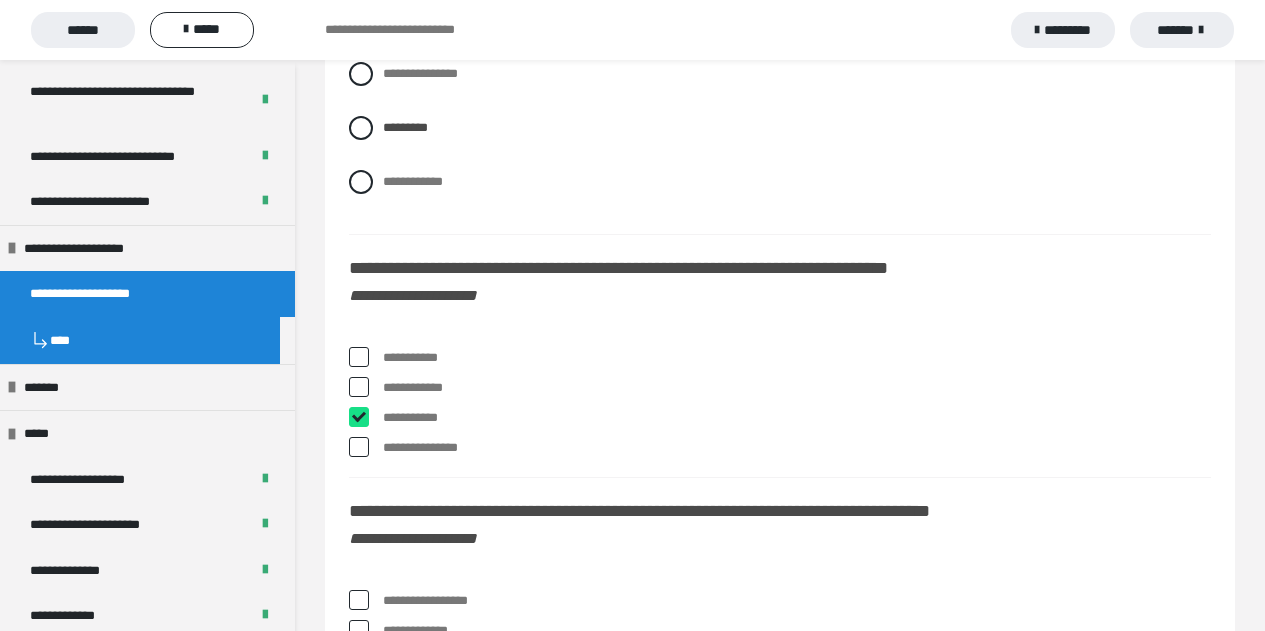 checkbox on "****" 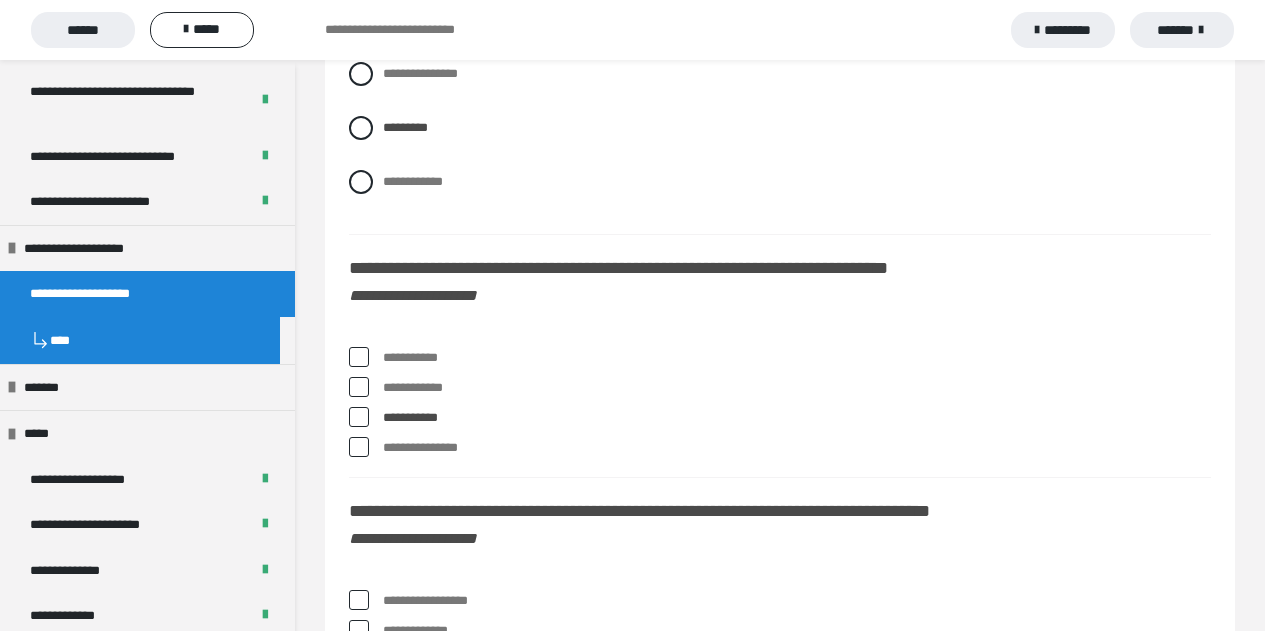 click at bounding box center [359, 357] 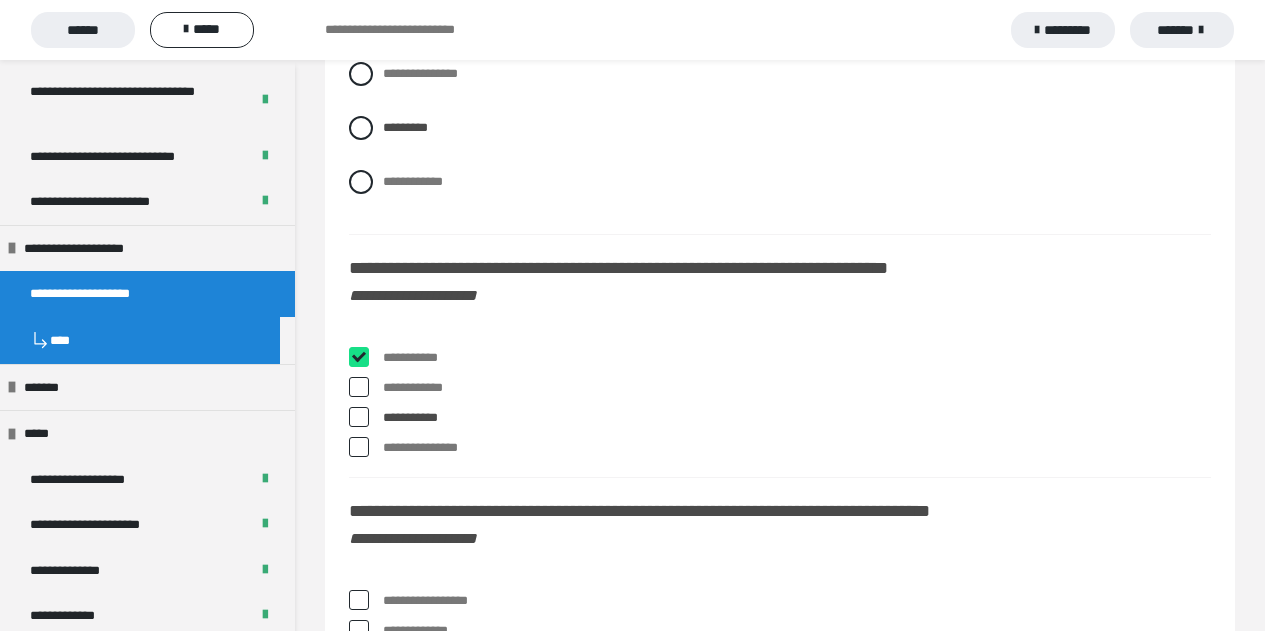 checkbox on "****" 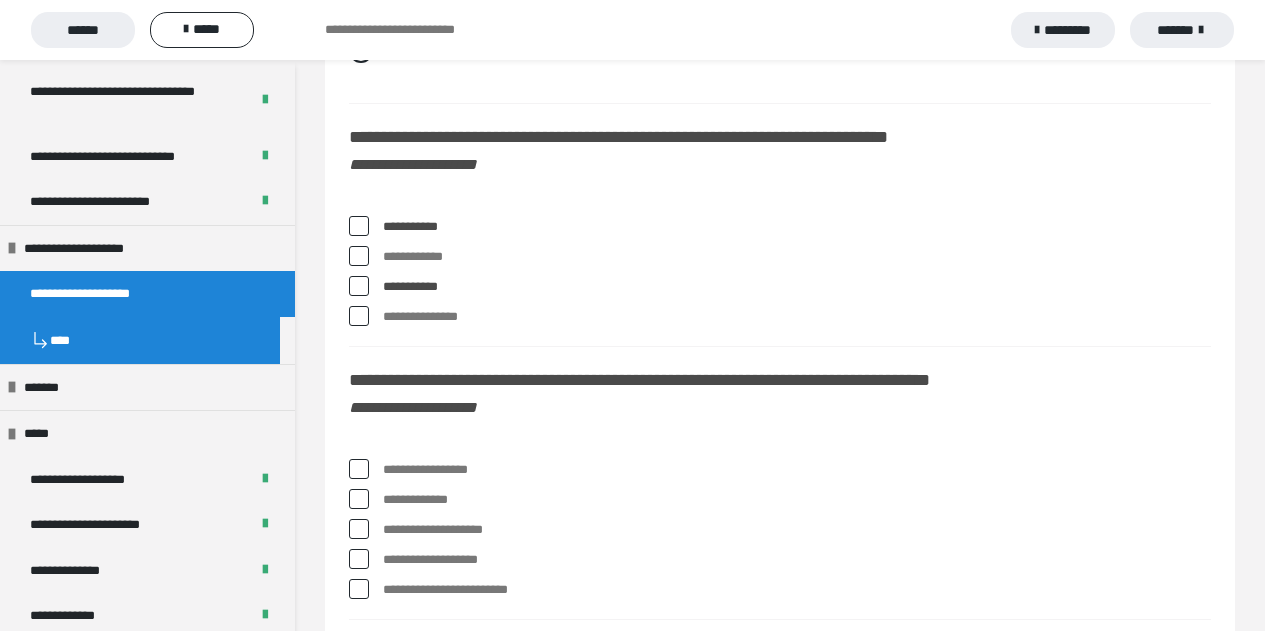 scroll, scrollTop: 8100, scrollLeft: 0, axis: vertical 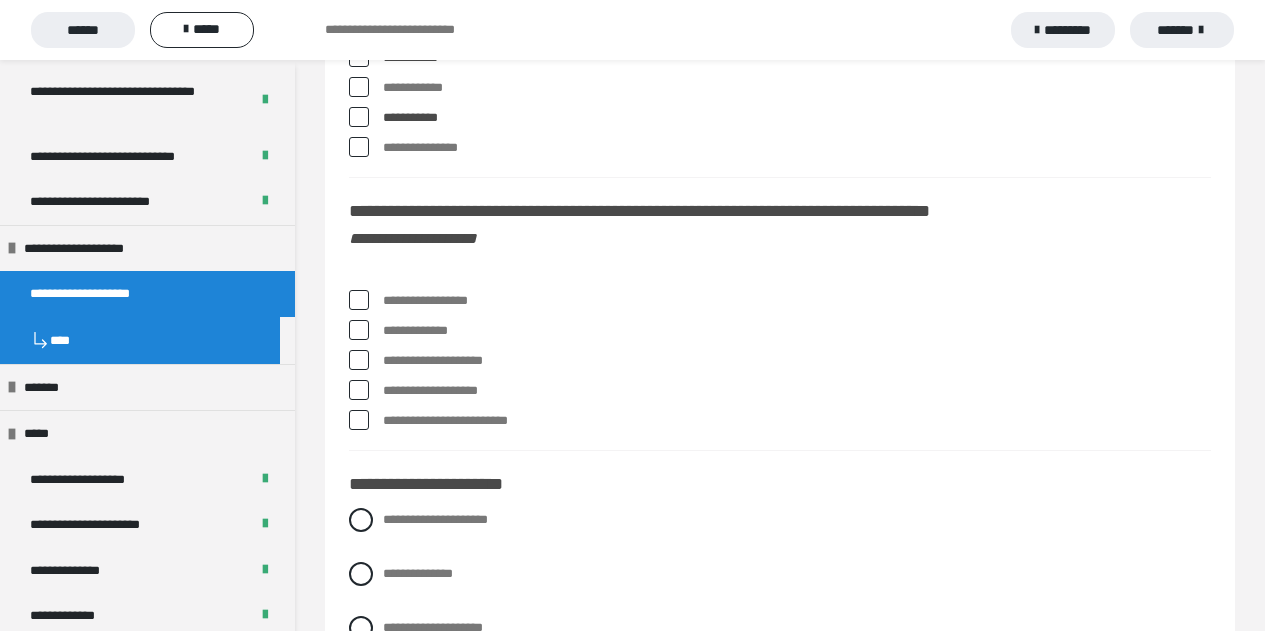 click at bounding box center (359, 300) 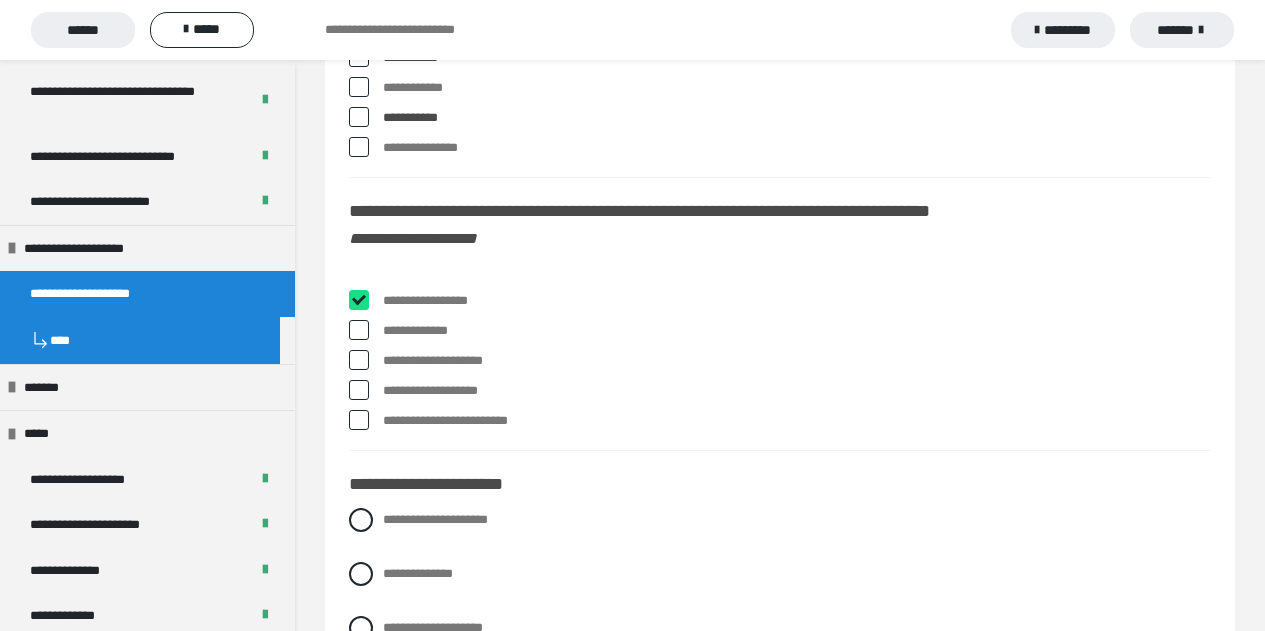 checkbox on "****" 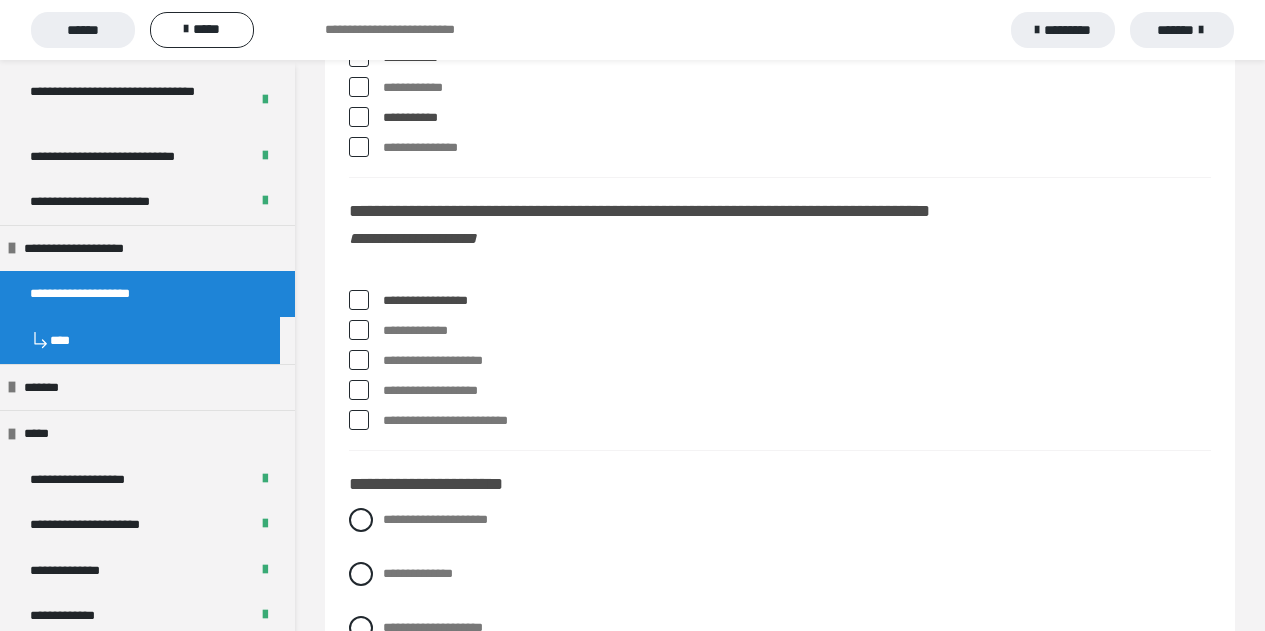 click at bounding box center (359, 360) 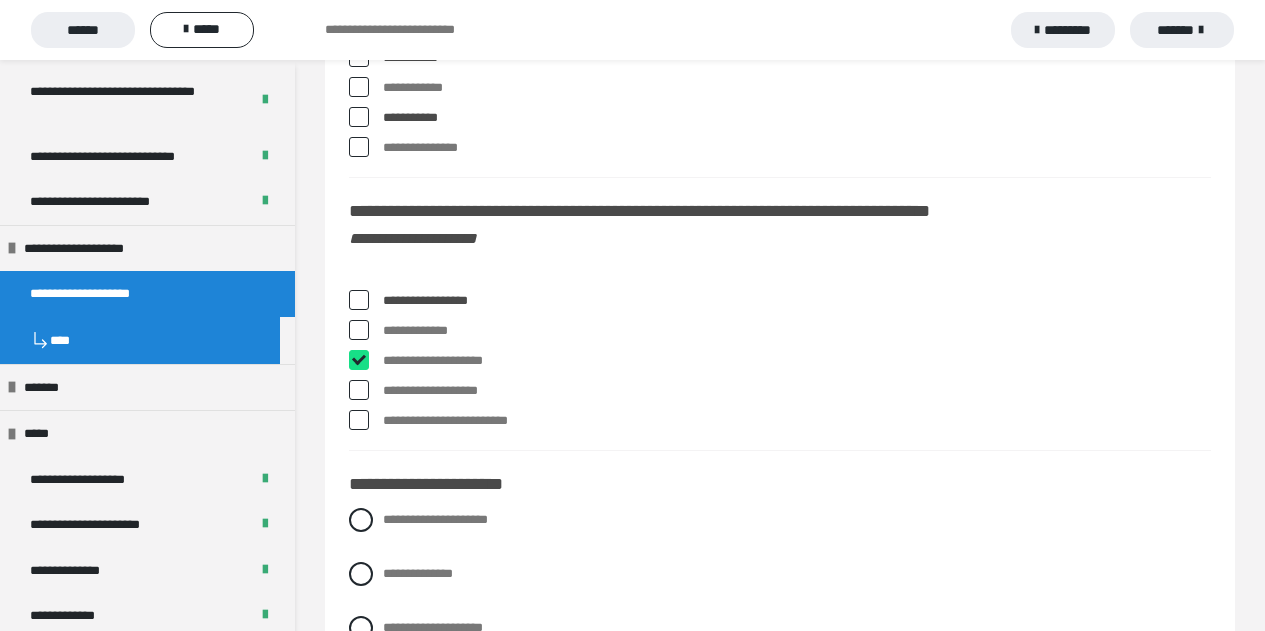 checkbox on "****" 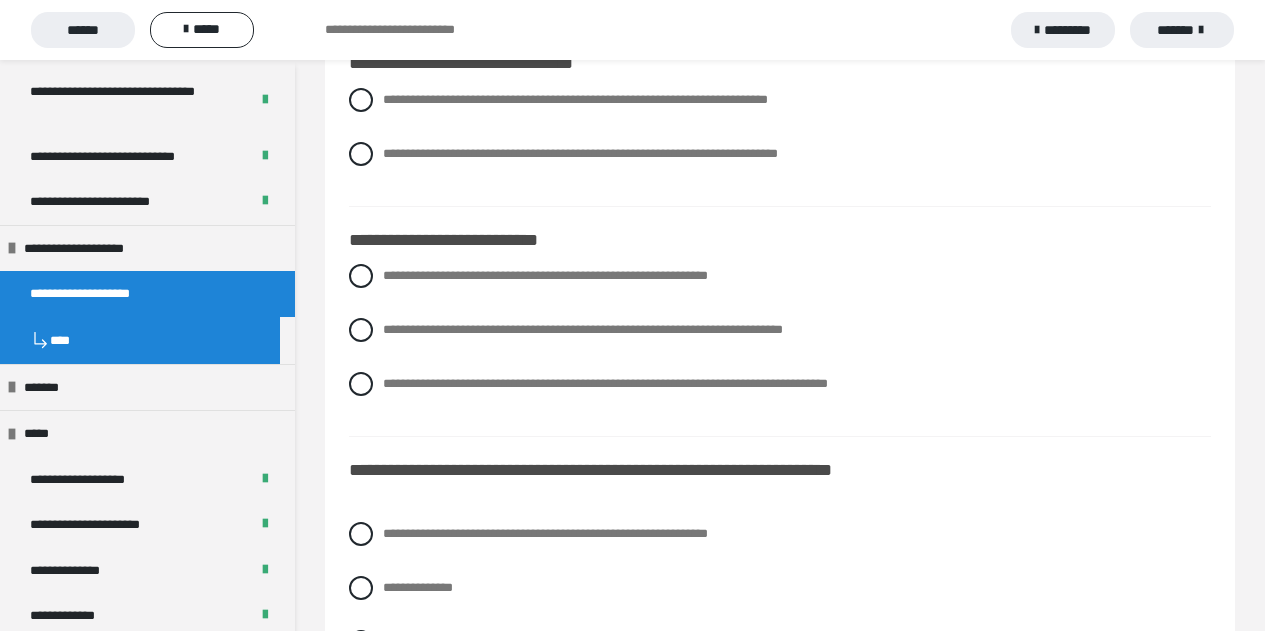 scroll, scrollTop: 8900, scrollLeft: 0, axis: vertical 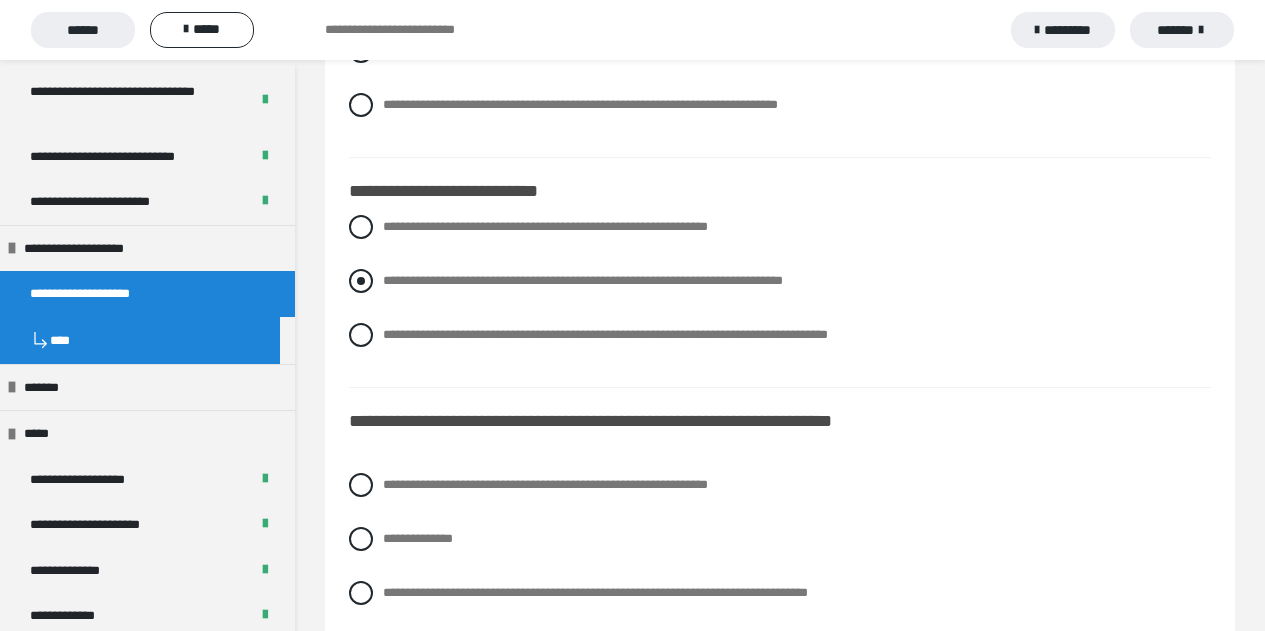 click at bounding box center (361, 281) 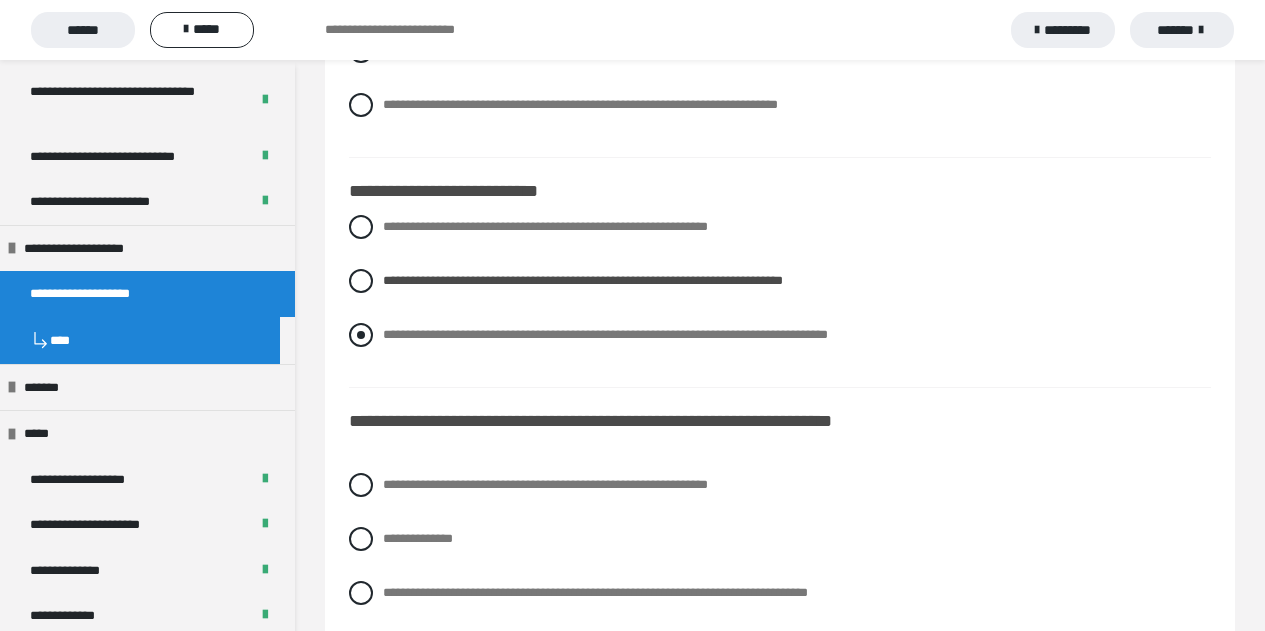click at bounding box center [361, 335] 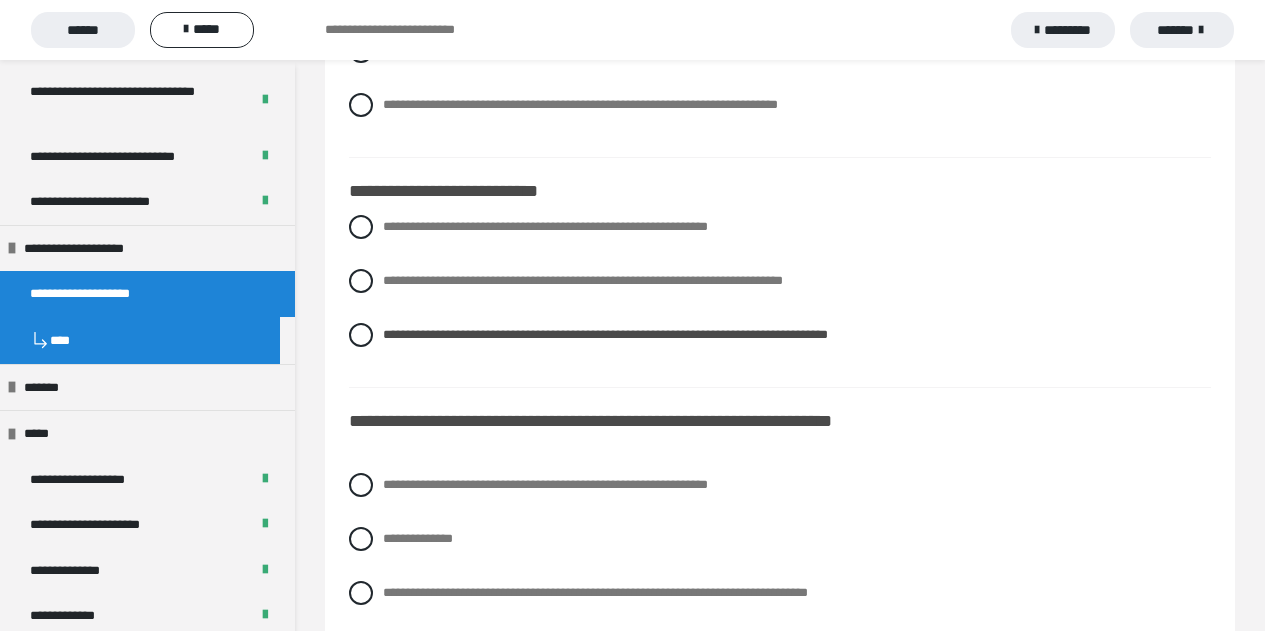 scroll, scrollTop: 9100, scrollLeft: 0, axis: vertical 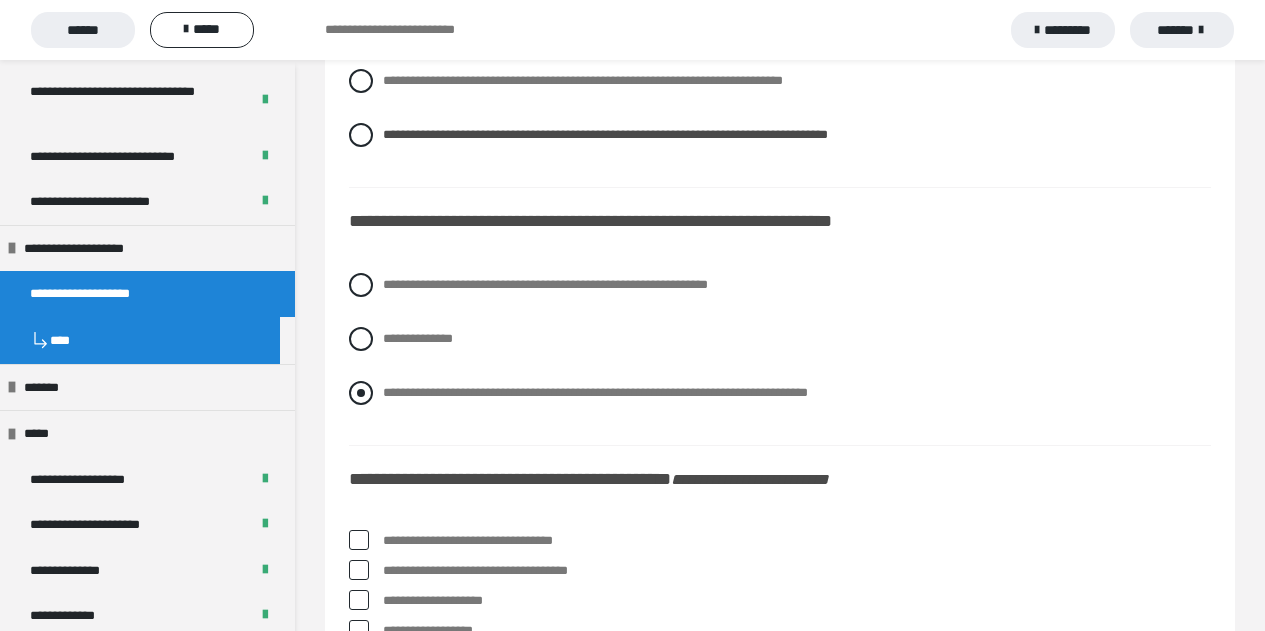 click at bounding box center (361, 393) 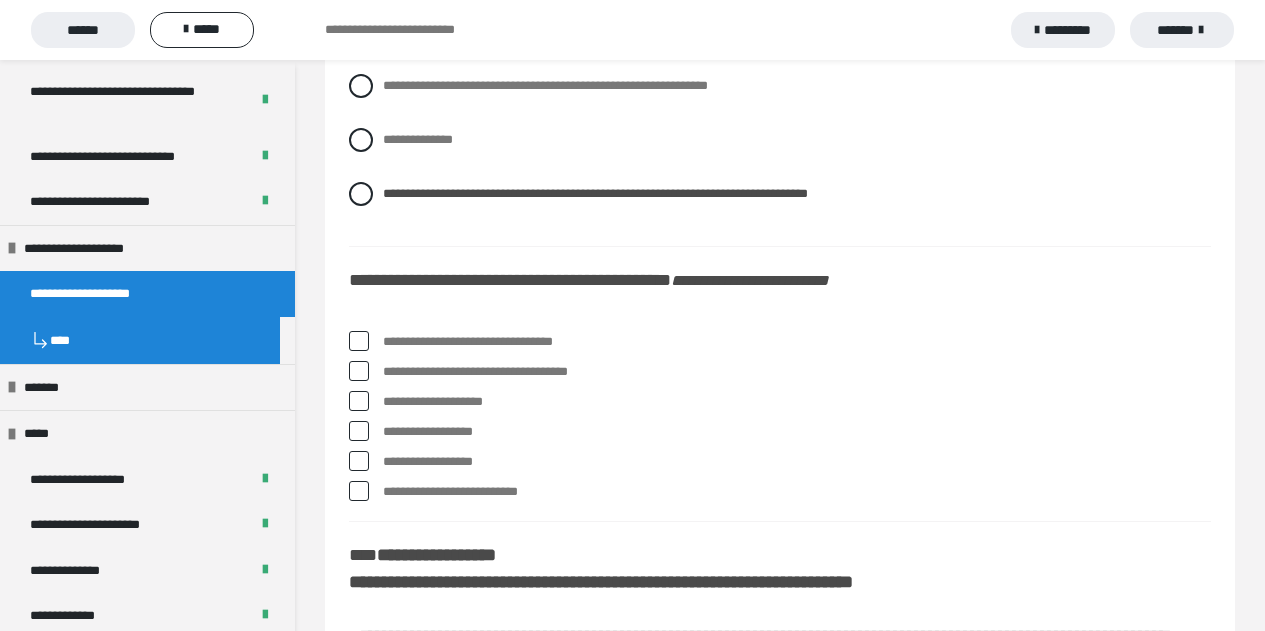 scroll, scrollTop: 9300, scrollLeft: 0, axis: vertical 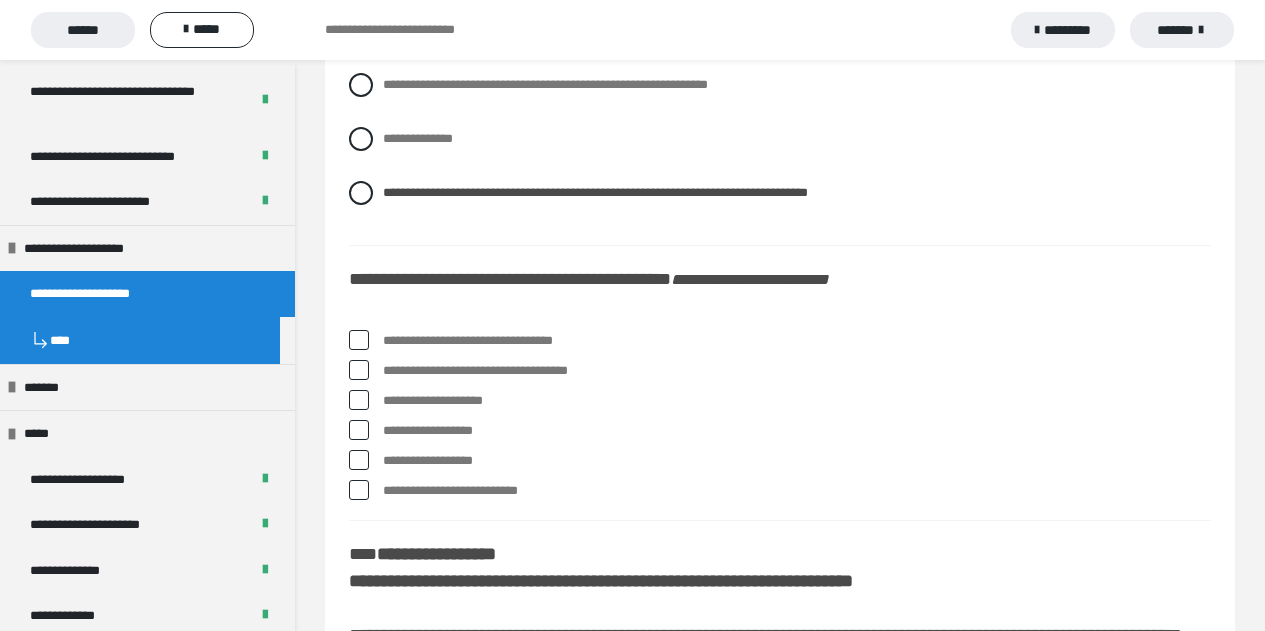 click at bounding box center (359, 340) 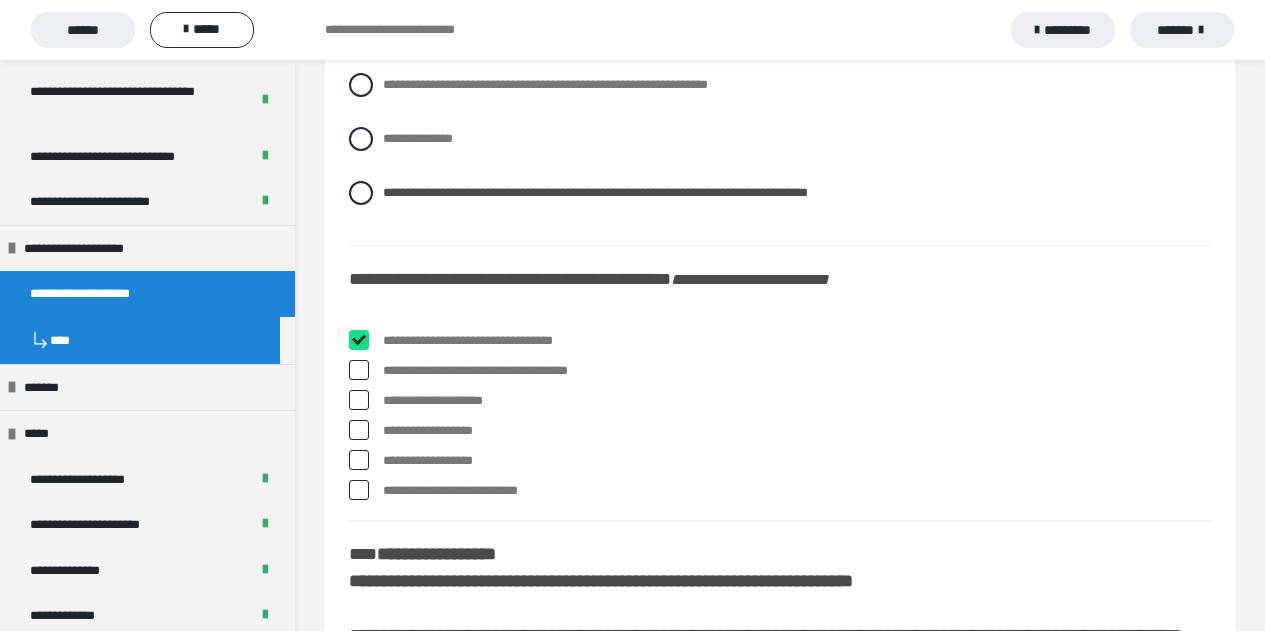 checkbox on "****" 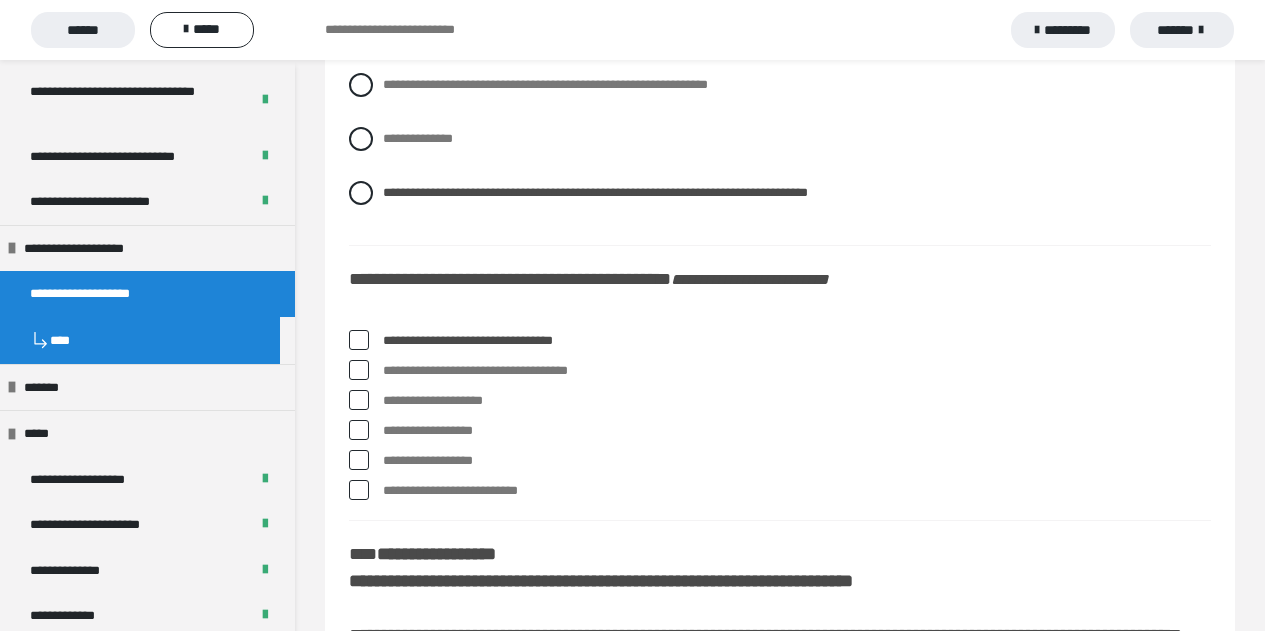 click at bounding box center (359, 370) 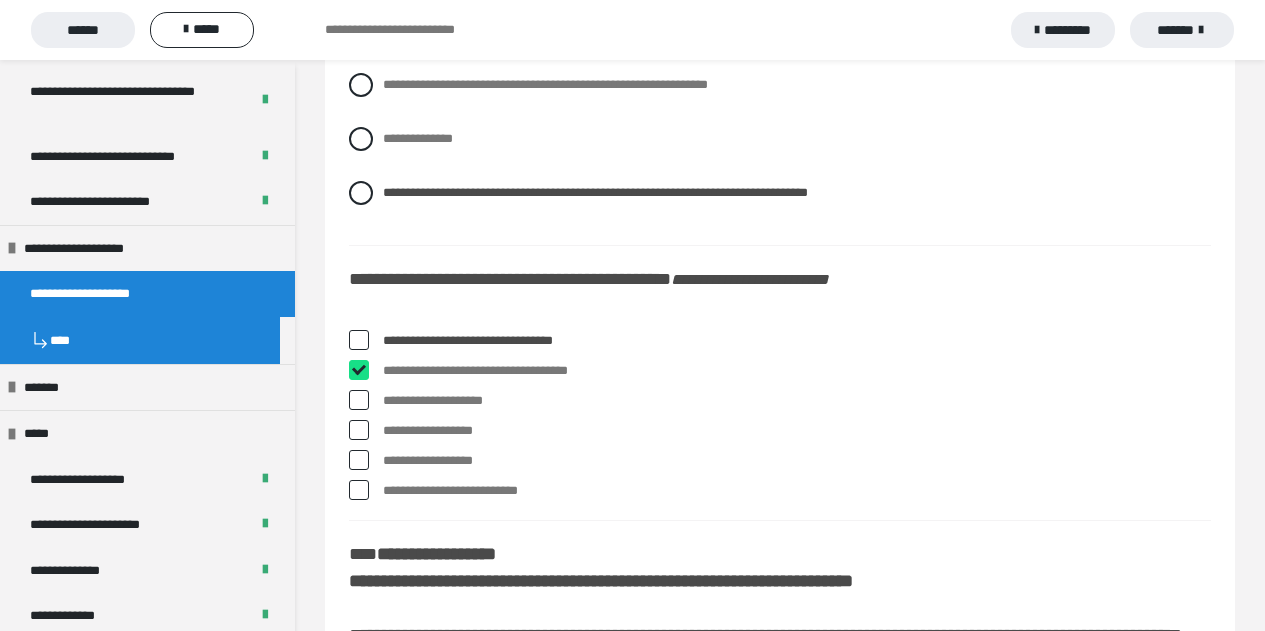 checkbox on "****" 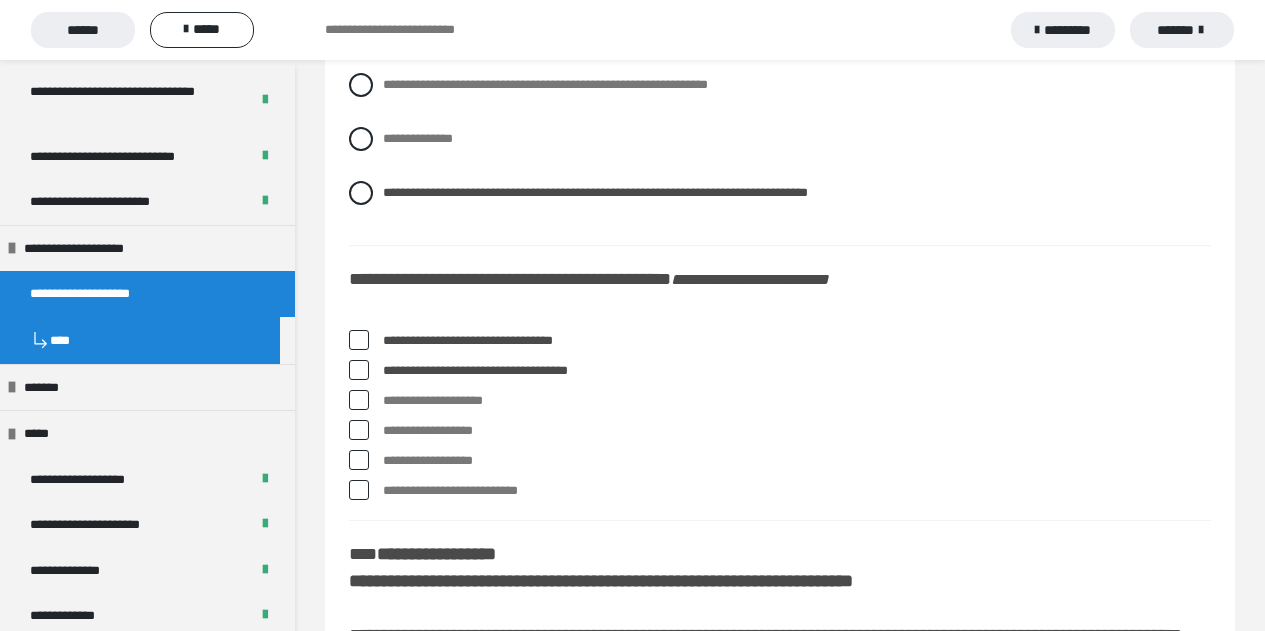 click at bounding box center [359, 400] 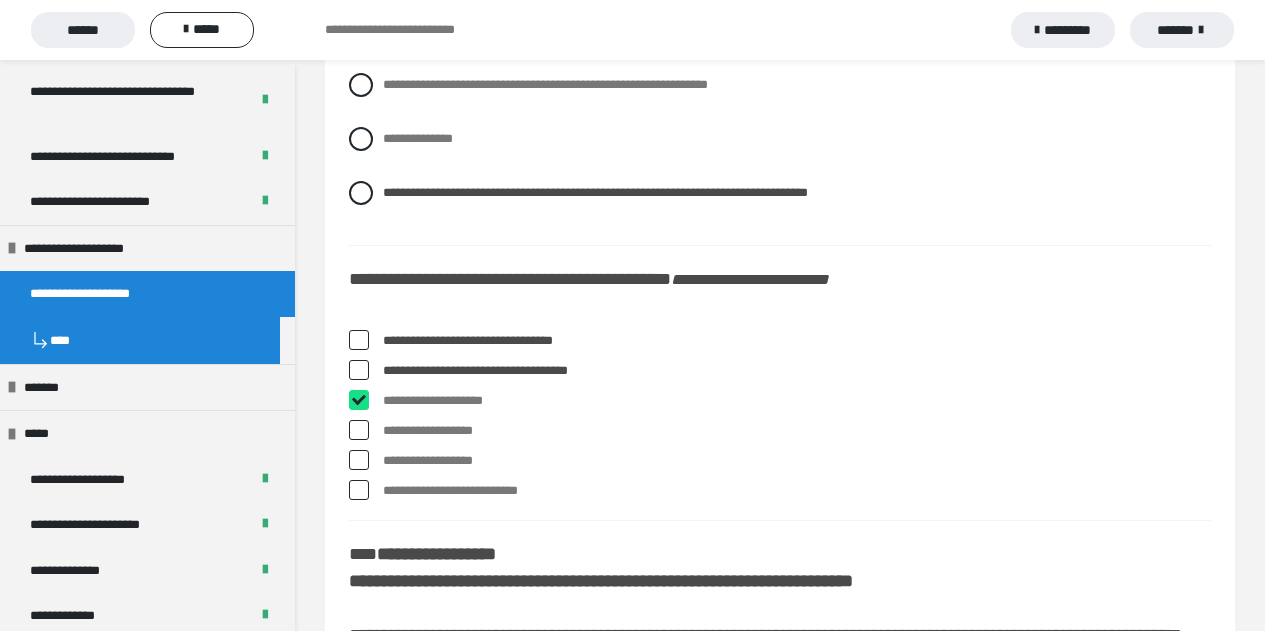 checkbox on "****" 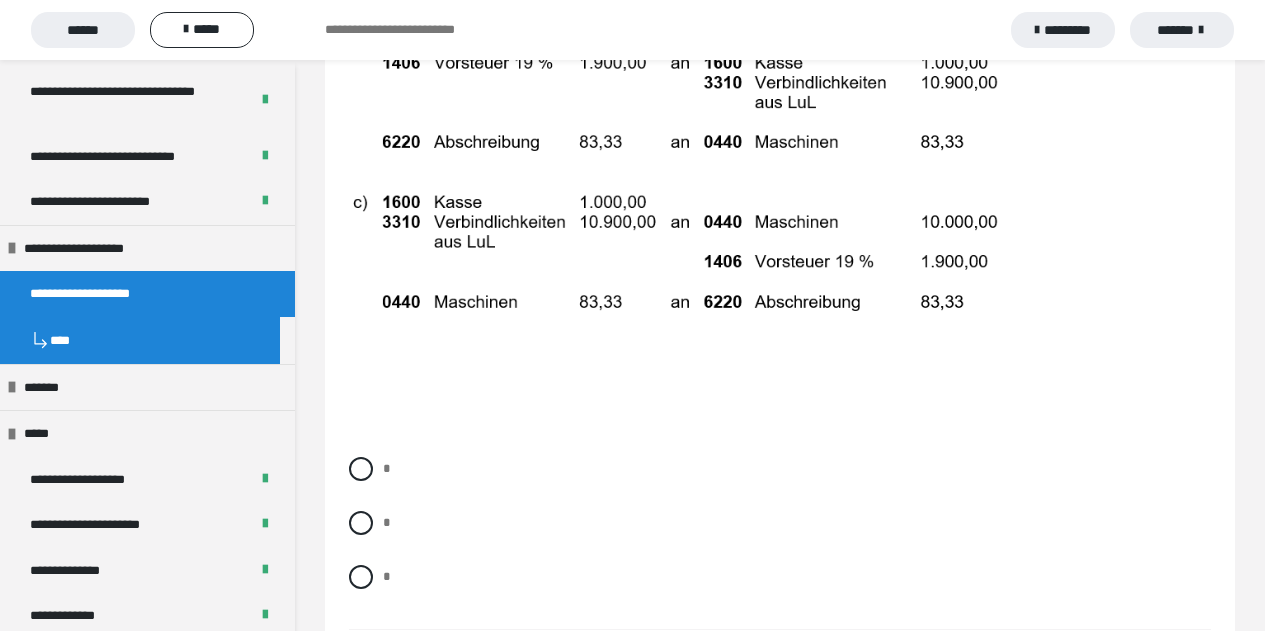 scroll, scrollTop: 10300, scrollLeft: 0, axis: vertical 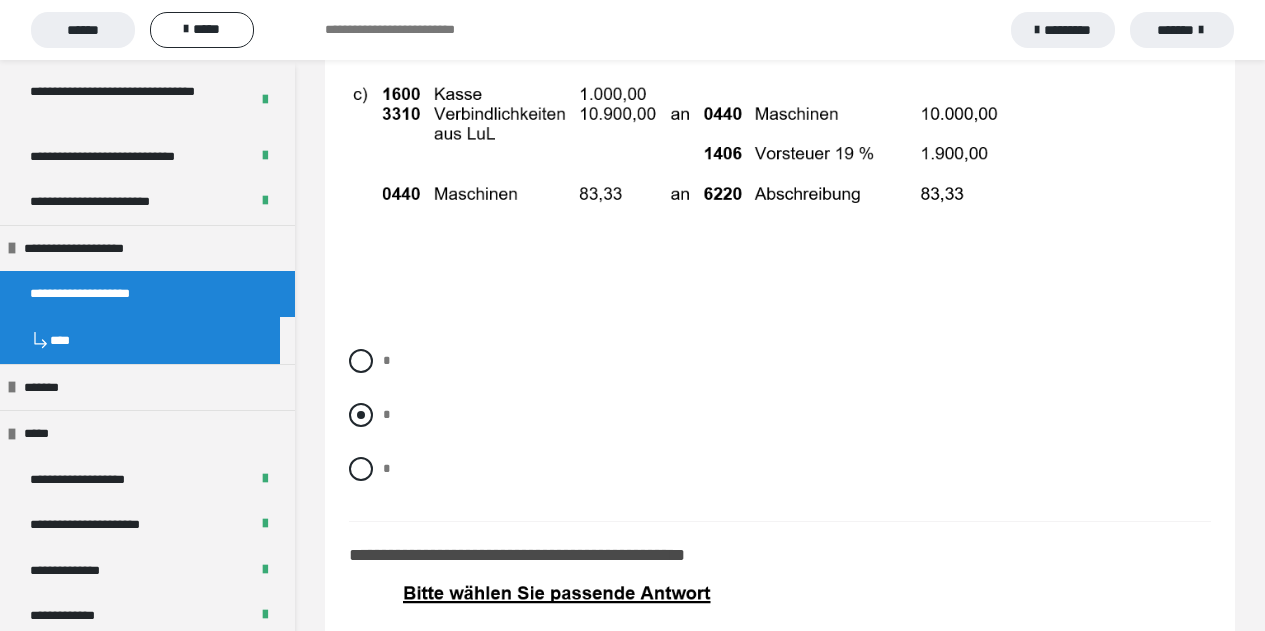click at bounding box center [361, 415] 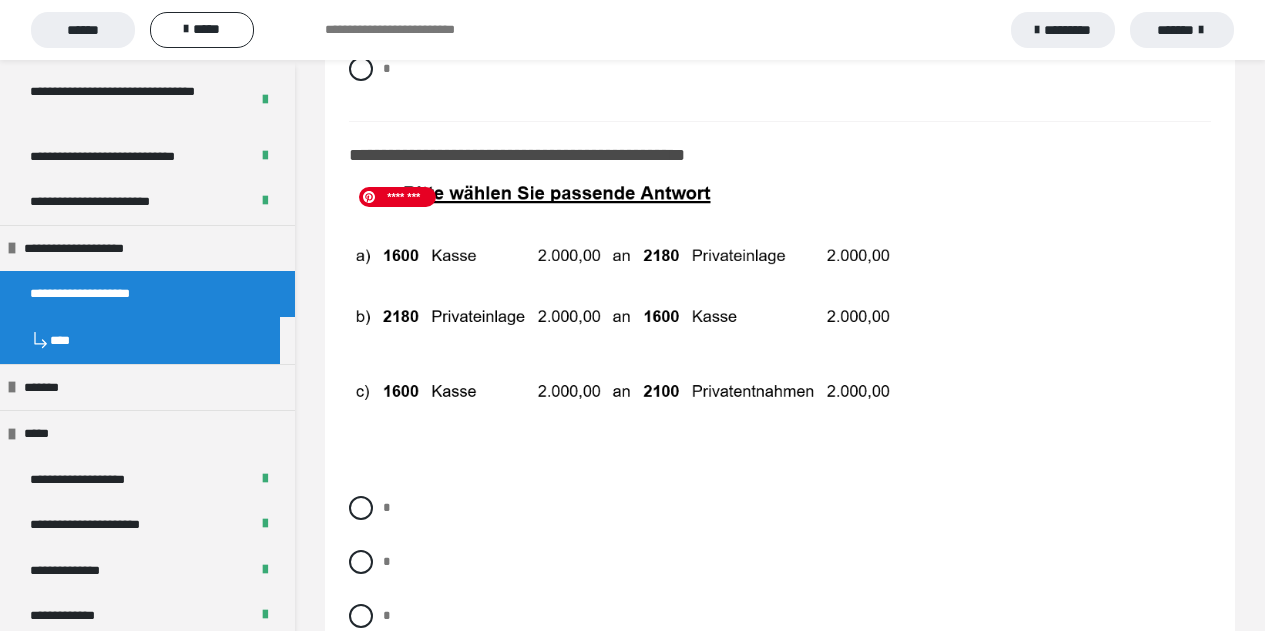 scroll, scrollTop: 10900, scrollLeft: 0, axis: vertical 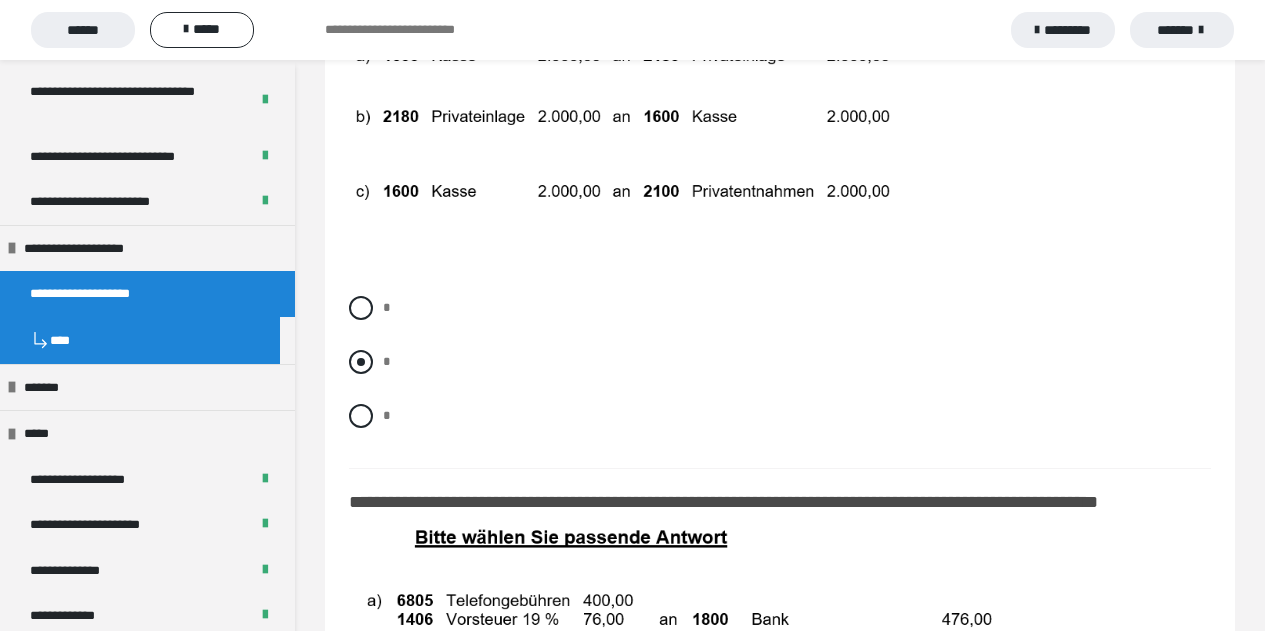 click at bounding box center (361, 362) 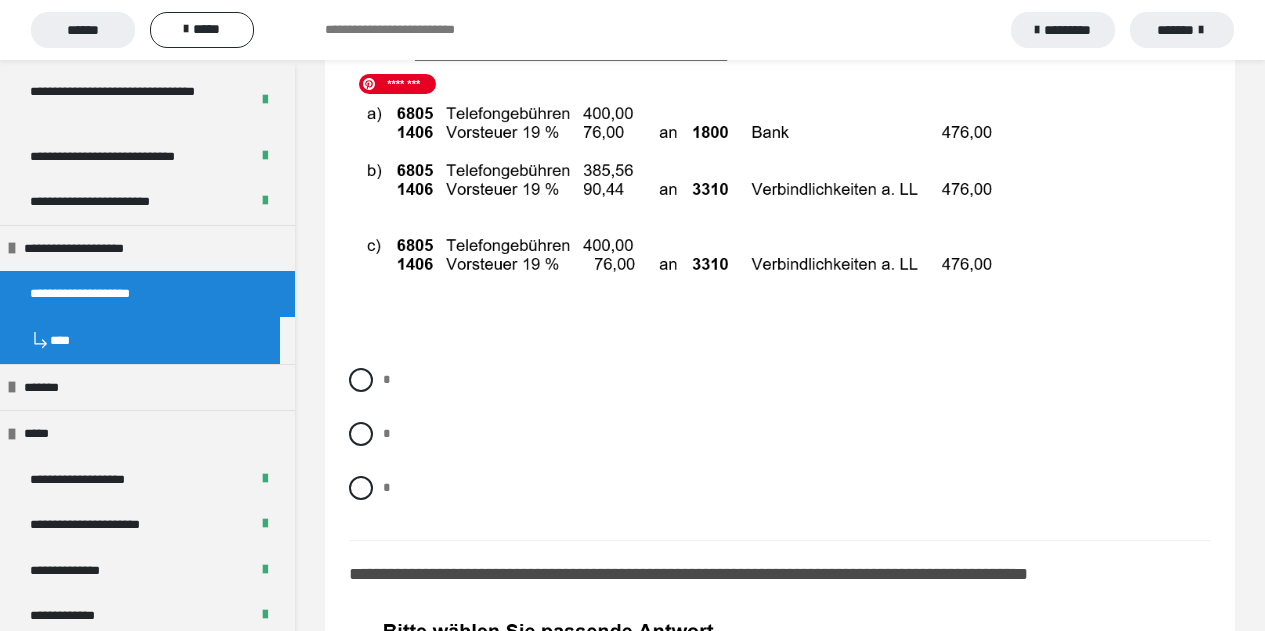 scroll, scrollTop: 11400, scrollLeft: 0, axis: vertical 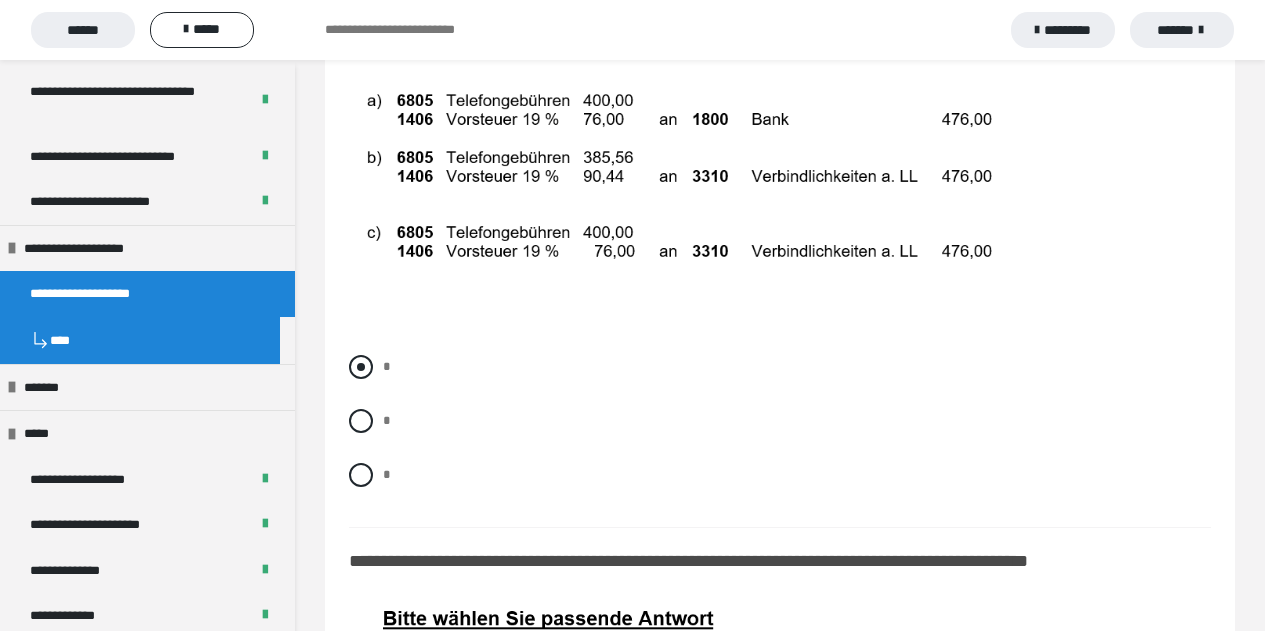 click at bounding box center (361, 367) 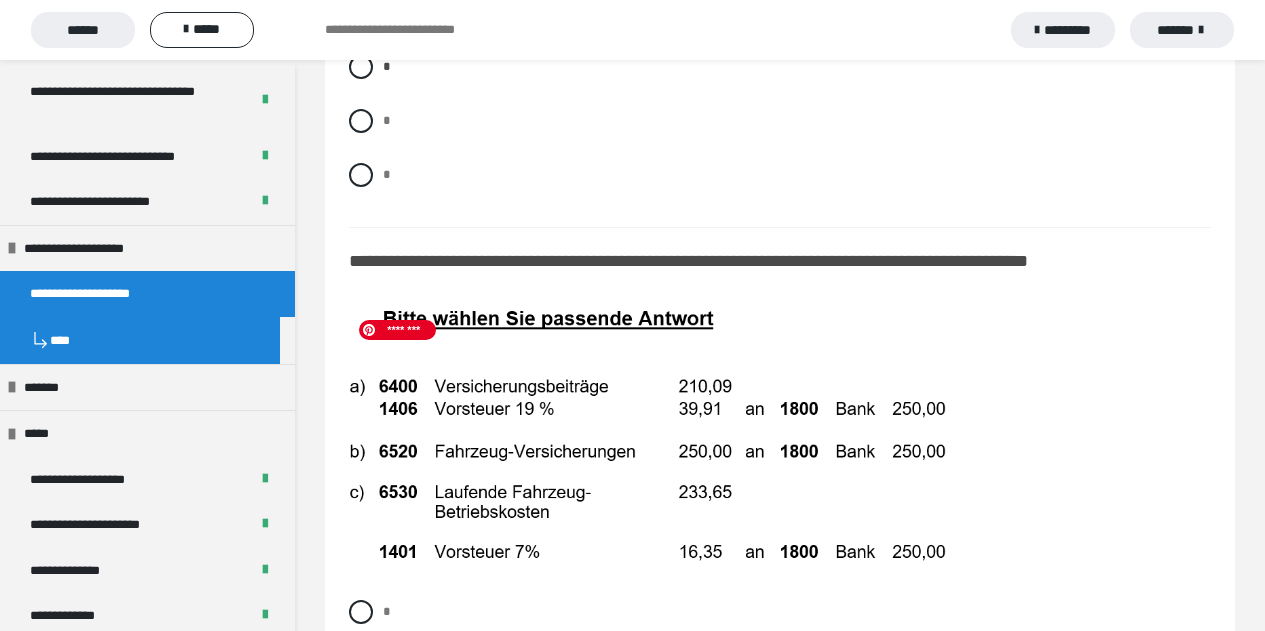 scroll, scrollTop: 11900, scrollLeft: 0, axis: vertical 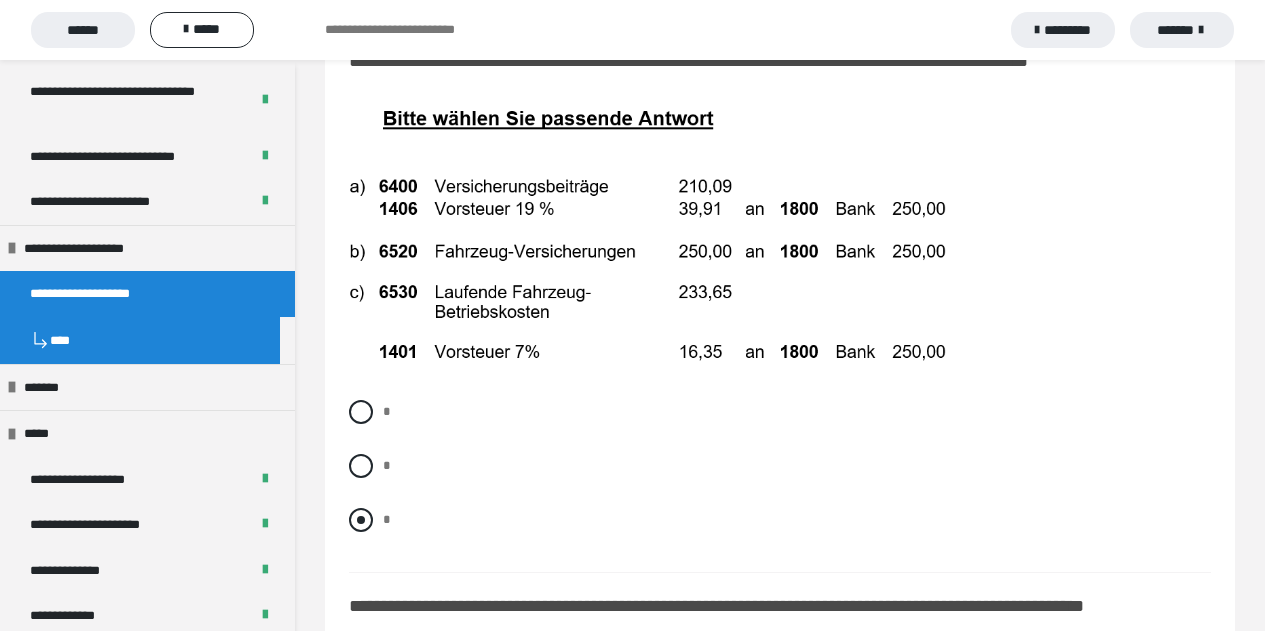 click at bounding box center (361, 520) 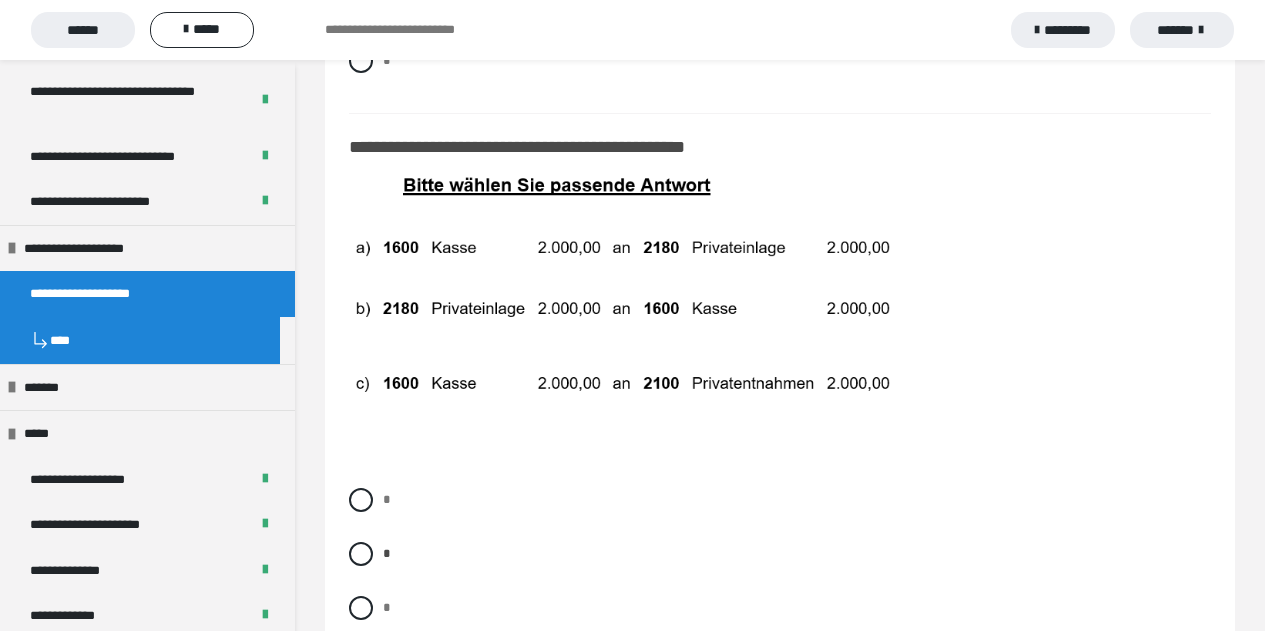 scroll, scrollTop: 10800, scrollLeft: 0, axis: vertical 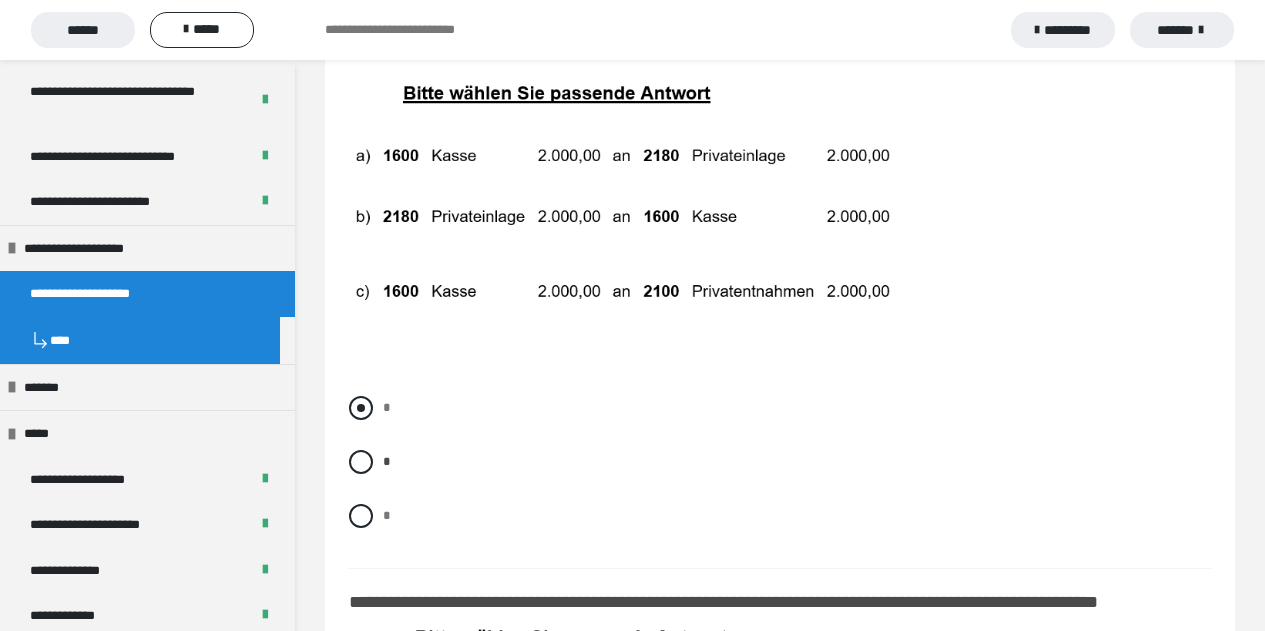 click at bounding box center [361, 408] 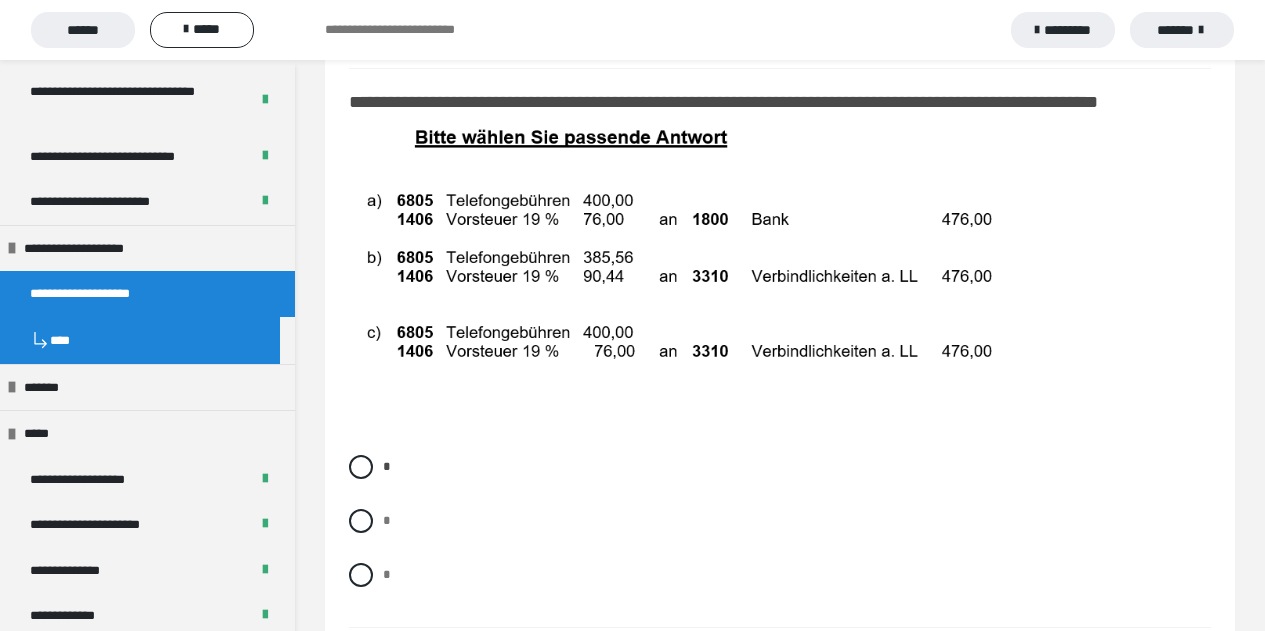 scroll, scrollTop: 11500, scrollLeft: 0, axis: vertical 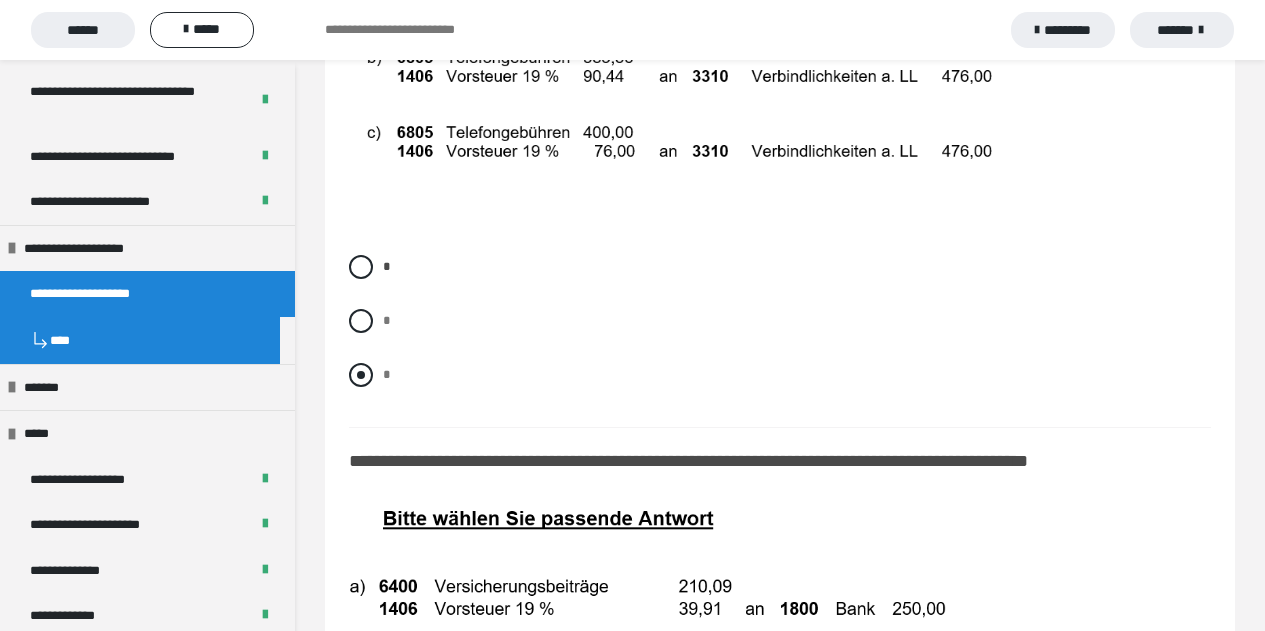 click at bounding box center [361, 375] 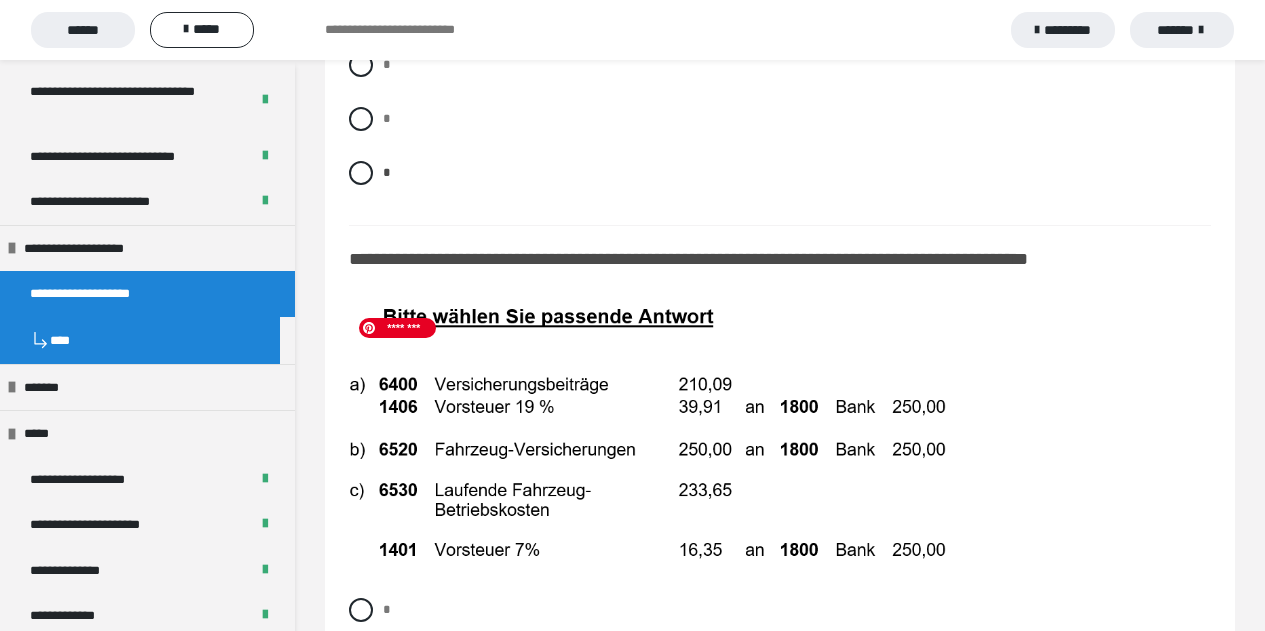 scroll, scrollTop: 11900, scrollLeft: 0, axis: vertical 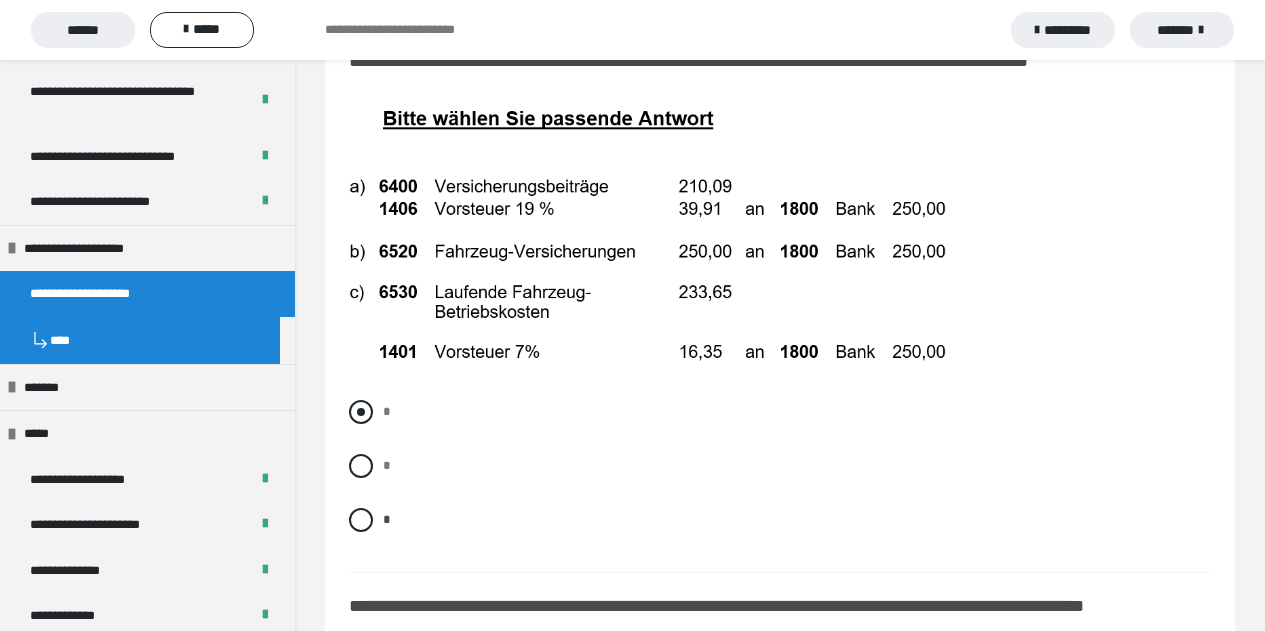 click at bounding box center [361, 412] 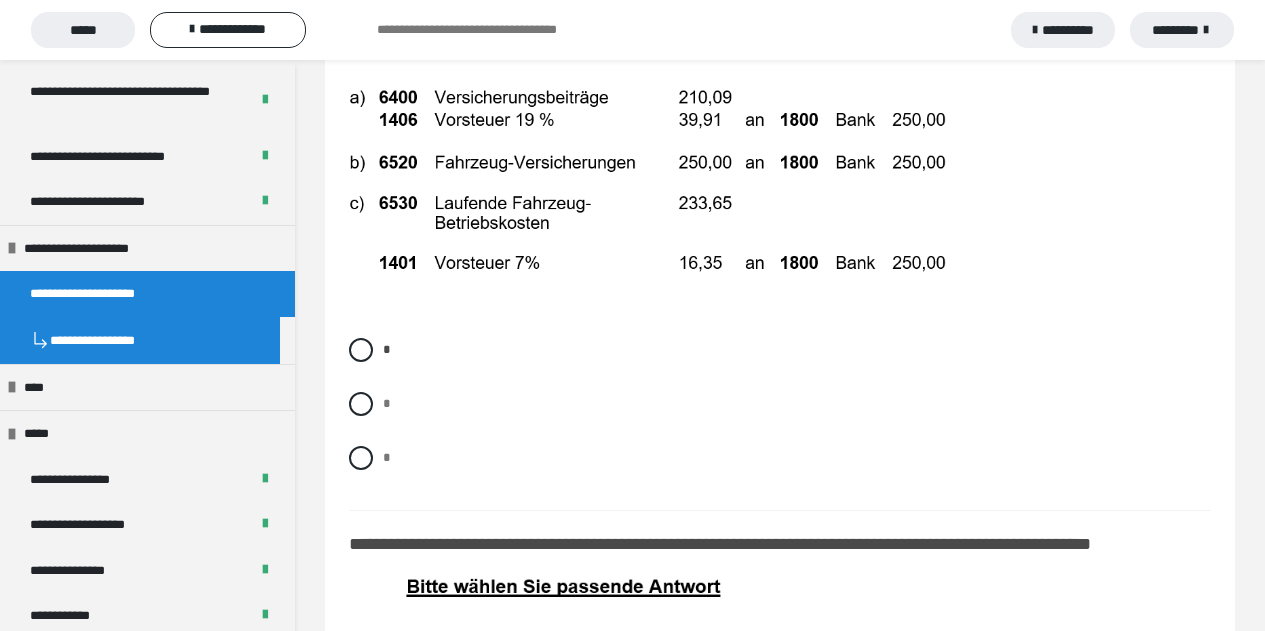 scroll, scrollTop: 12055, scrollLeft: 0, axis: vertical 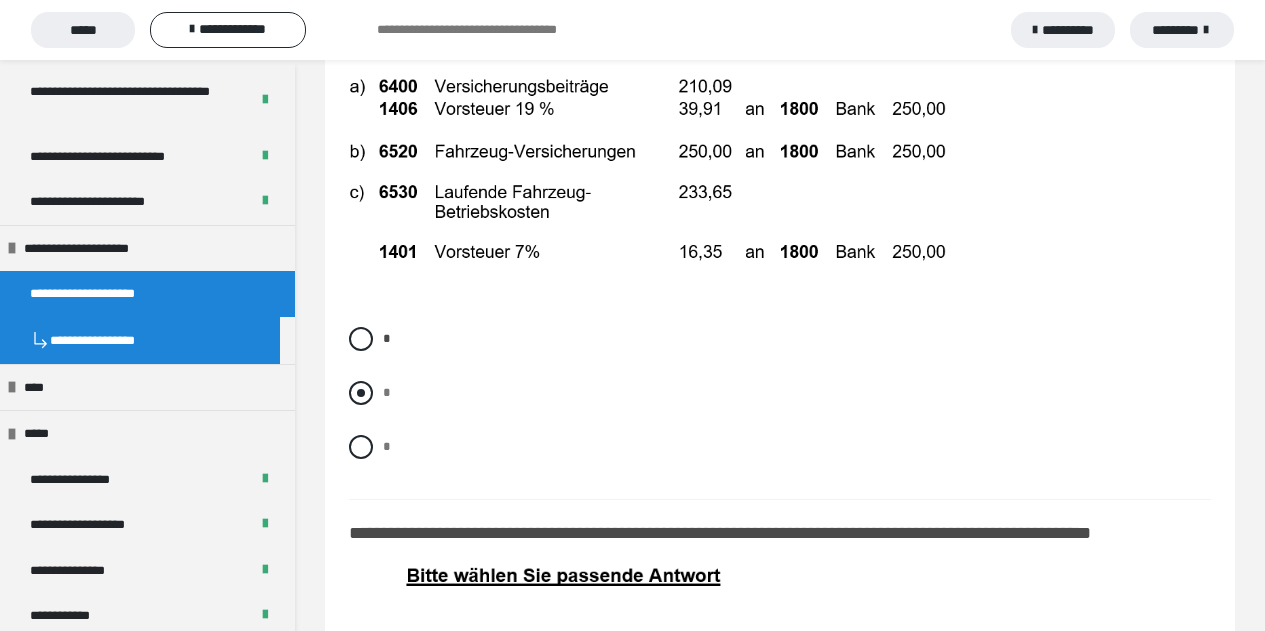 click at bounding box center [361, 393] 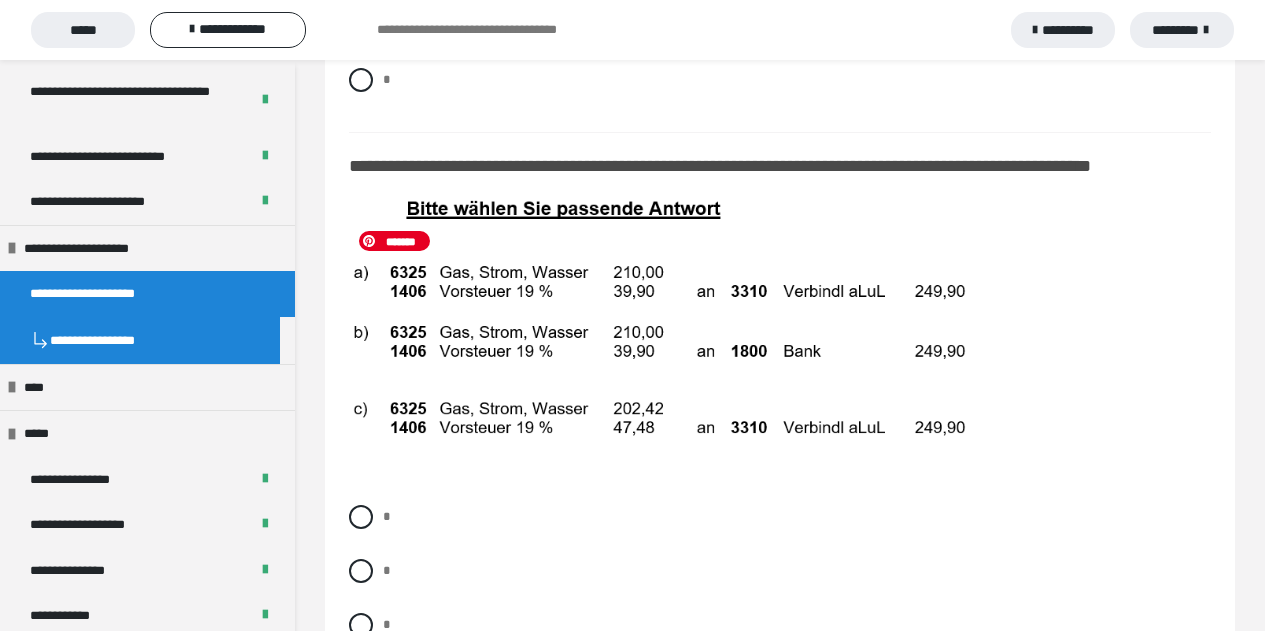 scroll, scrollTop: 12455, scrollLeft: 0, axis: vertical 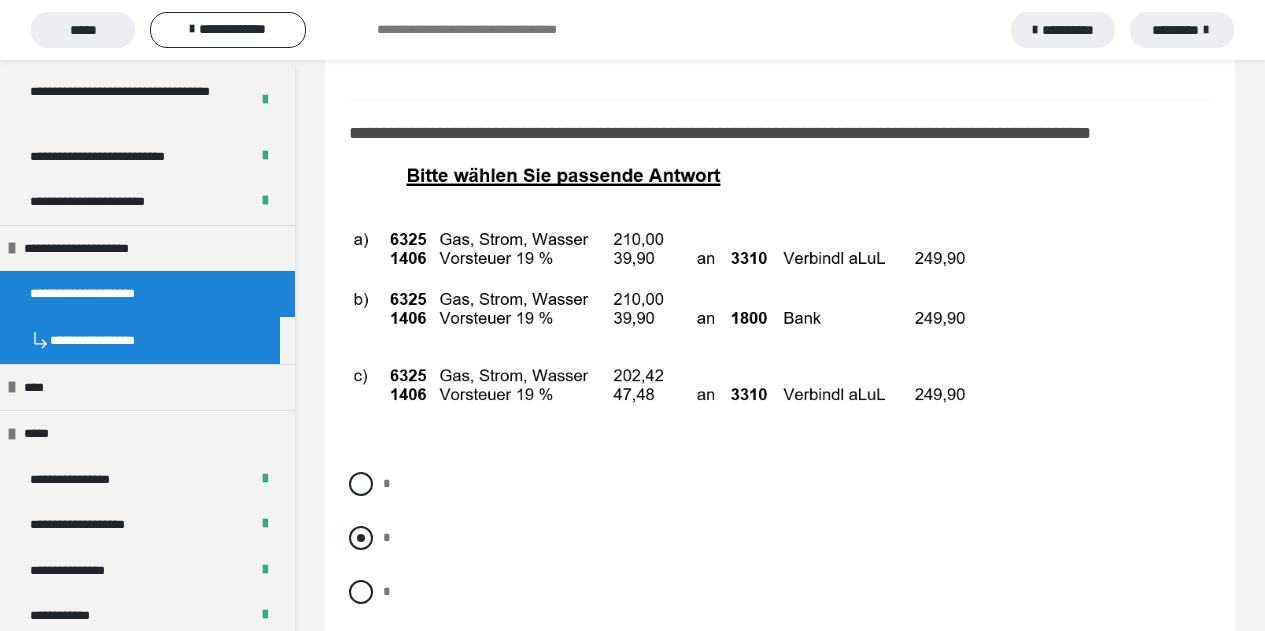 click at bounding box center [361, 538] 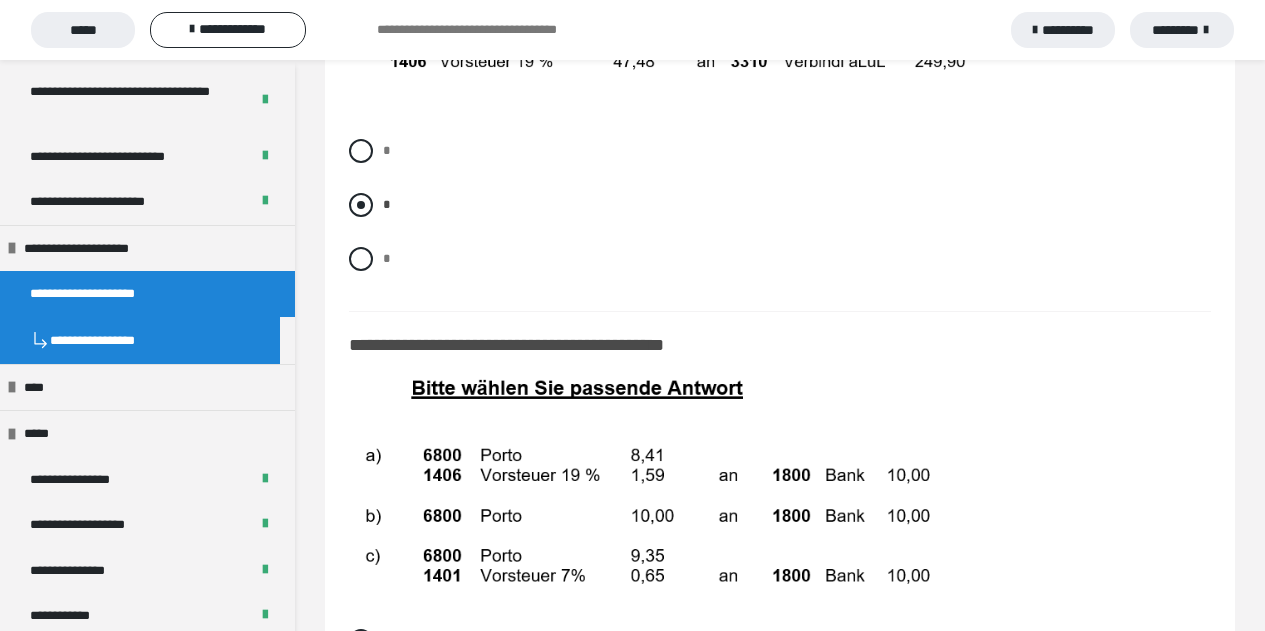 scroll, scrollTop: 12955, scrollLeft: 0, axis: vertical 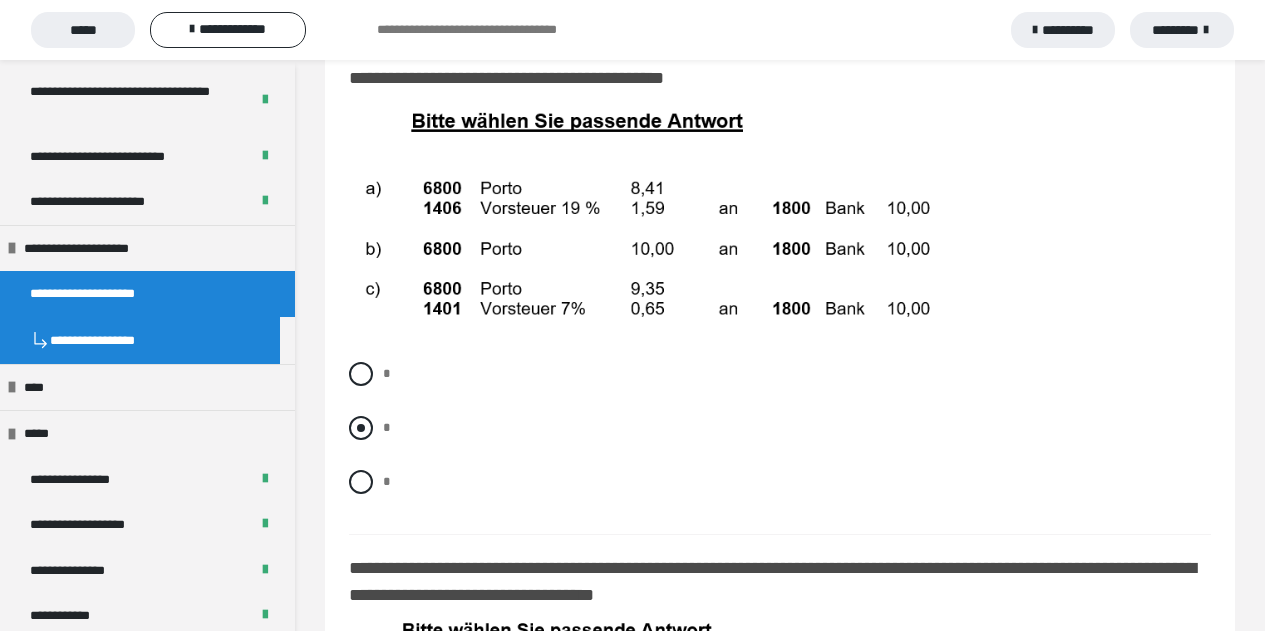 click at bounding box center (361, 428) 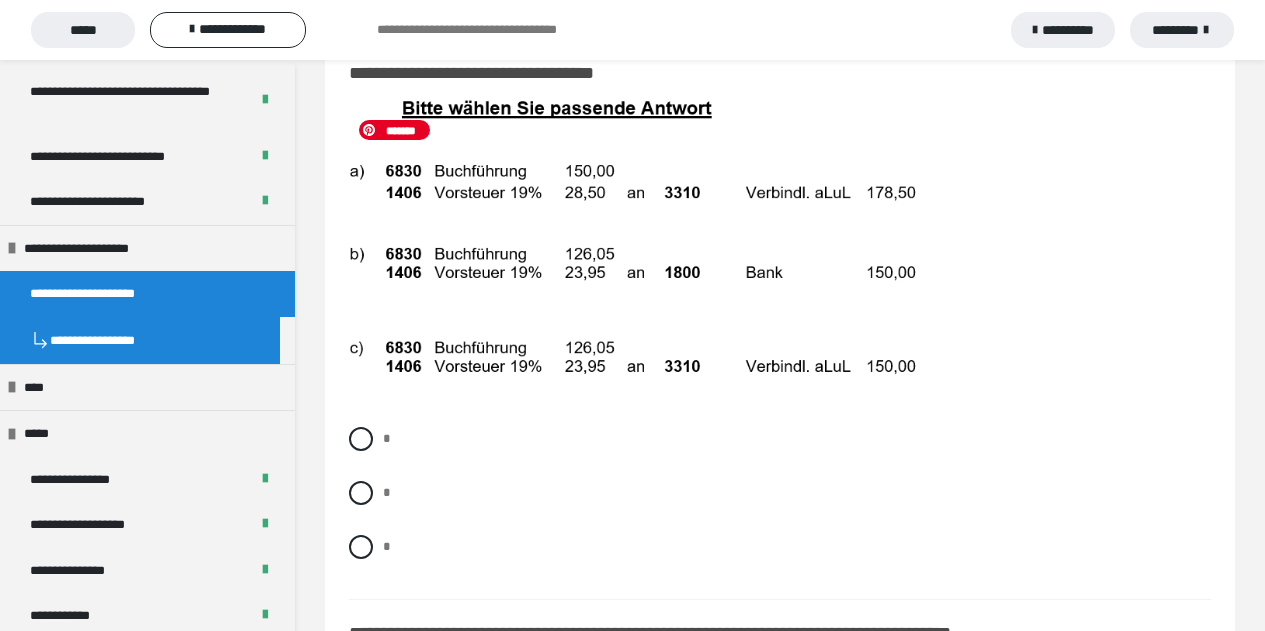 scroll, scrollTop: 13555, scrollLeft: 0, axis: vertical 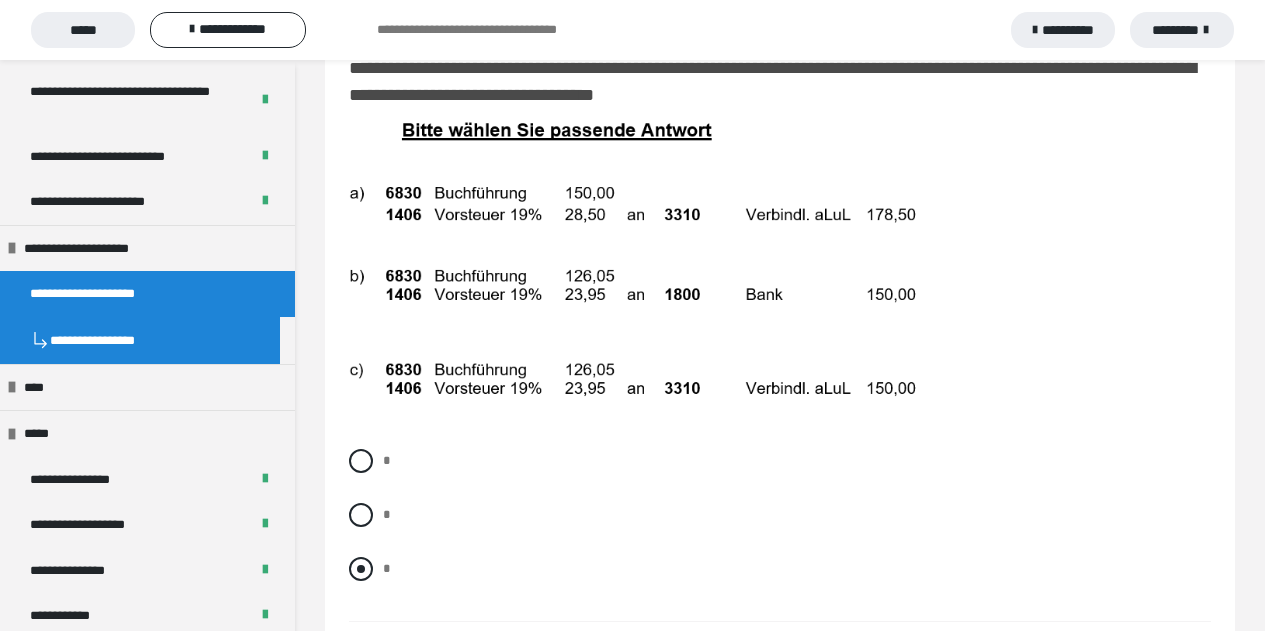 click at bounding box center (361, 569) 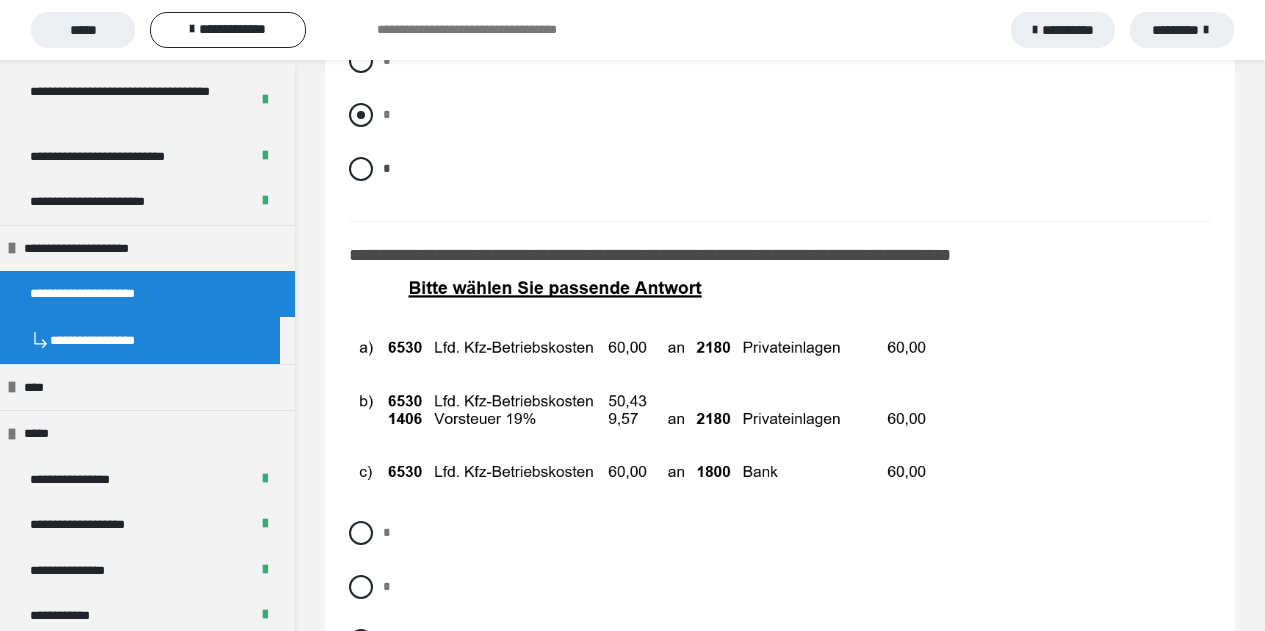scroll, scrollTop: 14055, scrollLeft: 0, axis: vertical 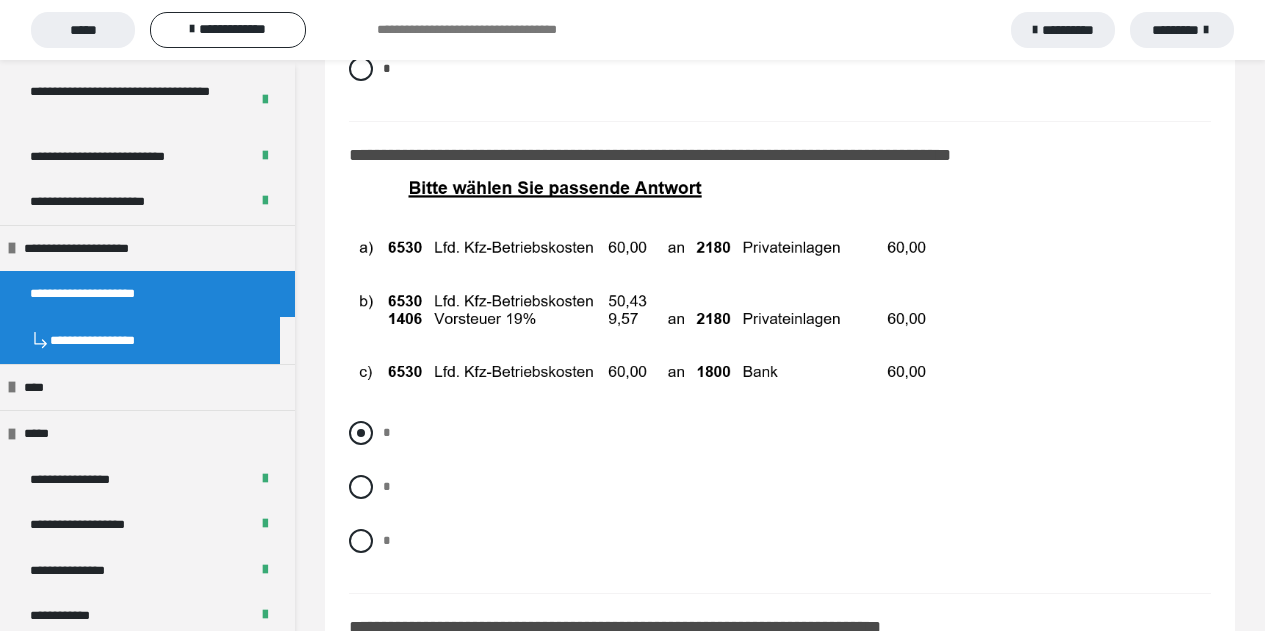 click at bounding box center [361, 433] 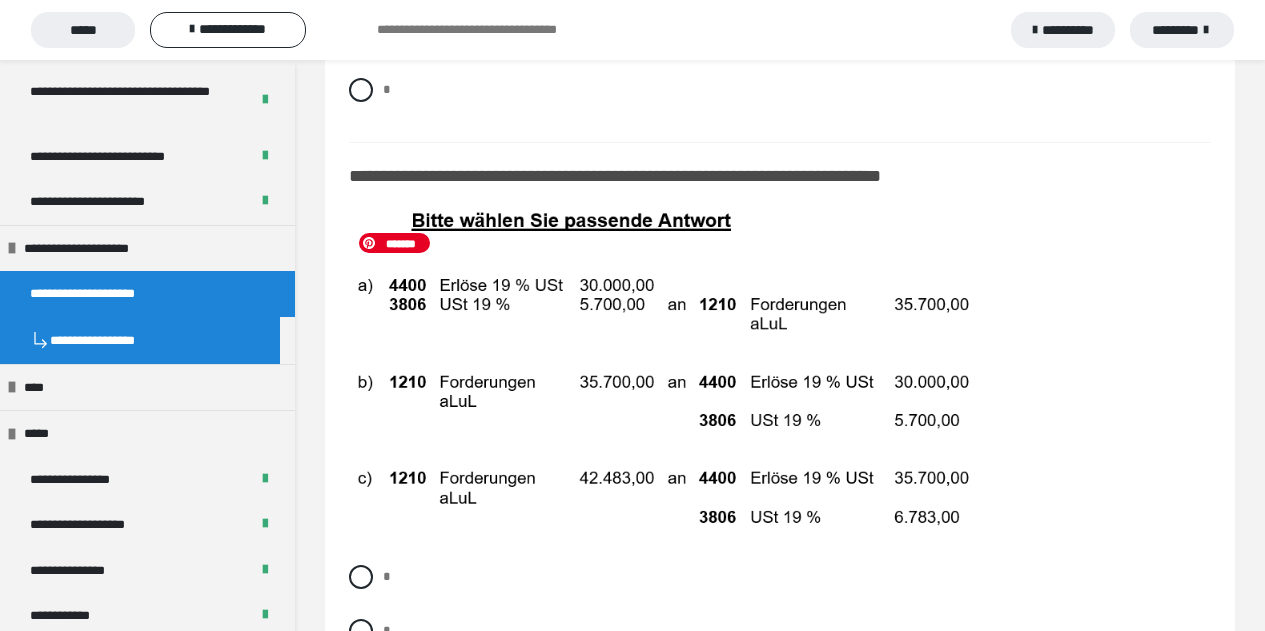 scroll, scrollTop: 14655, scrollLeft: 0, axis: vertical 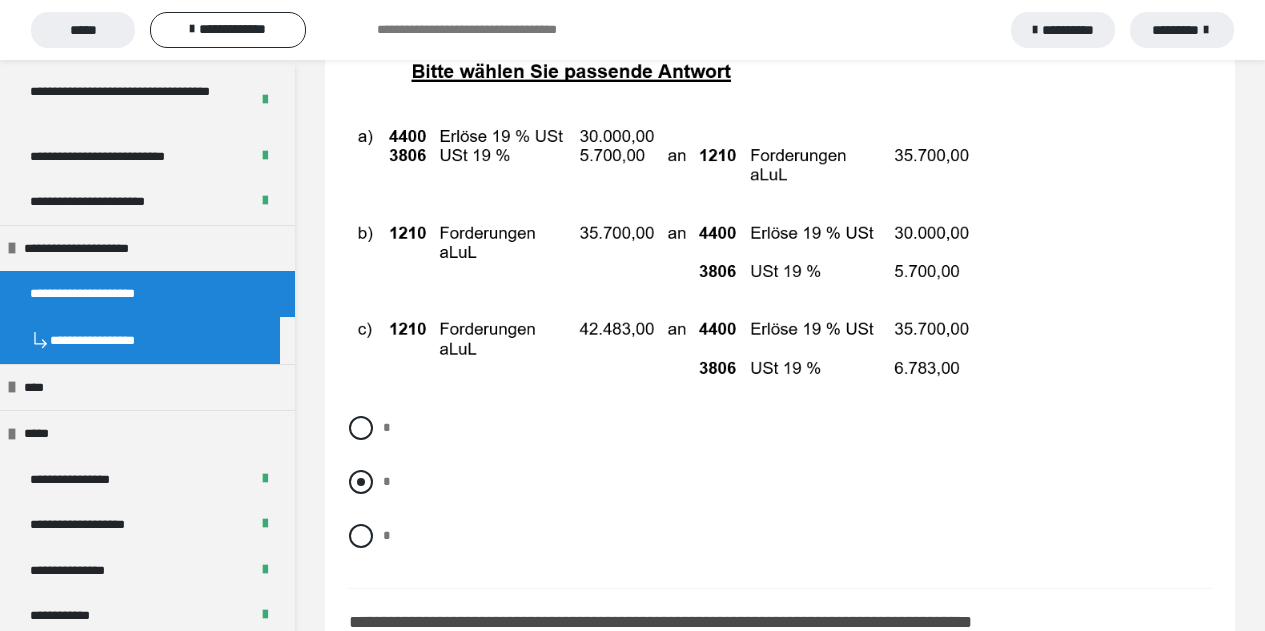 click at bounding box center [361, 482] 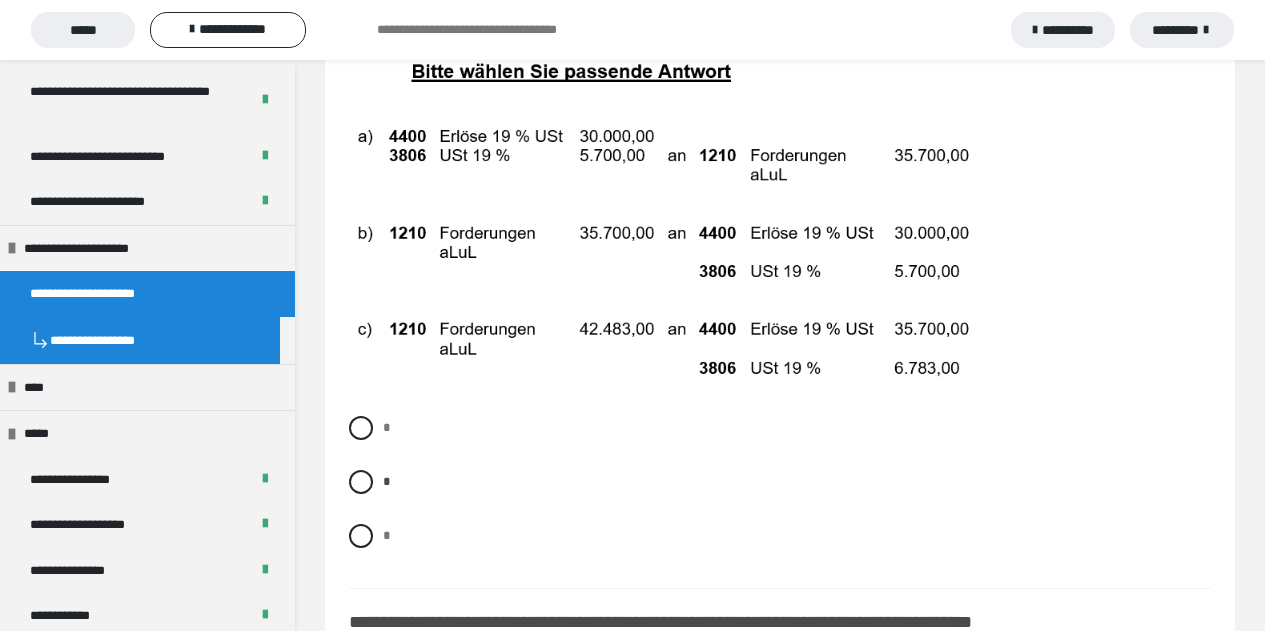 scroll, scrollTop: 14455, scrollLeft: 0, axis: vertical 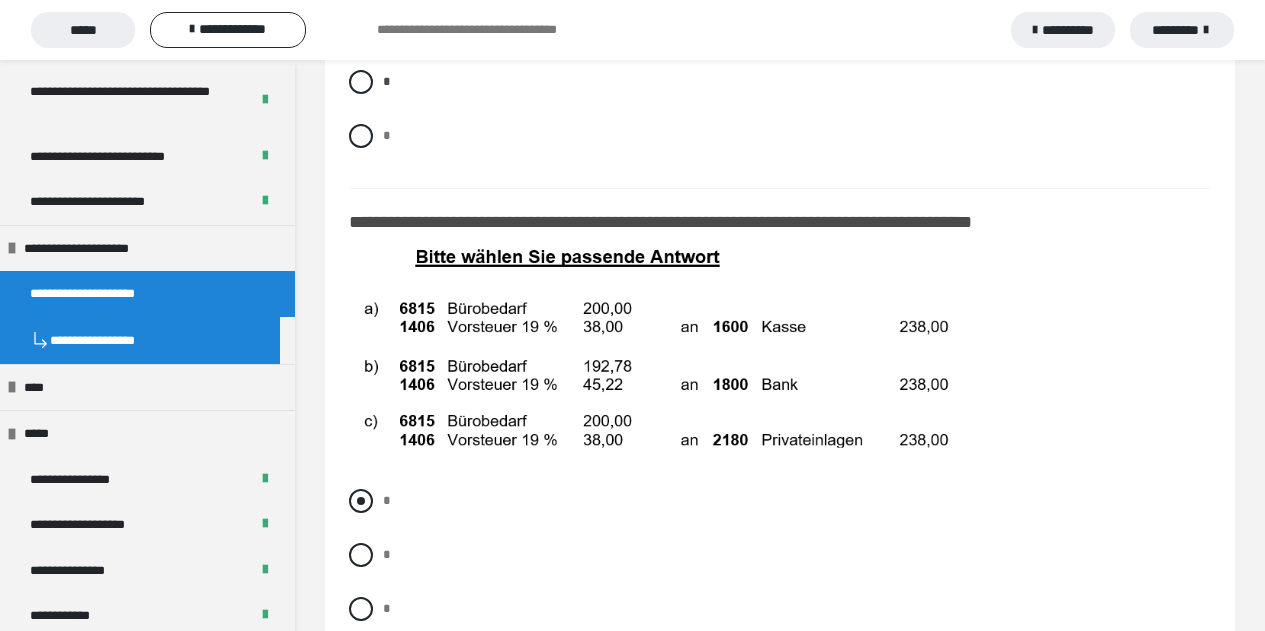 click at bounding box center (361, 501) 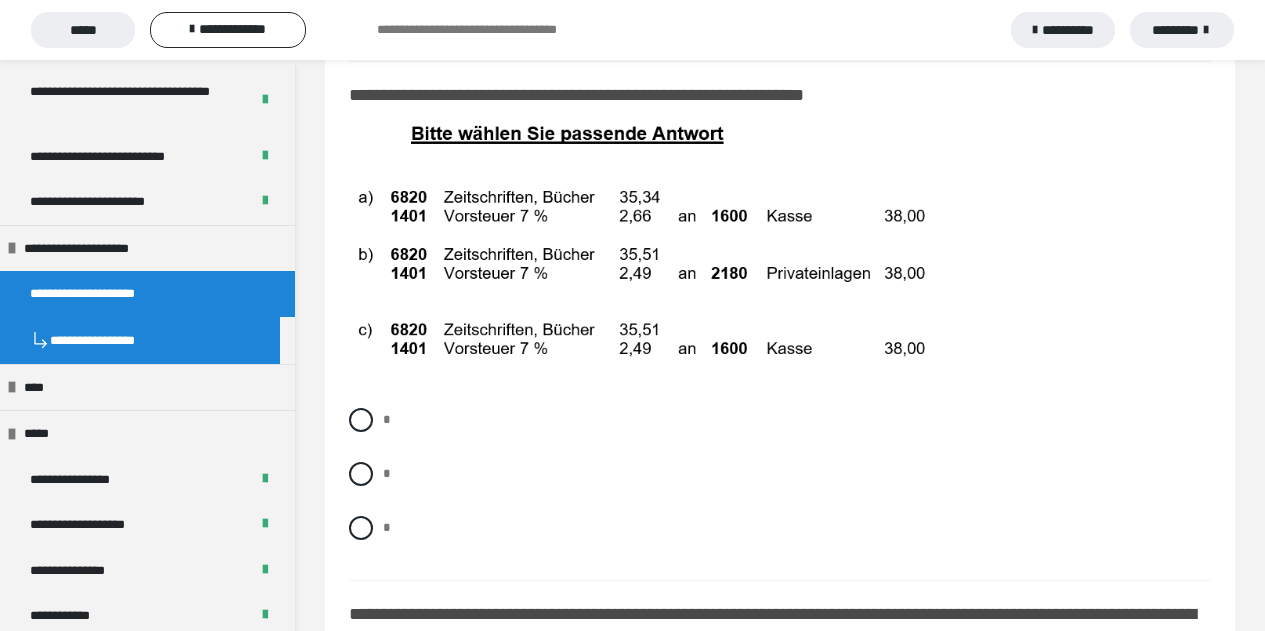 scroll, scrollTop: 15755, scrollLeft: 0, axis: vertical 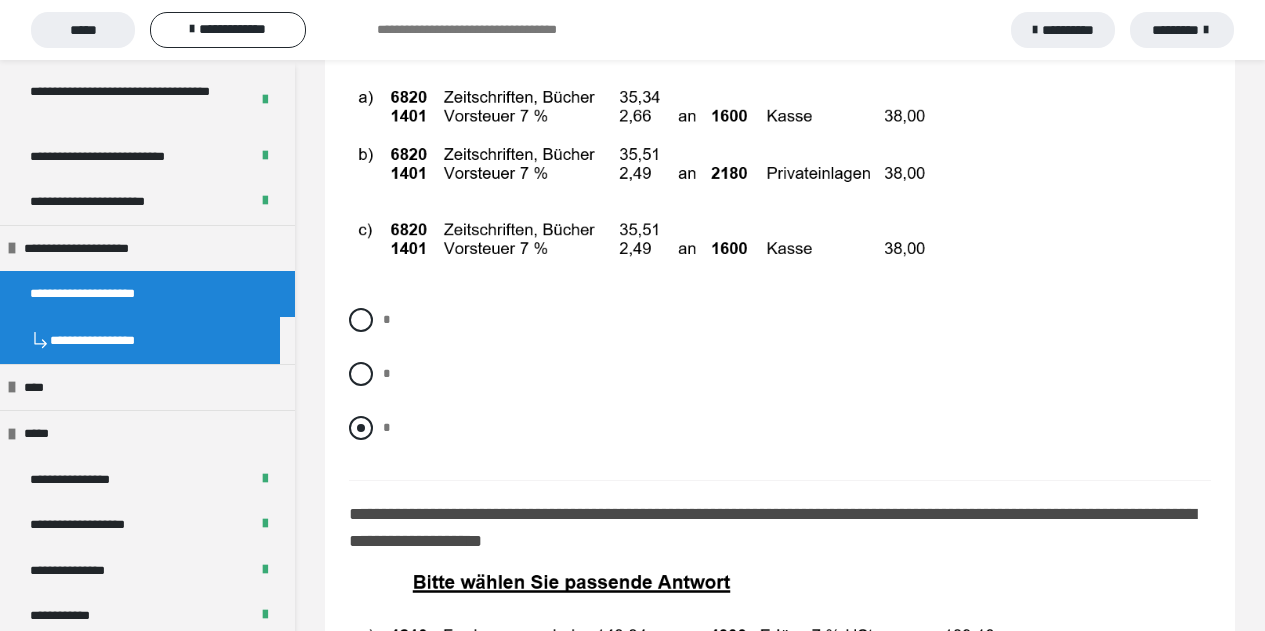 click at bounding box center [361, 428] 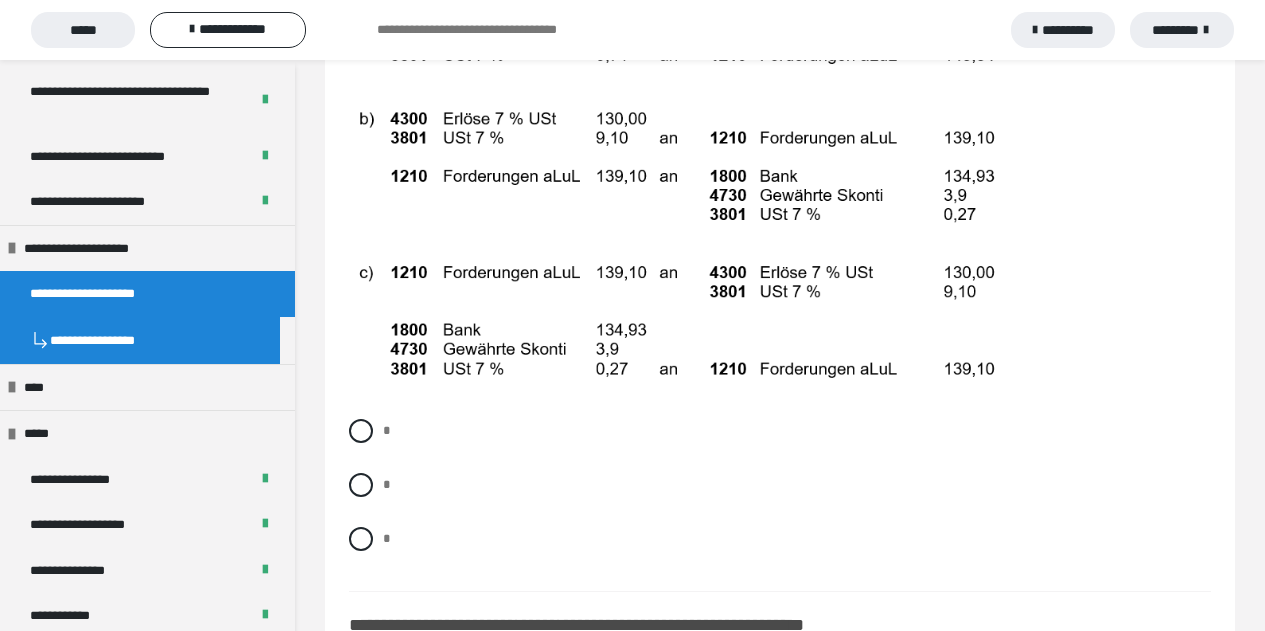 scroll, scrollTop: 16455, scrollLeft: 0, axis: vertical 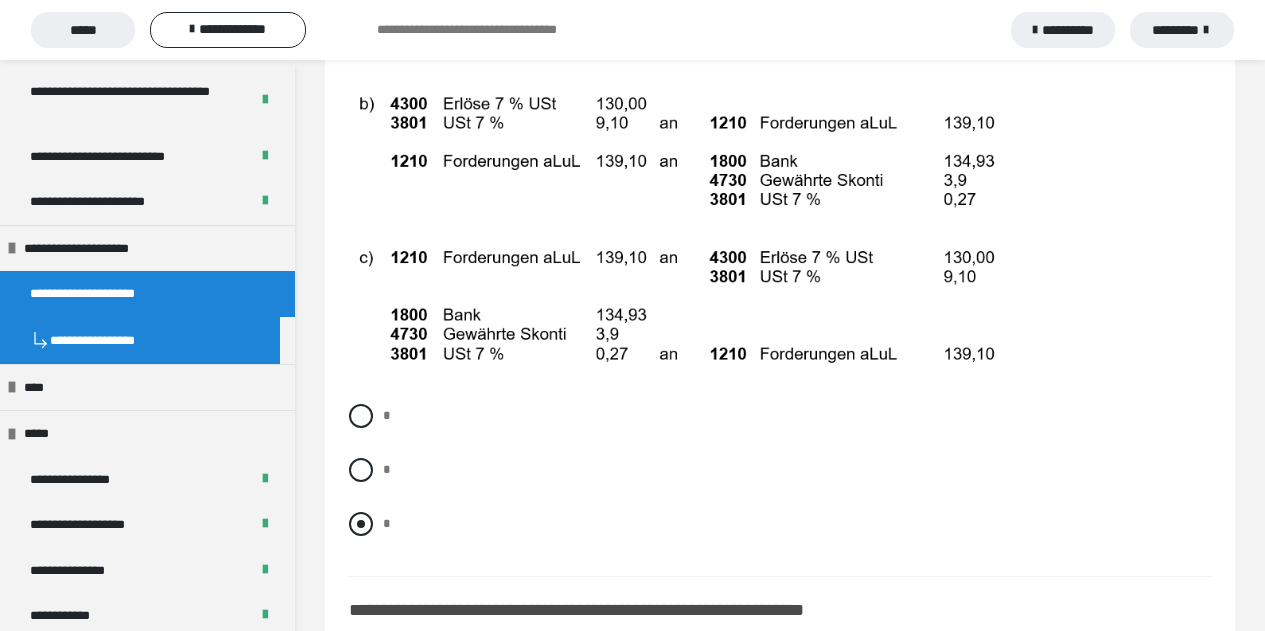 click at bounding box center (361, 524) 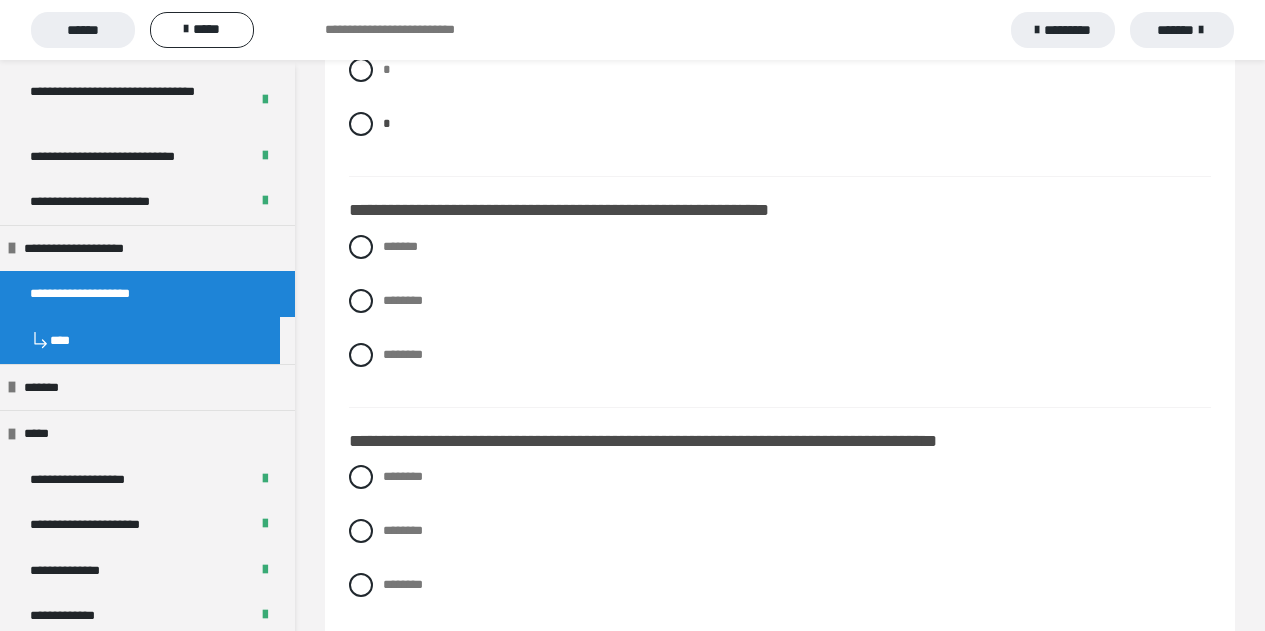 scroll, scrollTop: 16855, scrollLeft: 0, axis: vertical 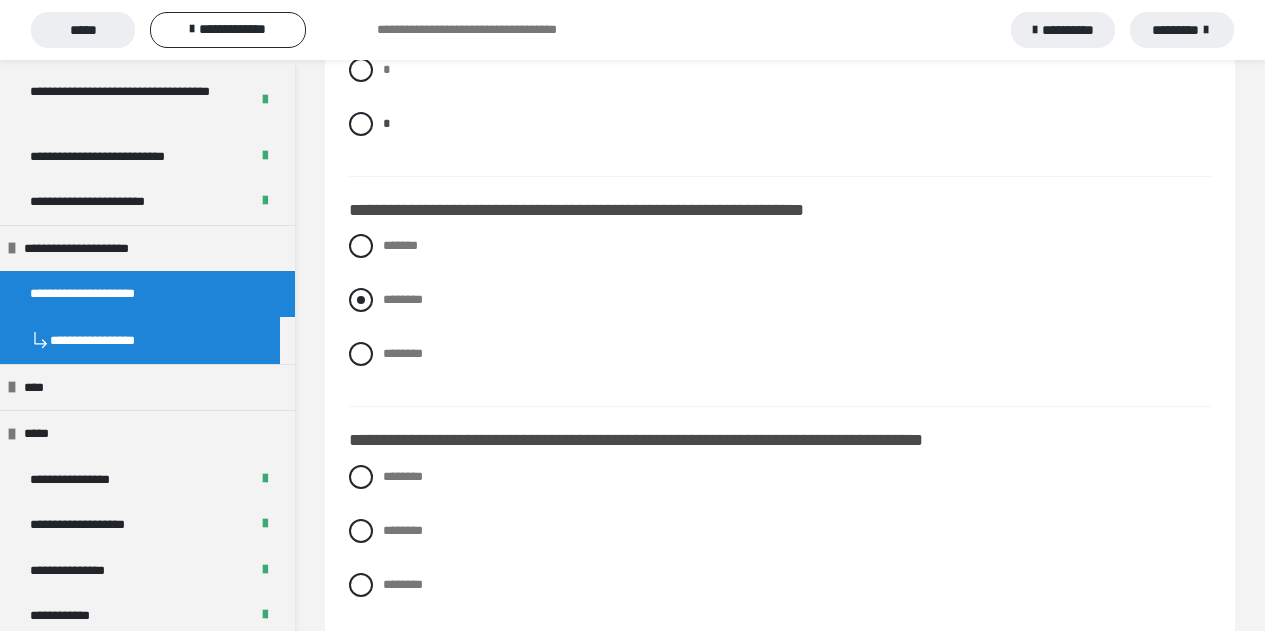 click on "********" at bounding box center (780, 300) 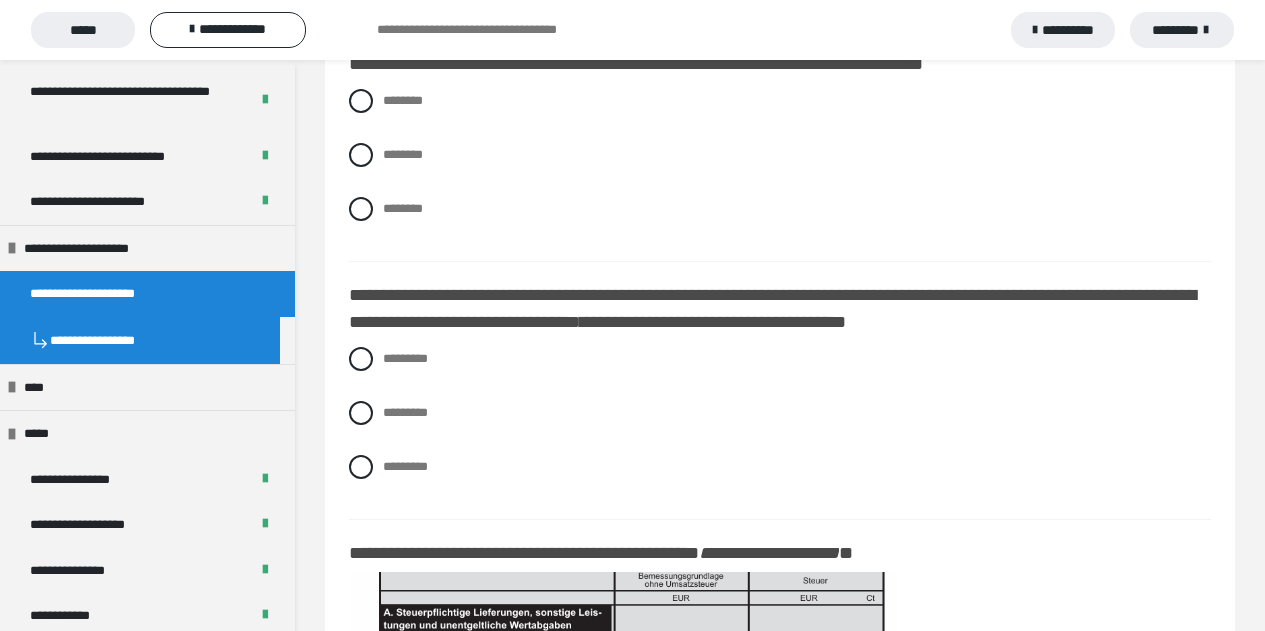 scroll, scrollTop: 17255, scrollLeft: 0, axis: vertical 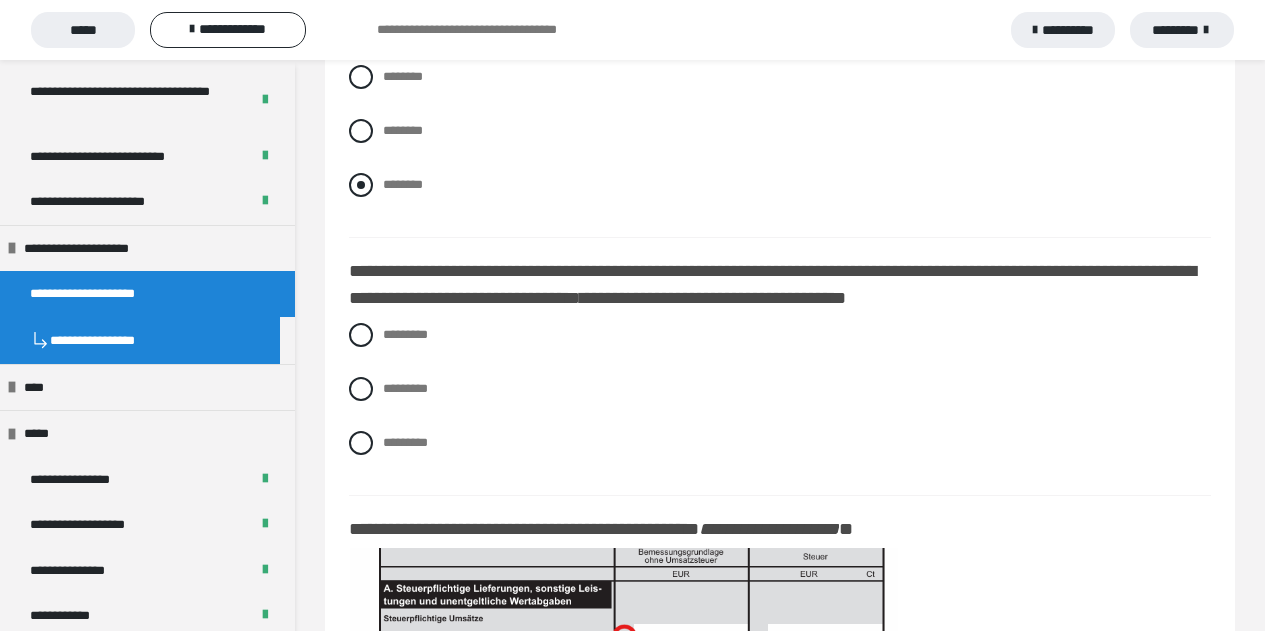 click at bounding box center (361, 185) 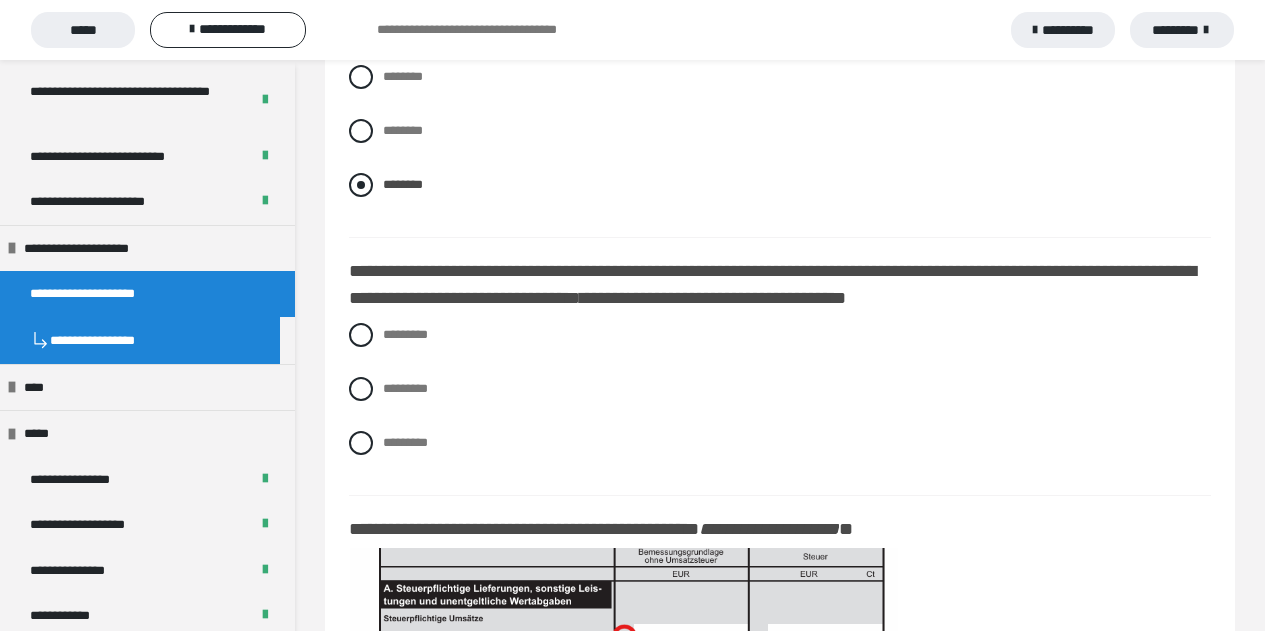 scroll, scrollTop: 17455, scrollLeft: 0, axis: vertical 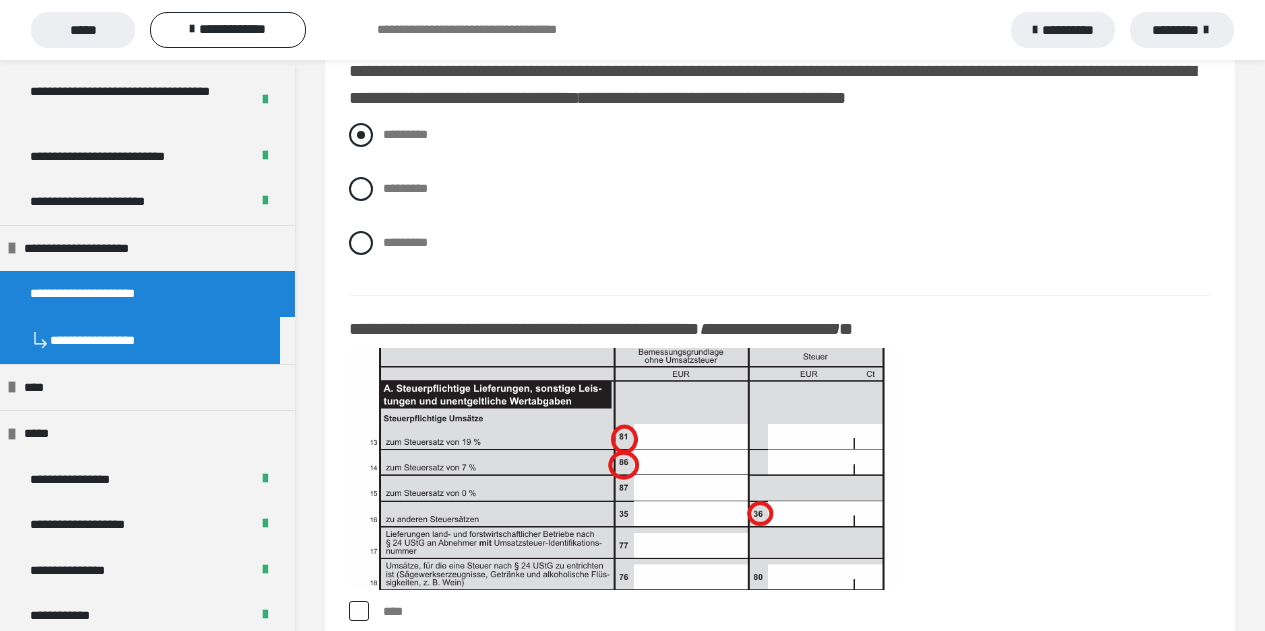 click at bounding box center (361, 135) 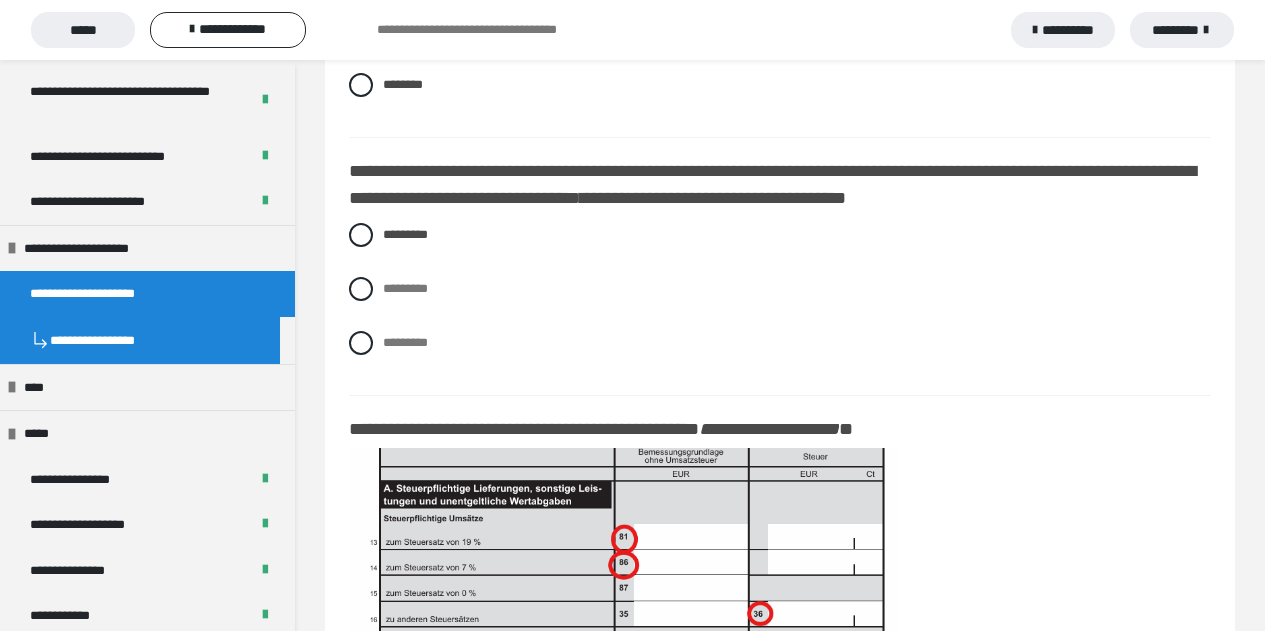 scroll, scrollTop: 17555, scrollLeft: 0, axis: vertical 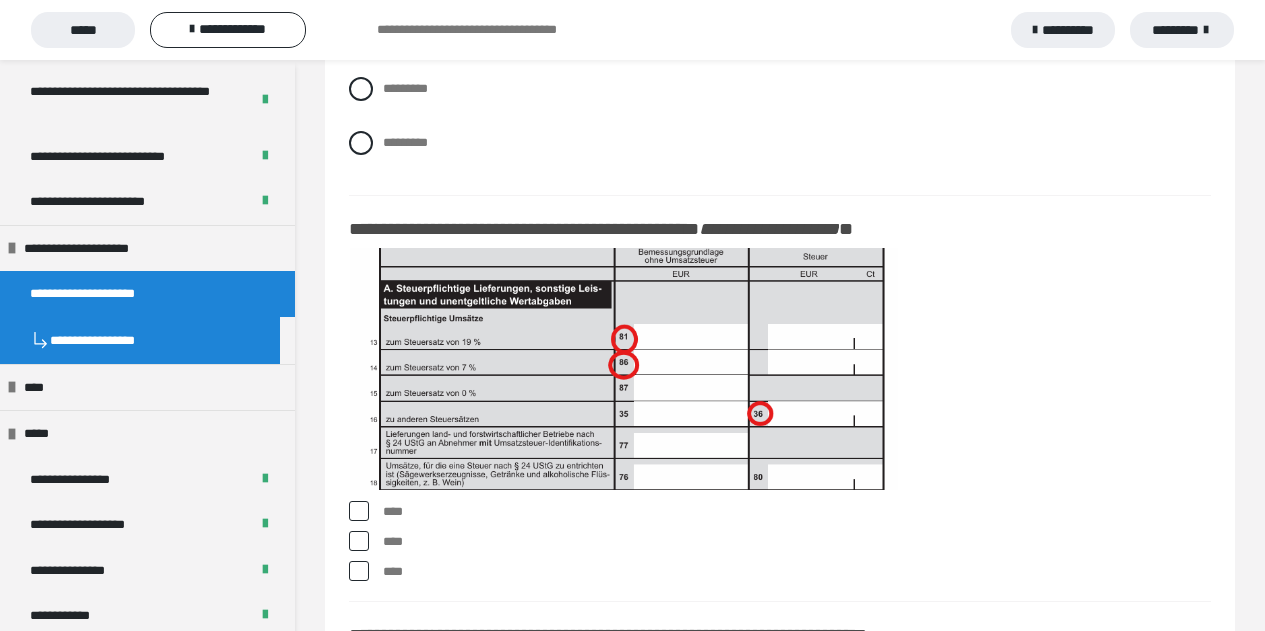 click at bounding box center (359, 511) 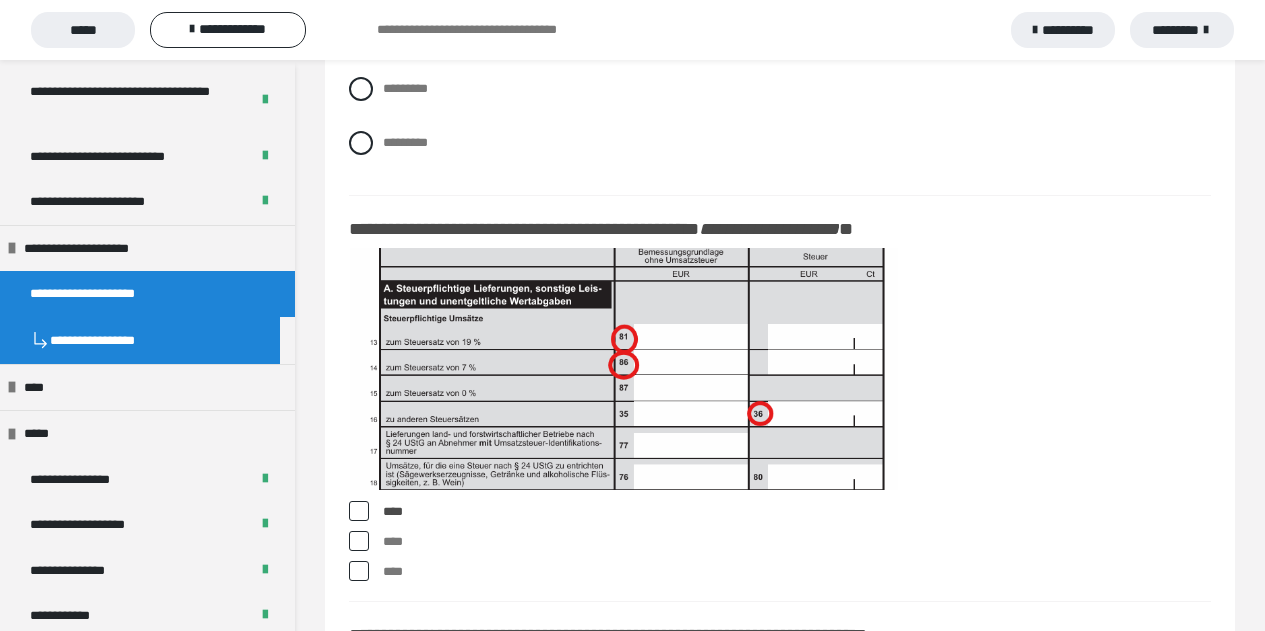 click at bounding box center (359, 541) 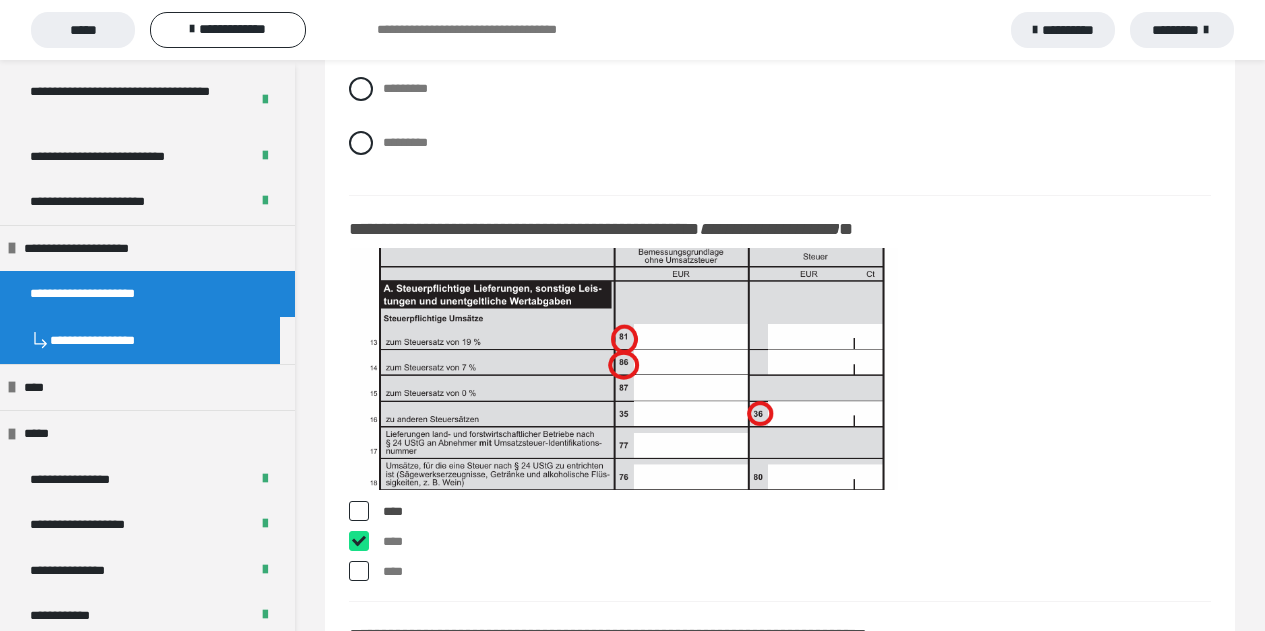 checkbox on "****" 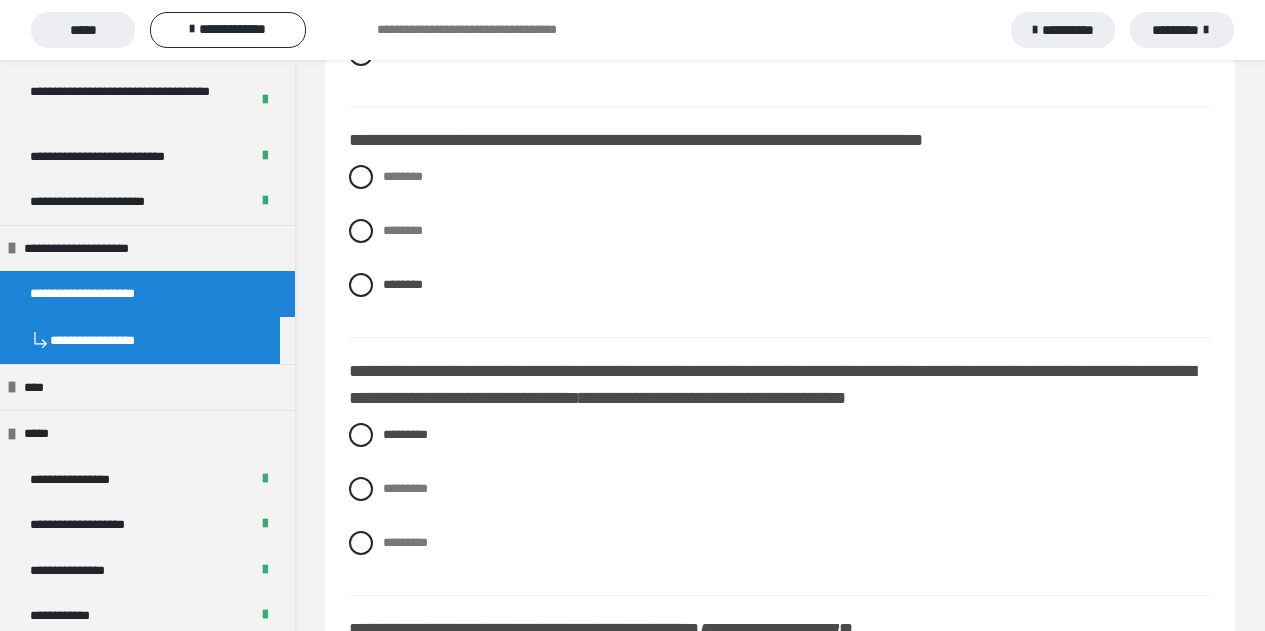 scroll, scrollTop: 16955, scrollLeft: 0, axis: vertical 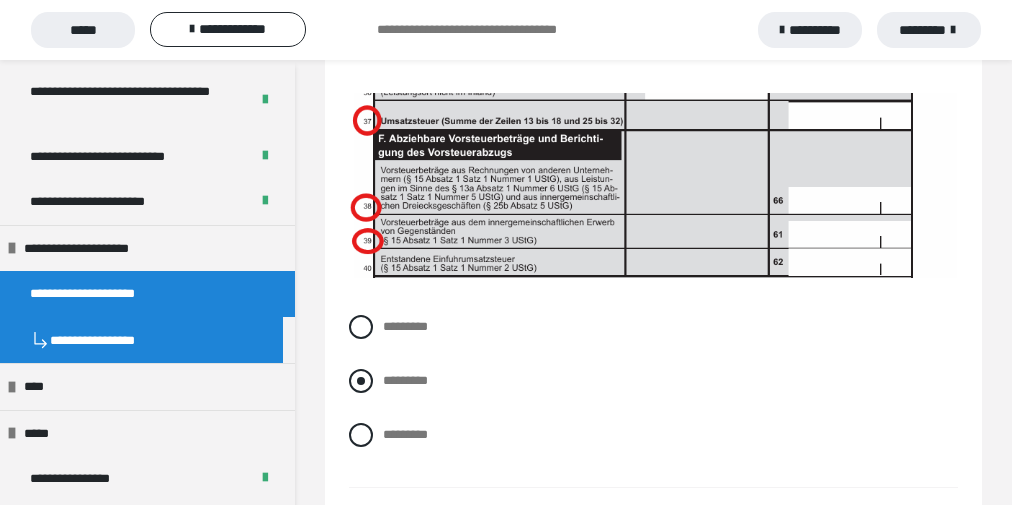 click at bounding box center (361, 381) 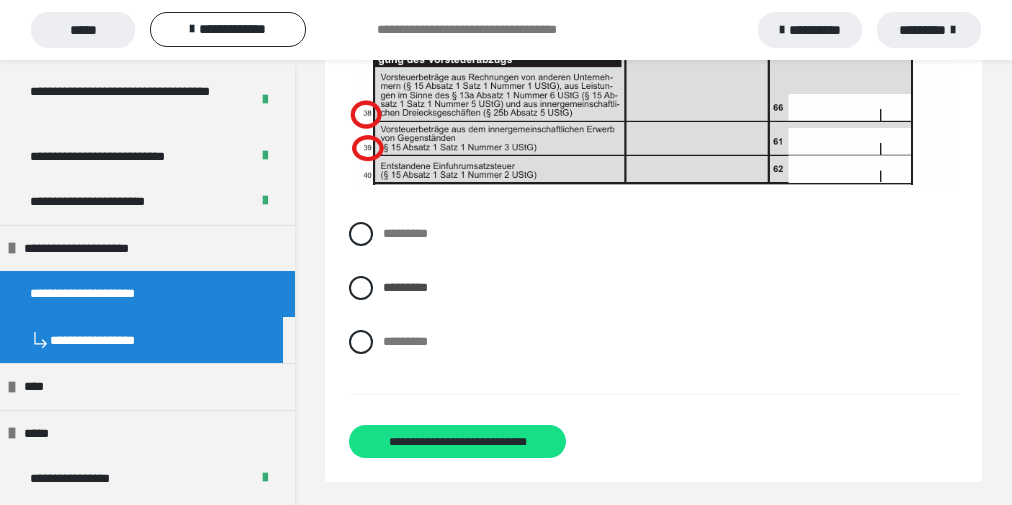 scroll, scrollTop: 18755, scrollLeft: 0, axis: vertical 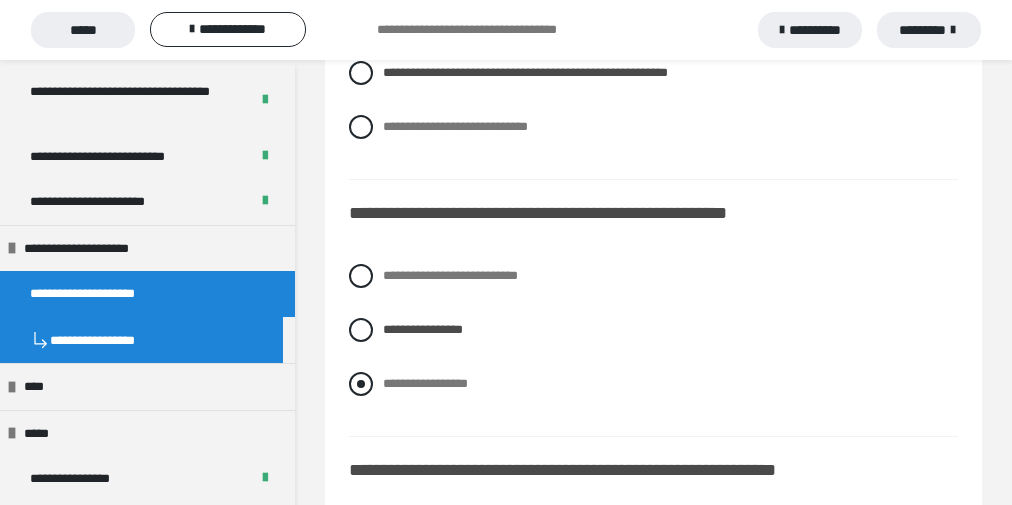click at bounding box center [361, 384] 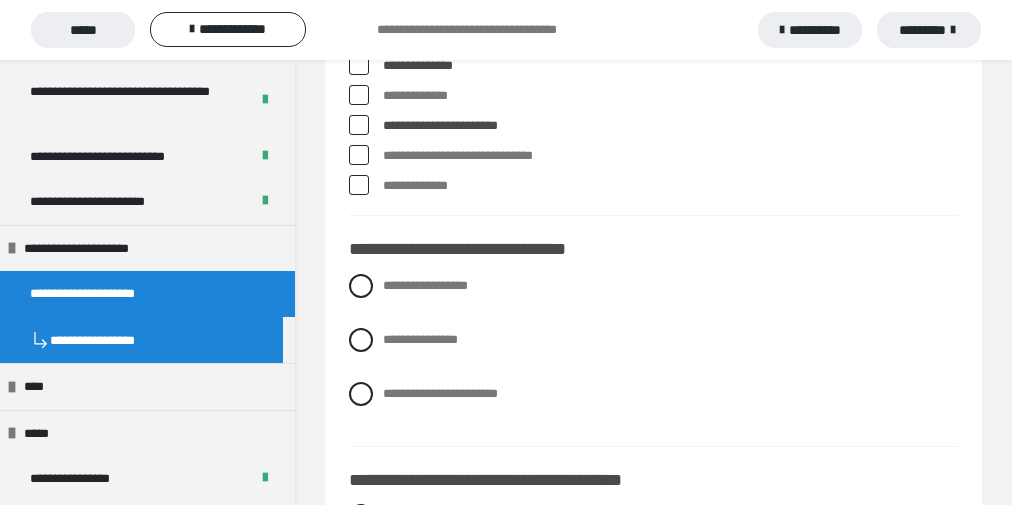 scroll, scrollTop: 8932, scrollLeft: 0, axis: vertical 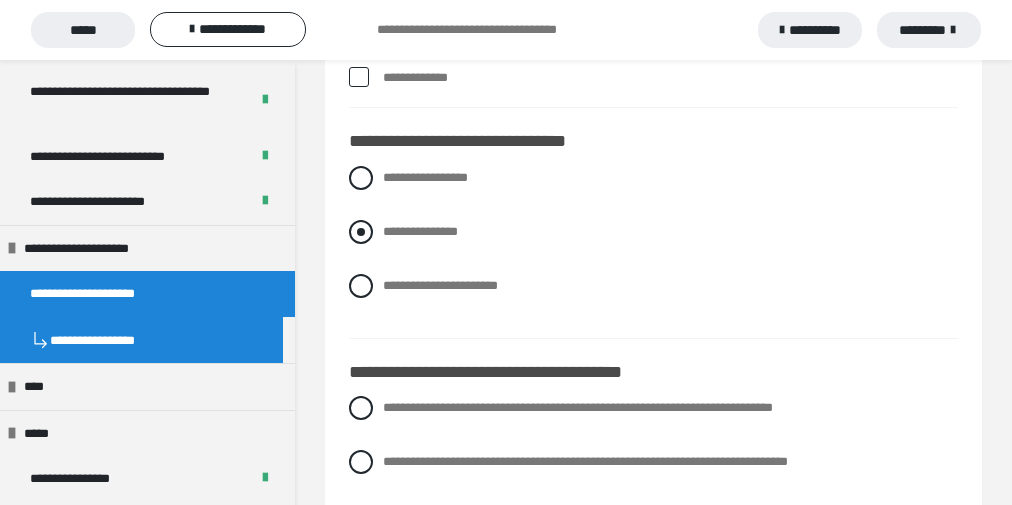 click at bounding box center (361, 232) 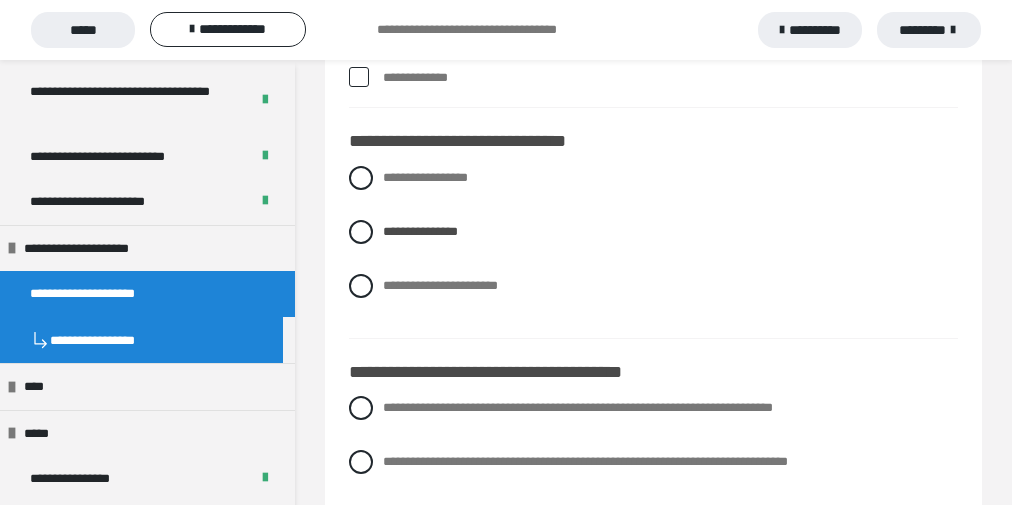 scroll, scrollTop: 9092, scrollLeft: 0, axis: vertical 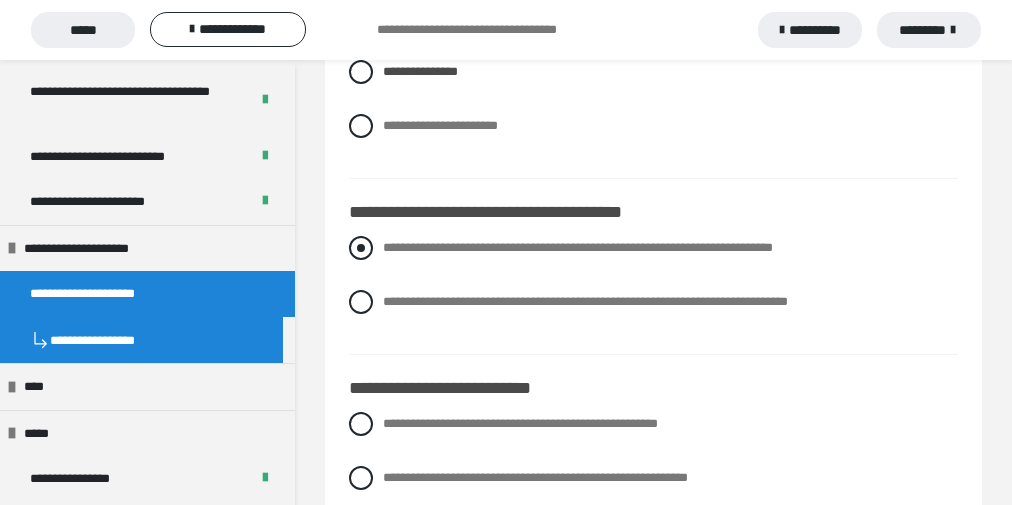 click at bounding box center (361, 248) 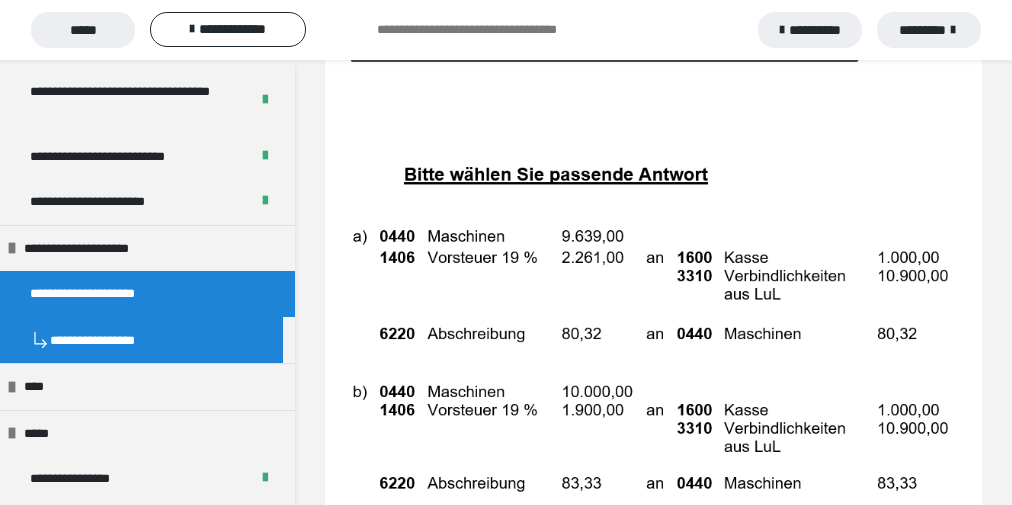 scroll, scrollTop: 10292, scrollLeft: 0, axis: vertical 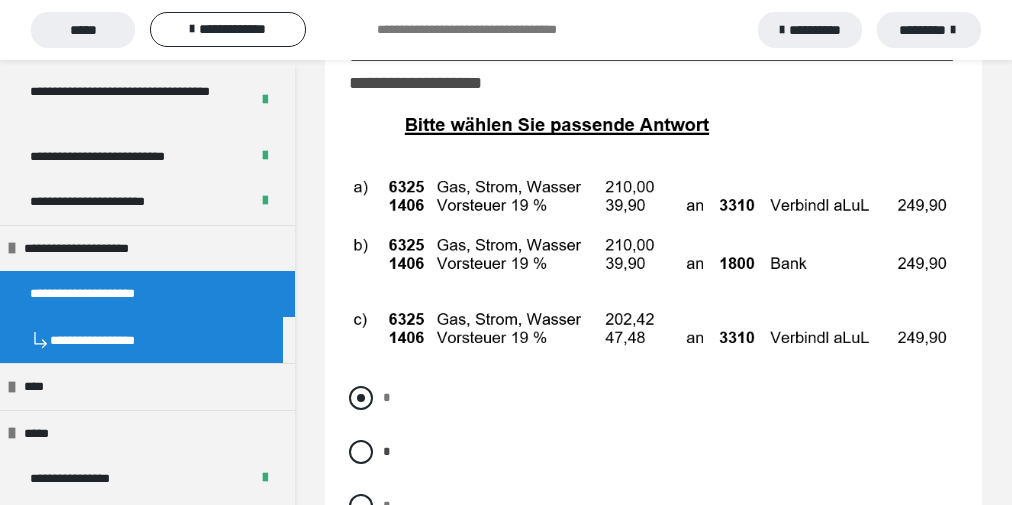 click at bounding box center (361, 398) 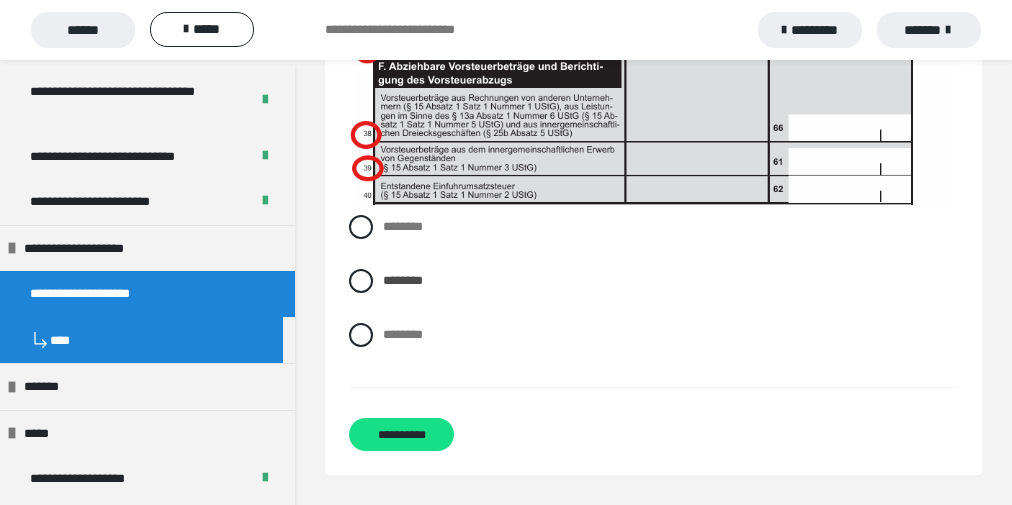 scroll, scrollTop: 18735, scrollLeft: 0, axis: vertical 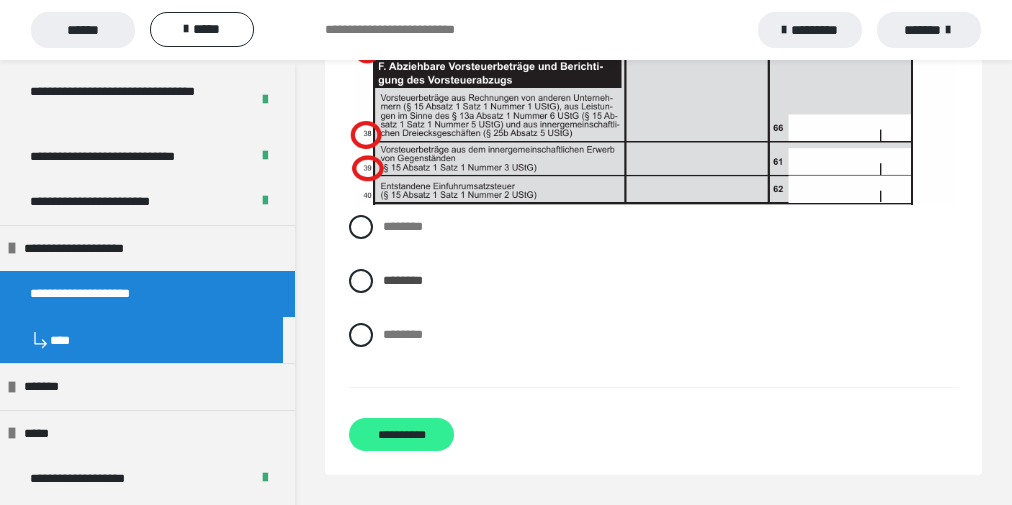 click on "**********" at bounding box center (401, 434) 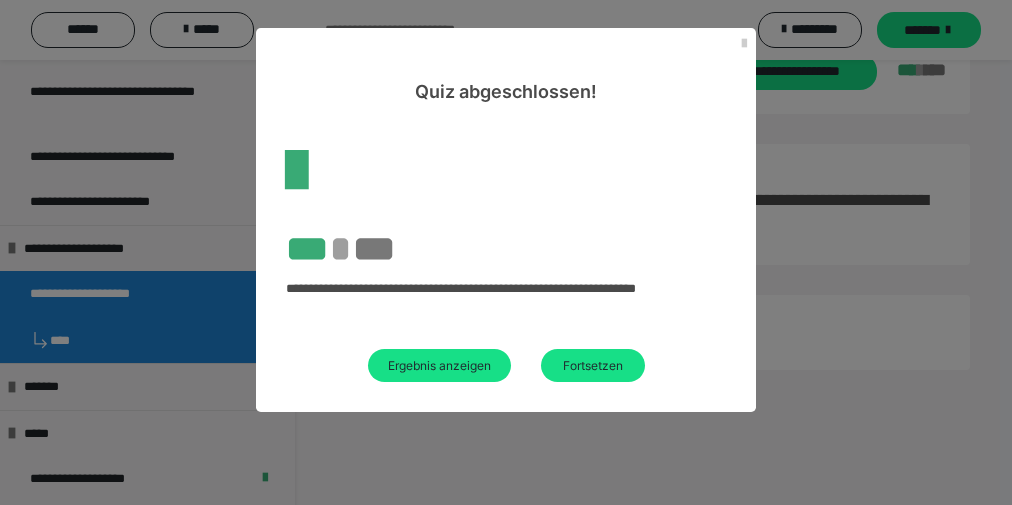 scroll, scrollTop: 287, scrollLeft: 0, axis: vertical 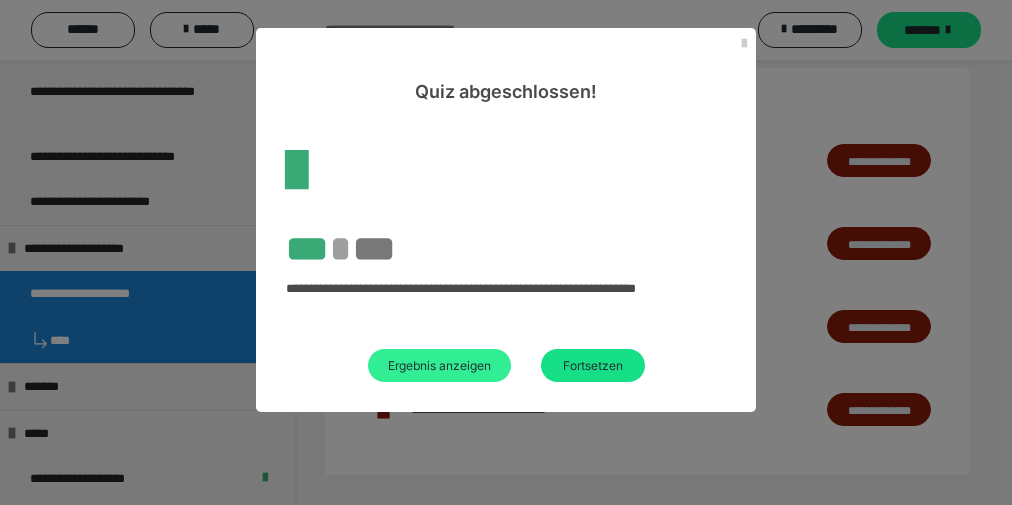 click on "Ergebnis anzeigen" at bounding box center (439, 365) 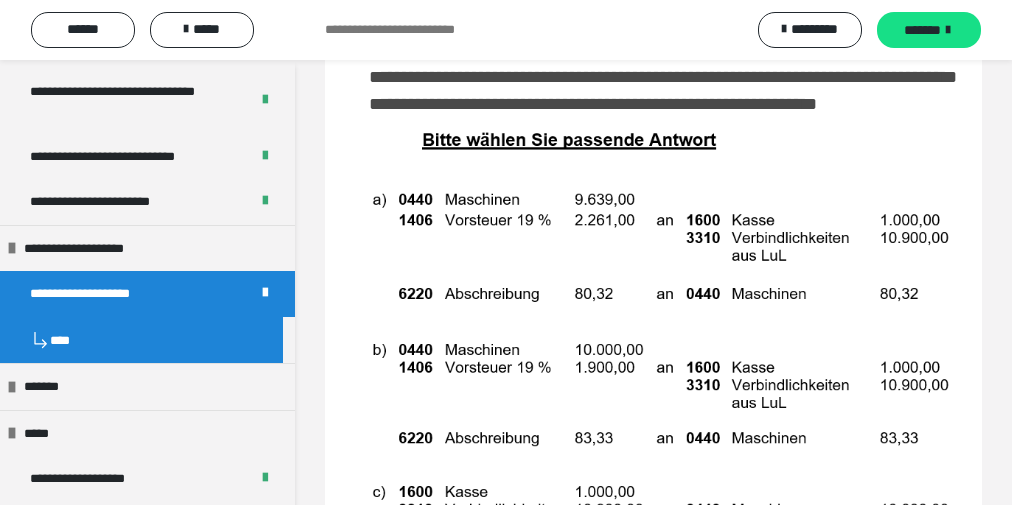 scroll, scrollTop: 8400, scrollLeft: 0, axis: vertical 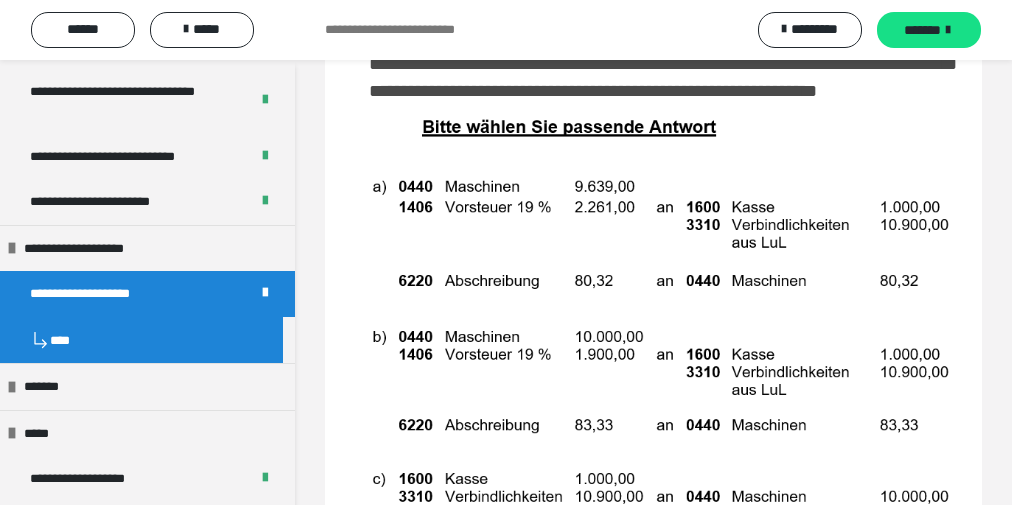 click on "**********" at bounding box center [683, -207] 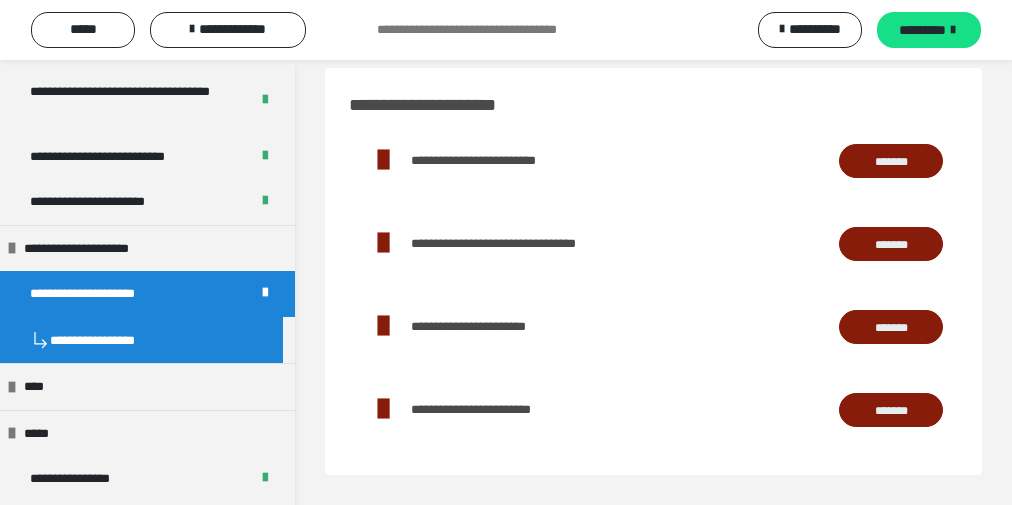 scroll, scrollTop: 16306, scrollLeft: 0, axis: vertical 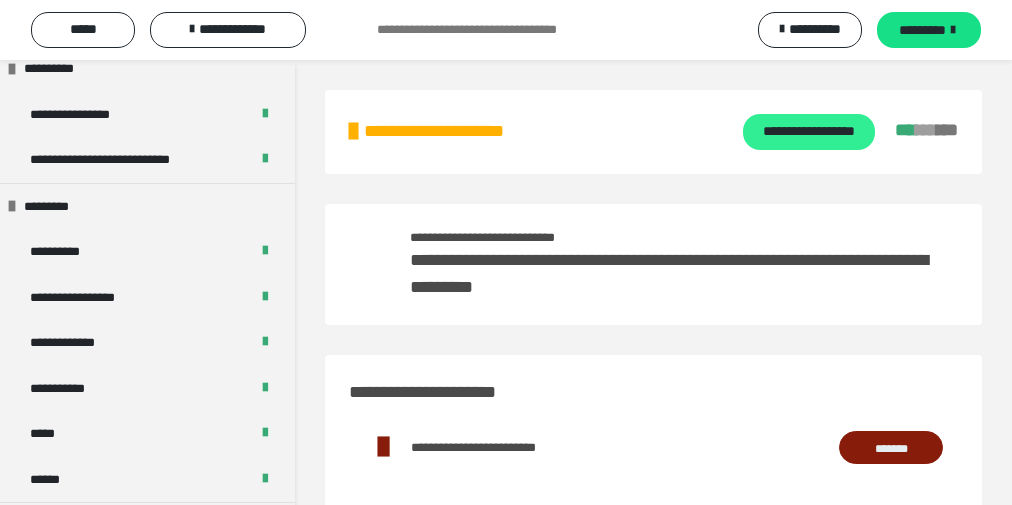 click on "**********" at bounding box center (809, 131) 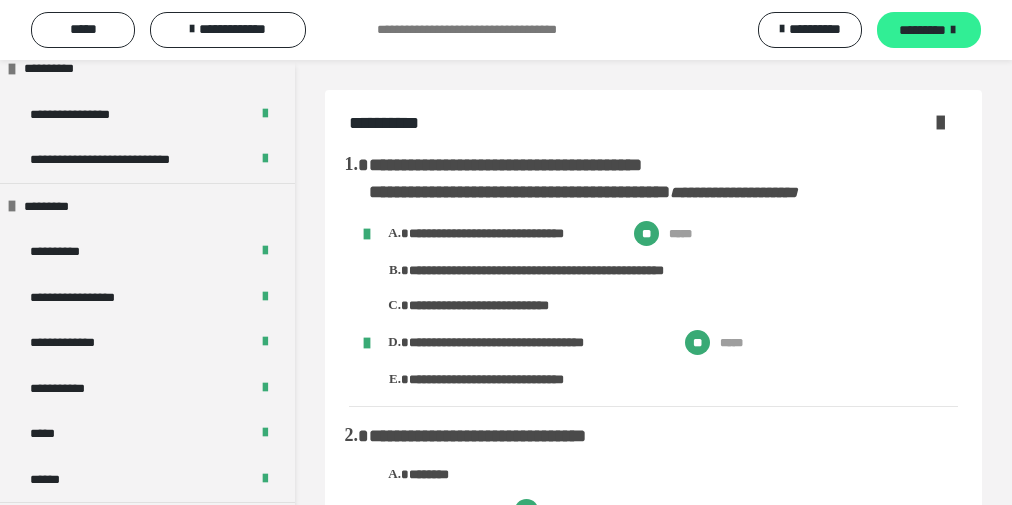 click on "*********" at bounding box center [929, 30] 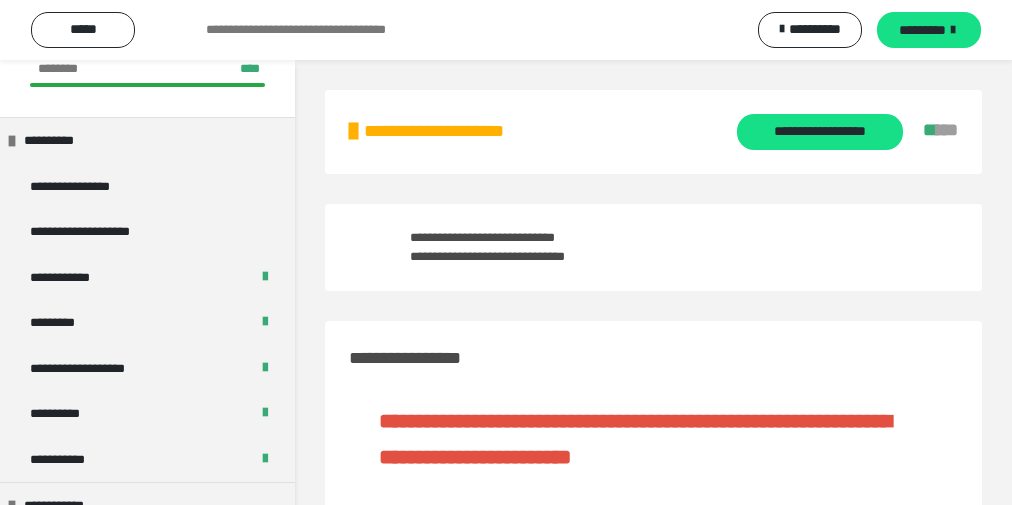 scroll, scrollTop: 0, scrollLeft: 0, axis: both 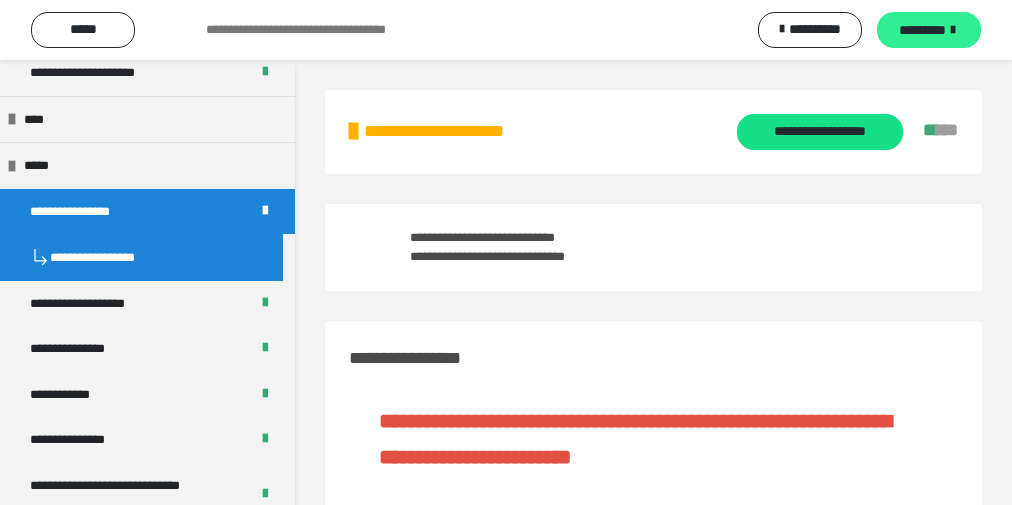 click on "*********" at bounding box center [922, 30] 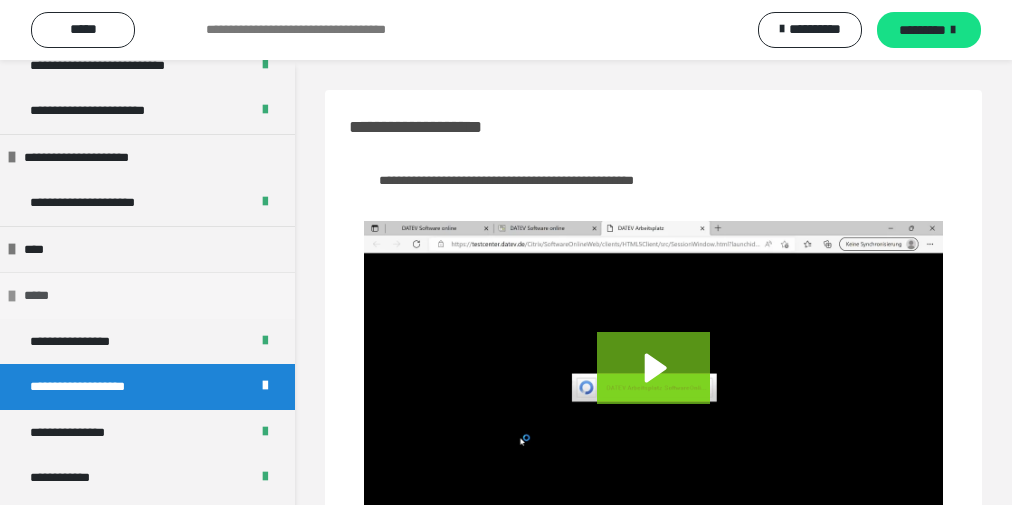 scroll, scrollTop: 2059, scrollLeft: 0, axis: vertical 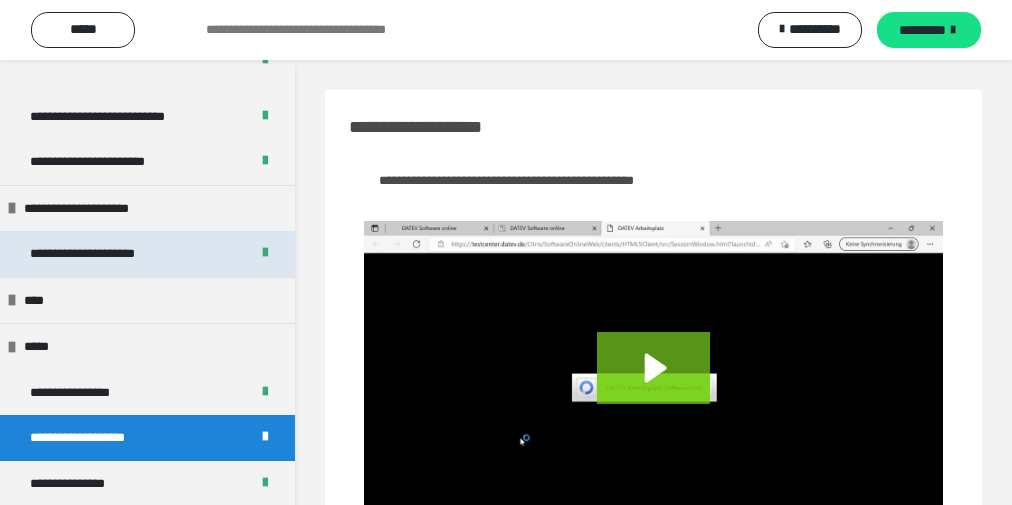 click on "**********" at bounding box center [82, 253] 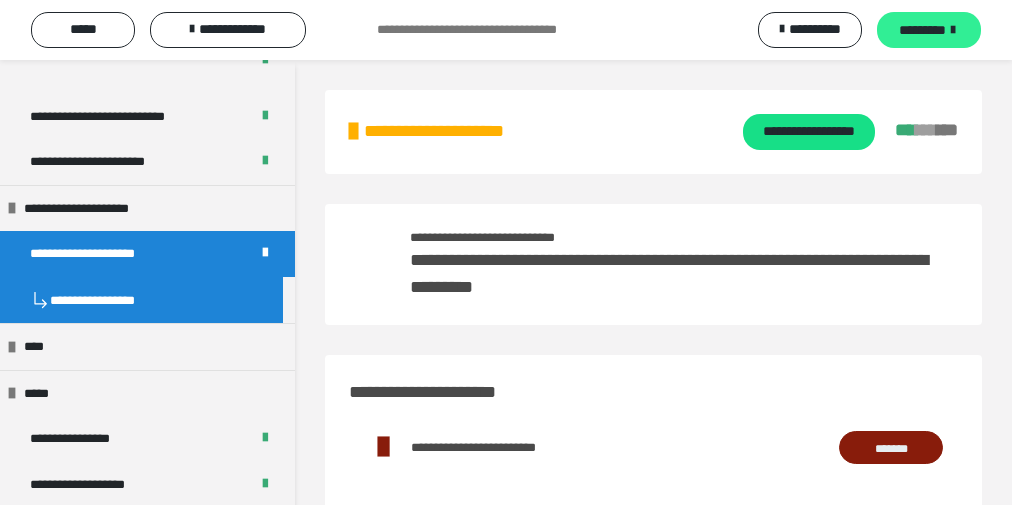 click on "*********" at bounding box center [929, 30] 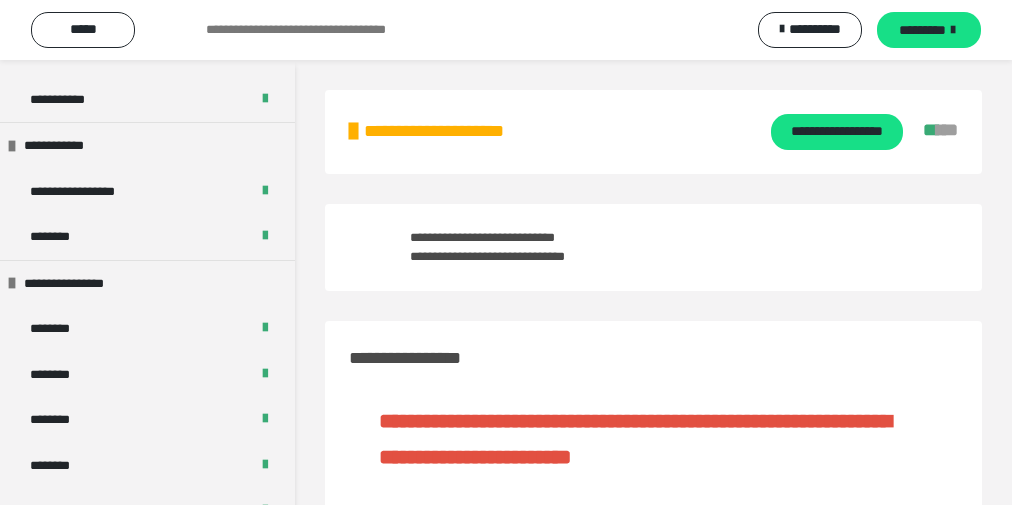 scroll, scrollTop: 59, scrollLeft: 0, axis: vertical 